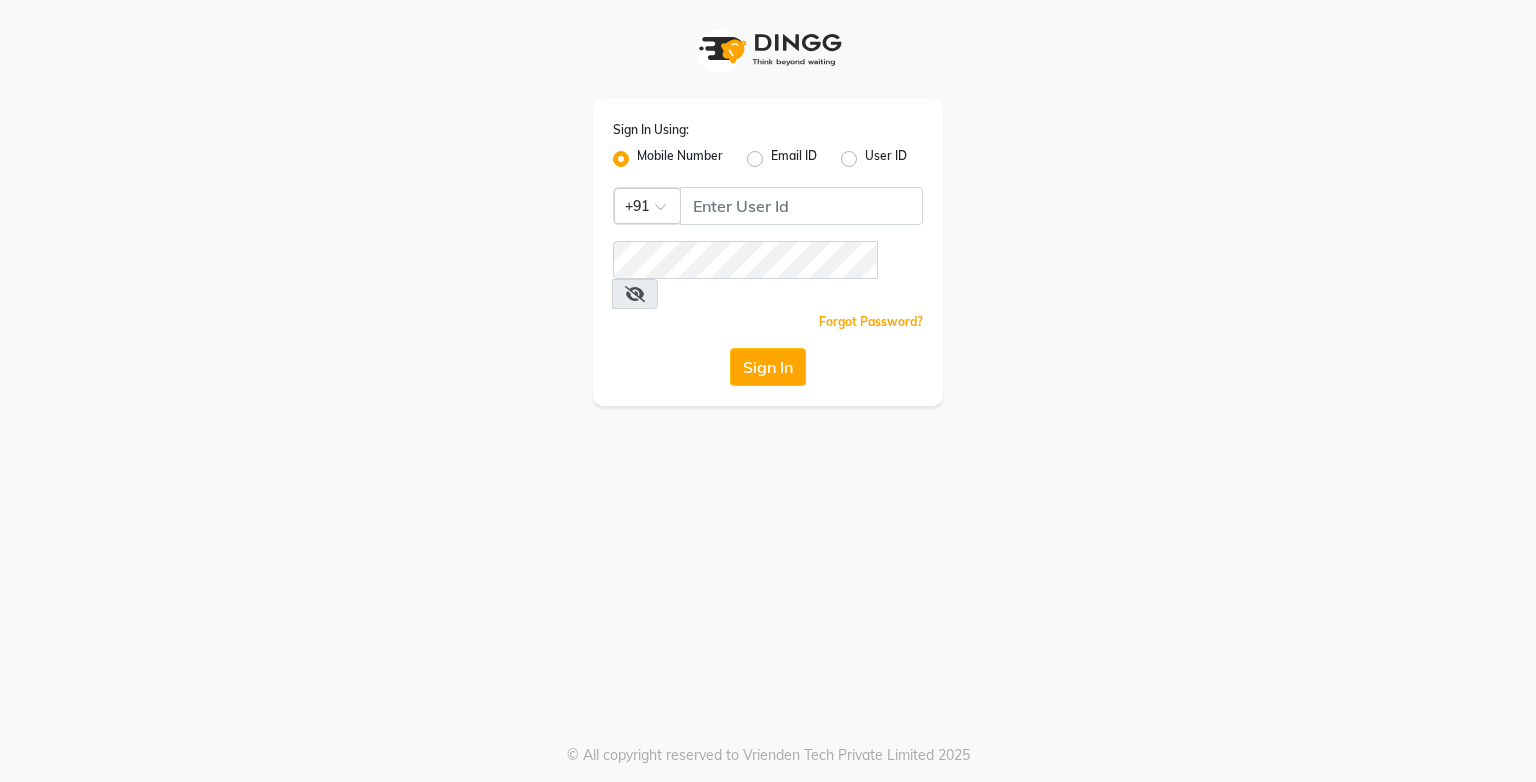 scroll, scrollTop: 0, scrollLeft: 0, axis: both 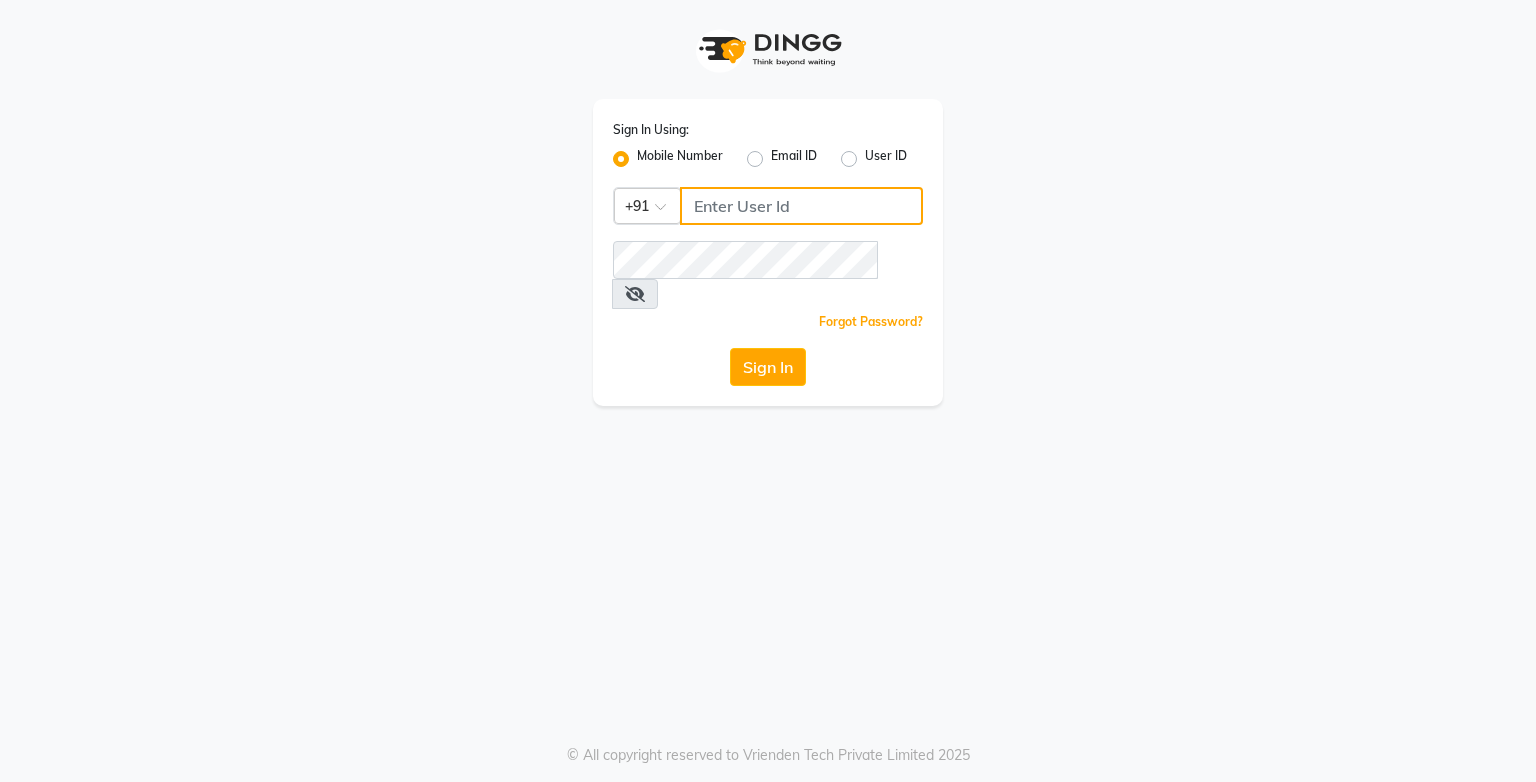 click 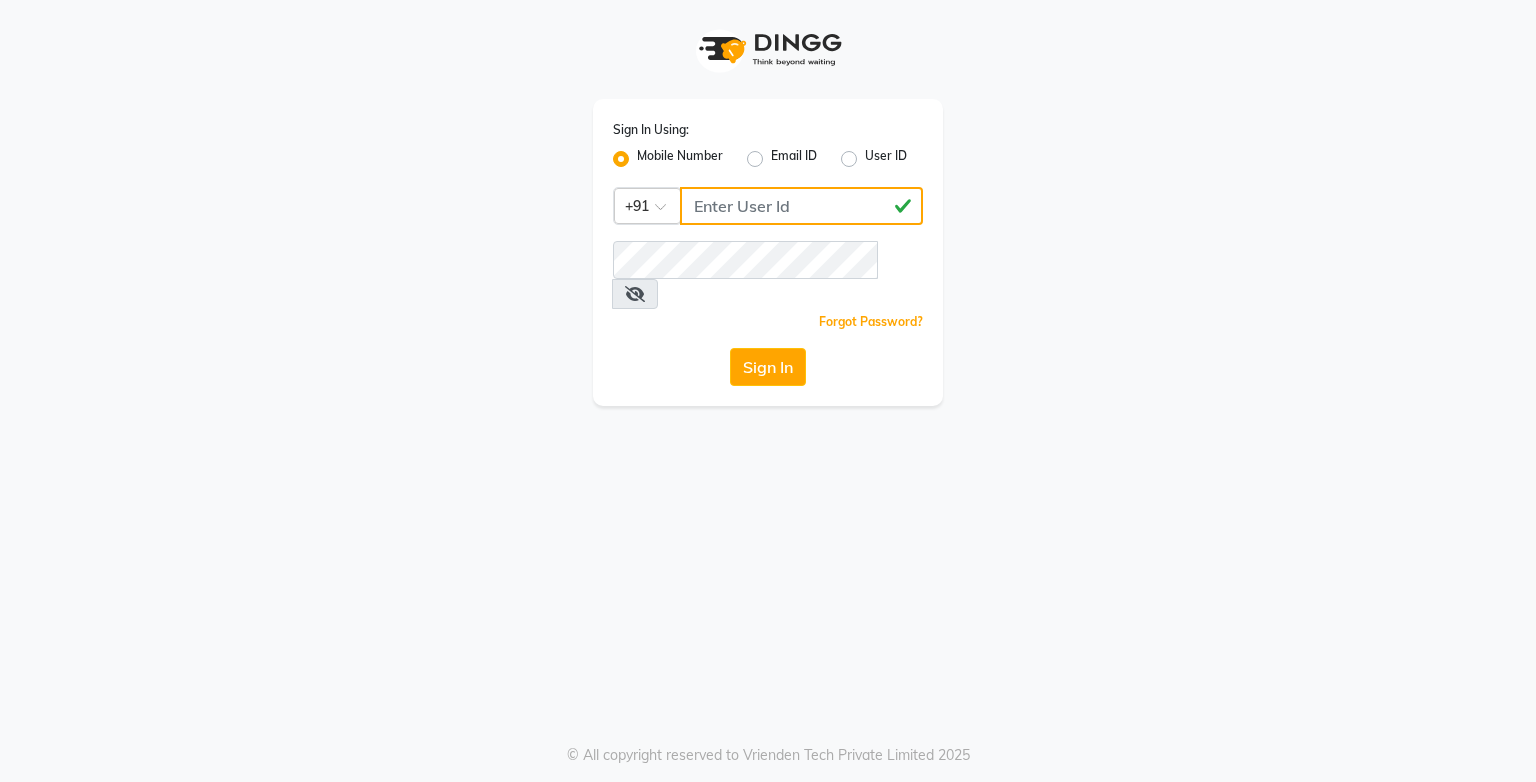 type on "[PHONE]" 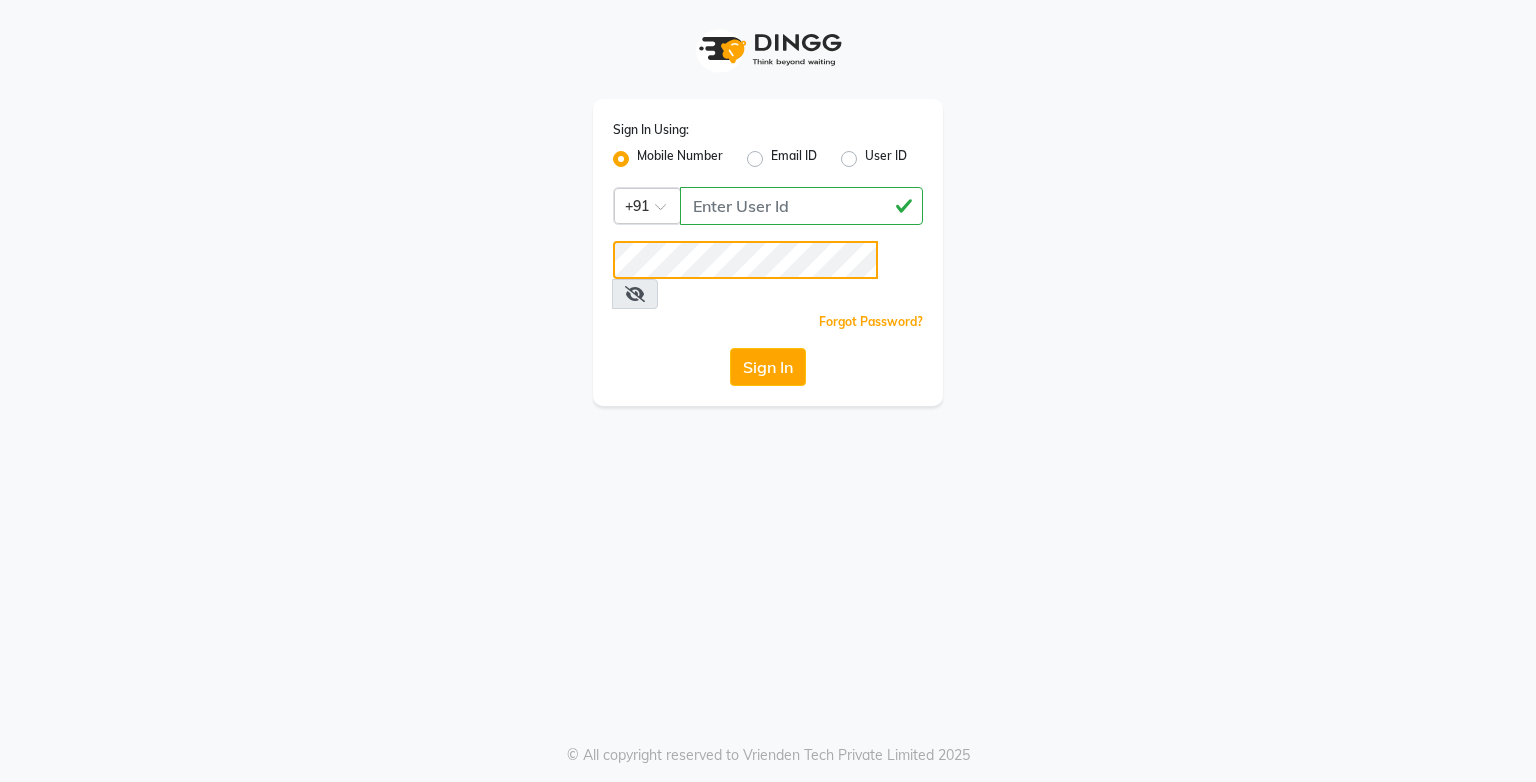 click on "Sign In" 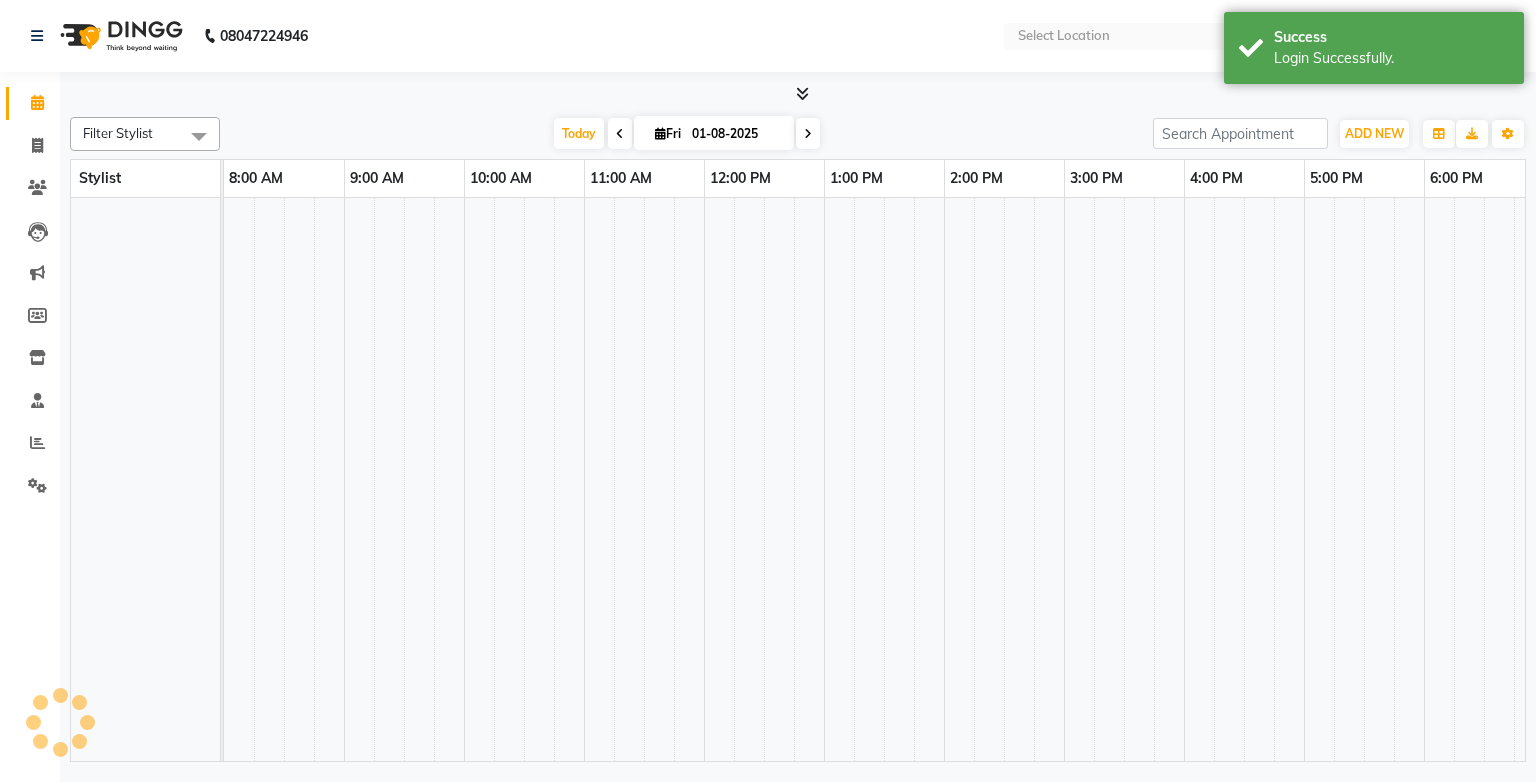 select on "en" 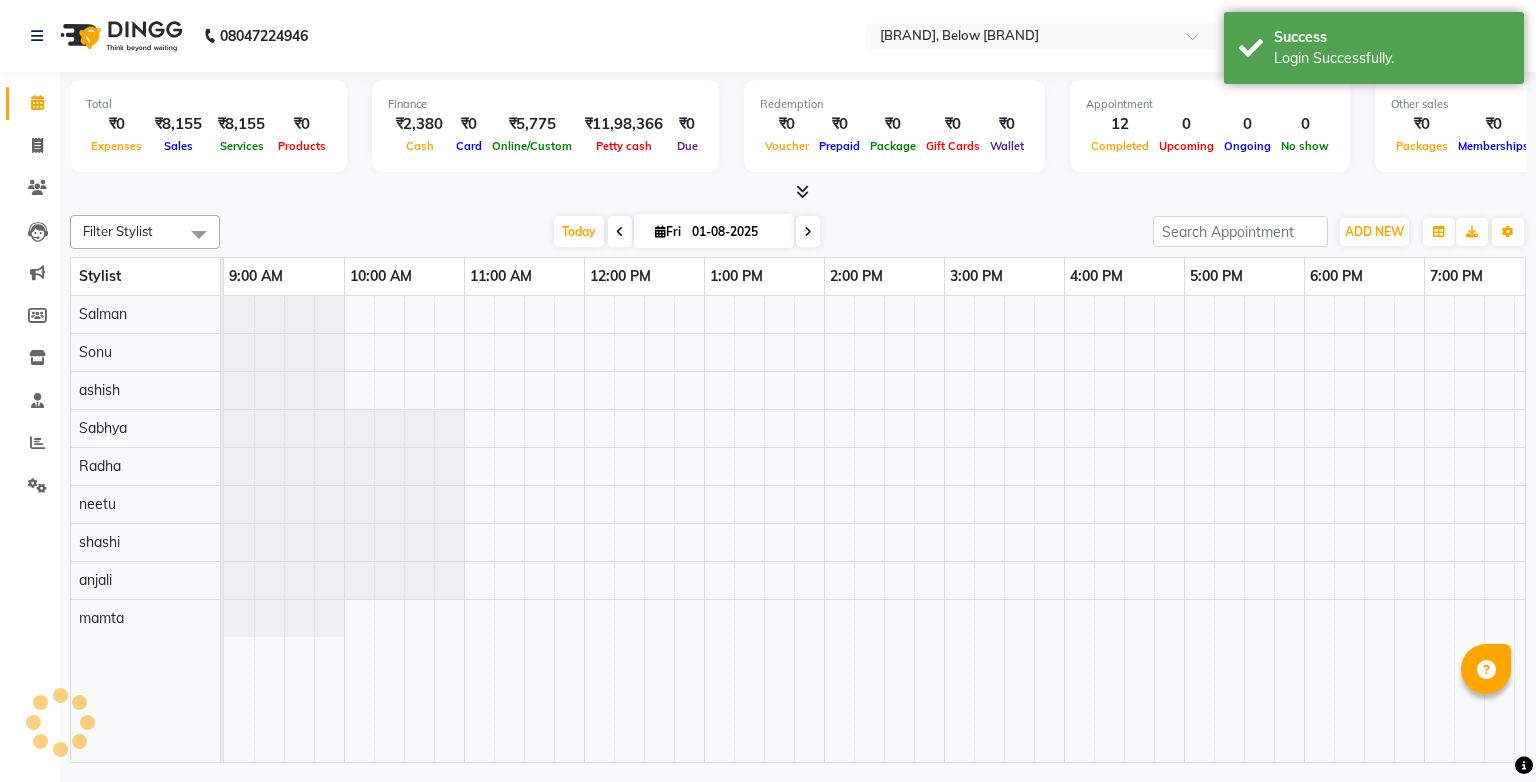 scroll, scrollTop: 0, scrollLeft: 0, axis: both 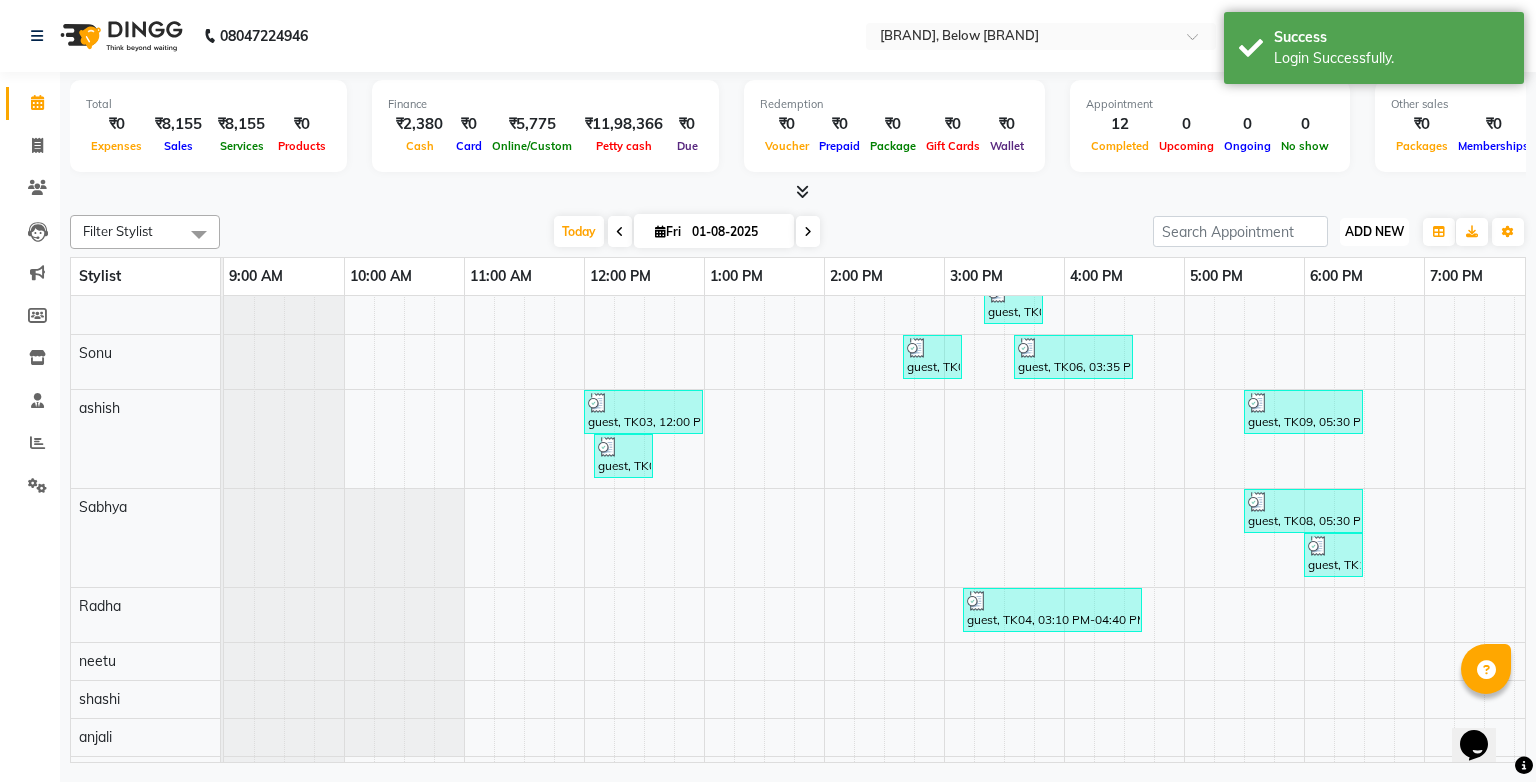 click on "ADD NEW" at bounding box center [1374, 231] 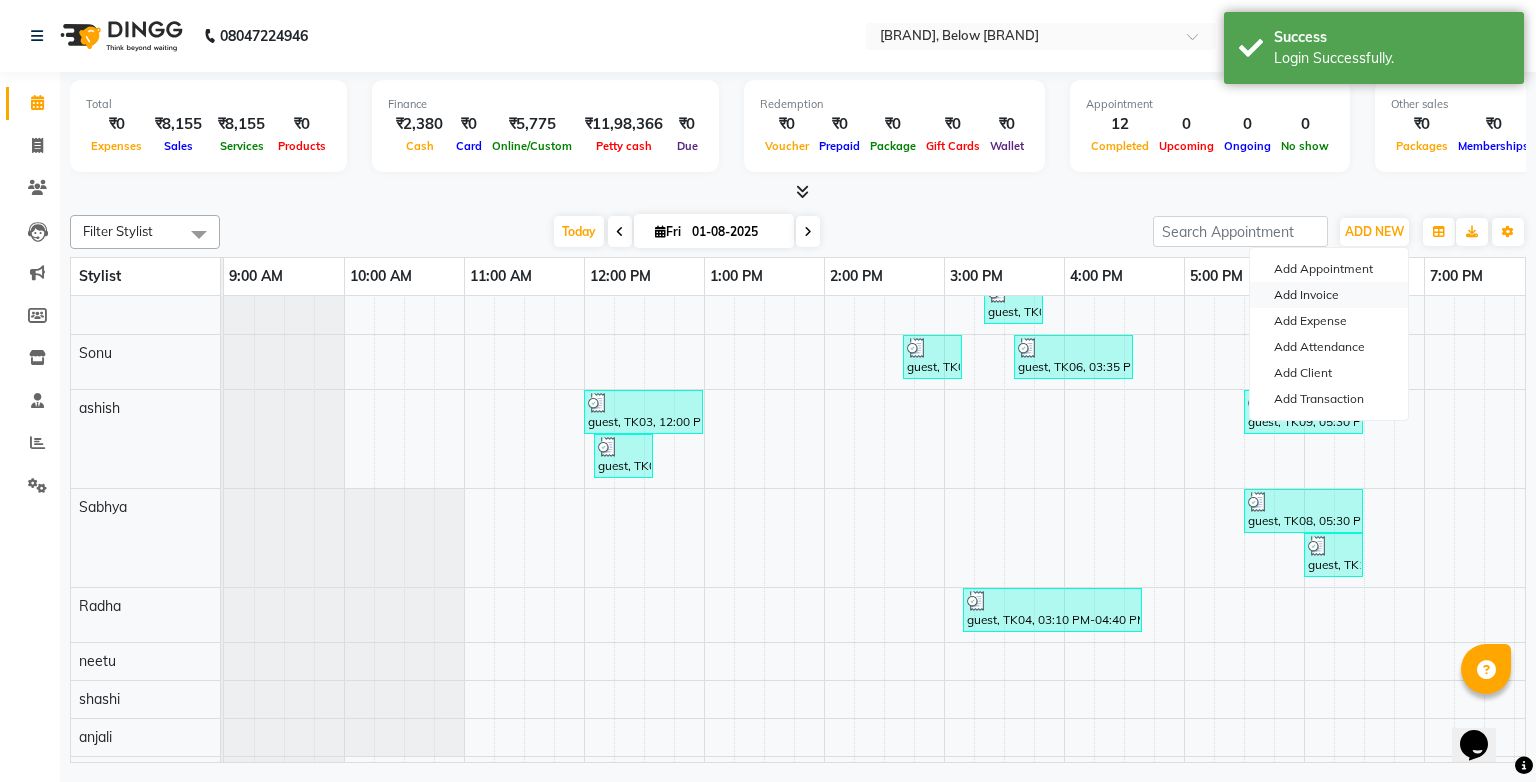 click on "Add Invoice" at bounding box center [1329, 295] 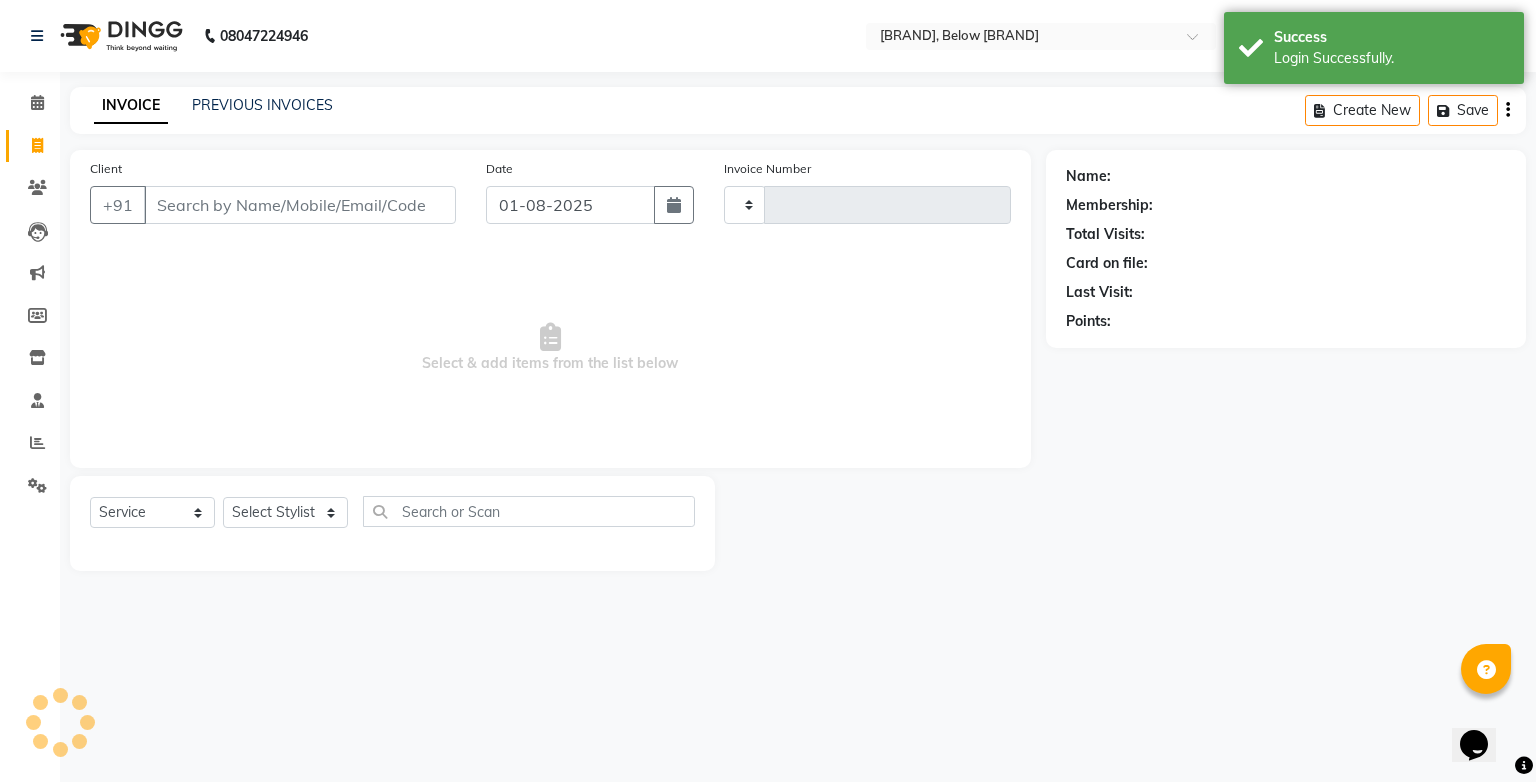 type on "0826" 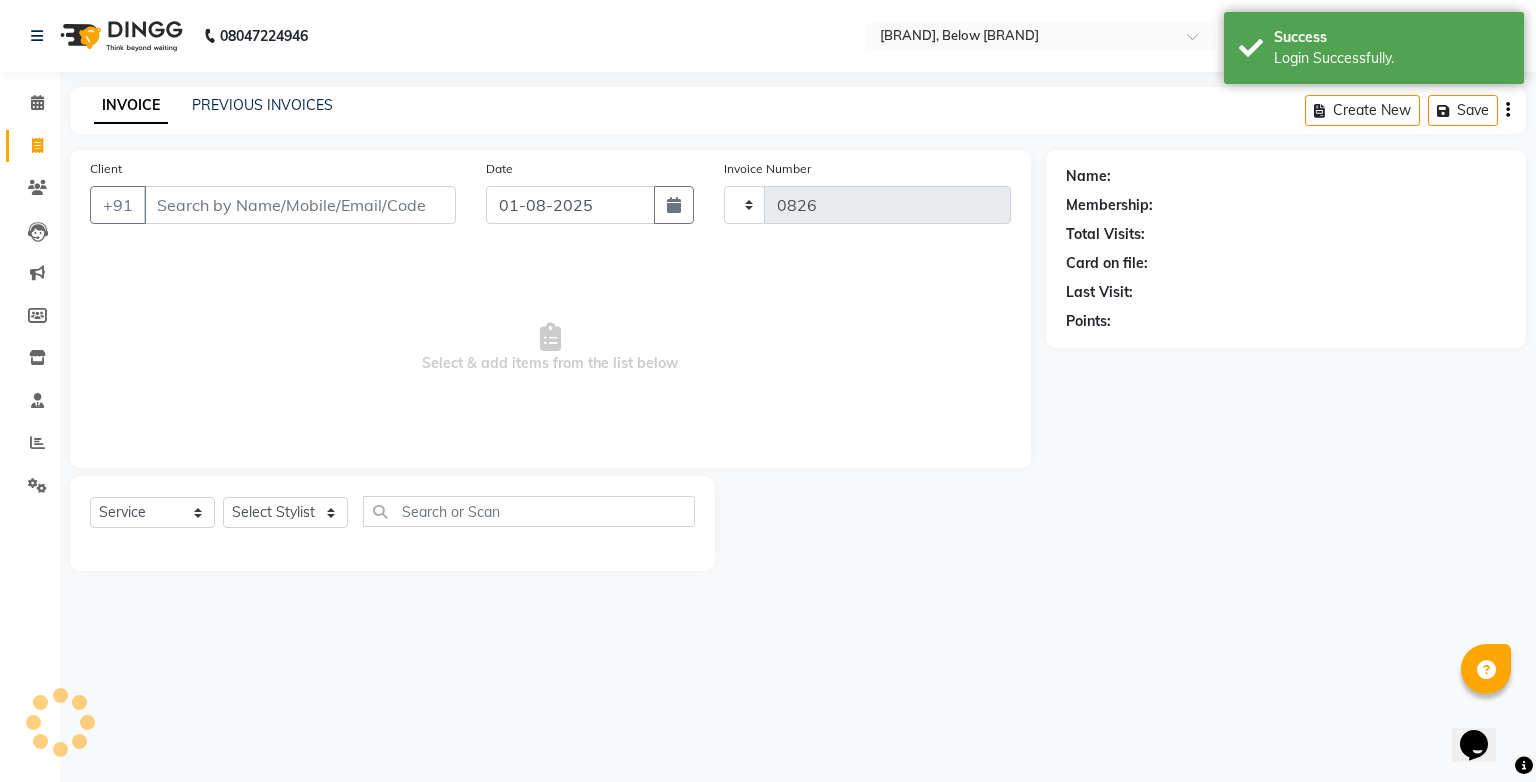select on "4228" 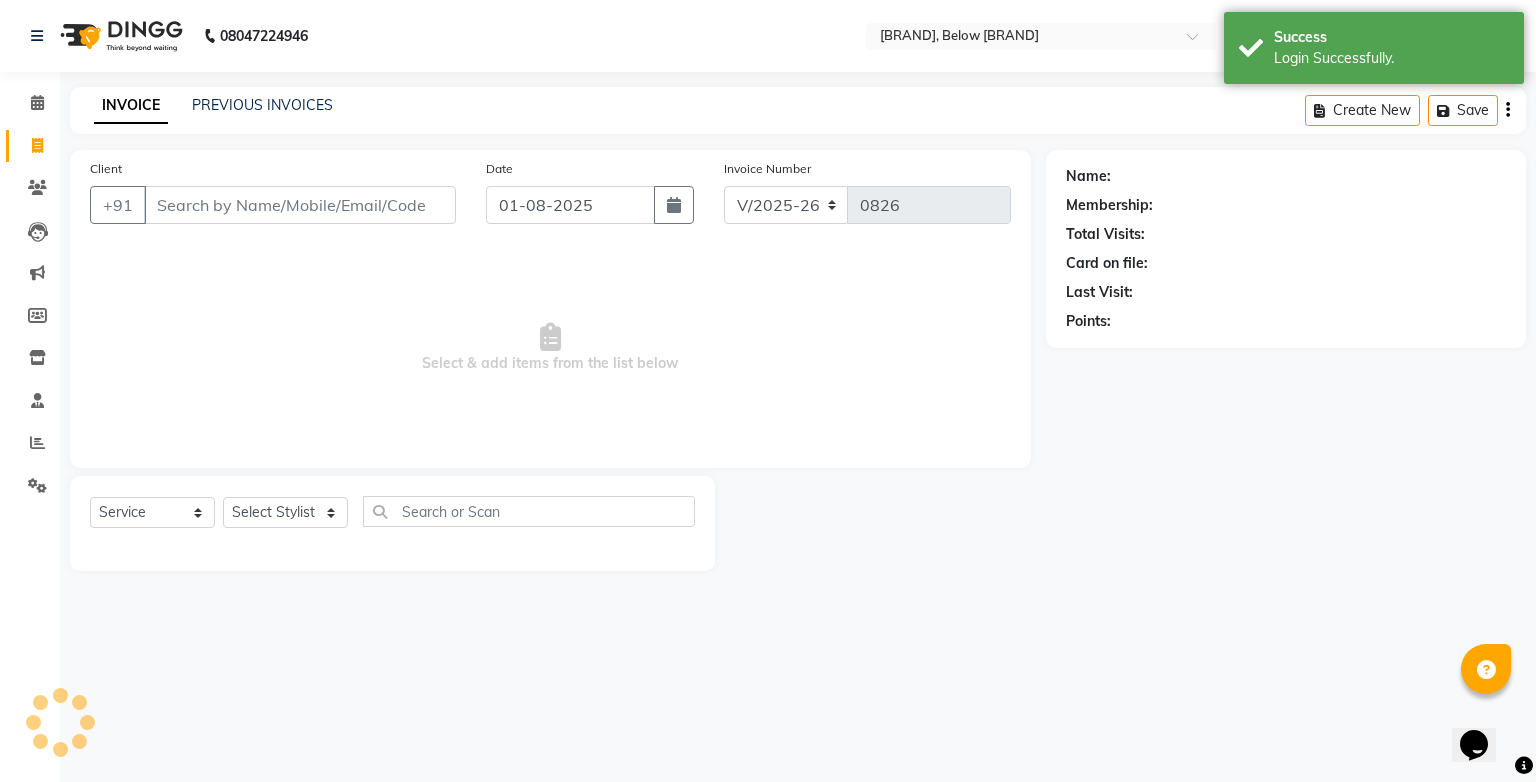 click on "PREVIOUS INVOICES" 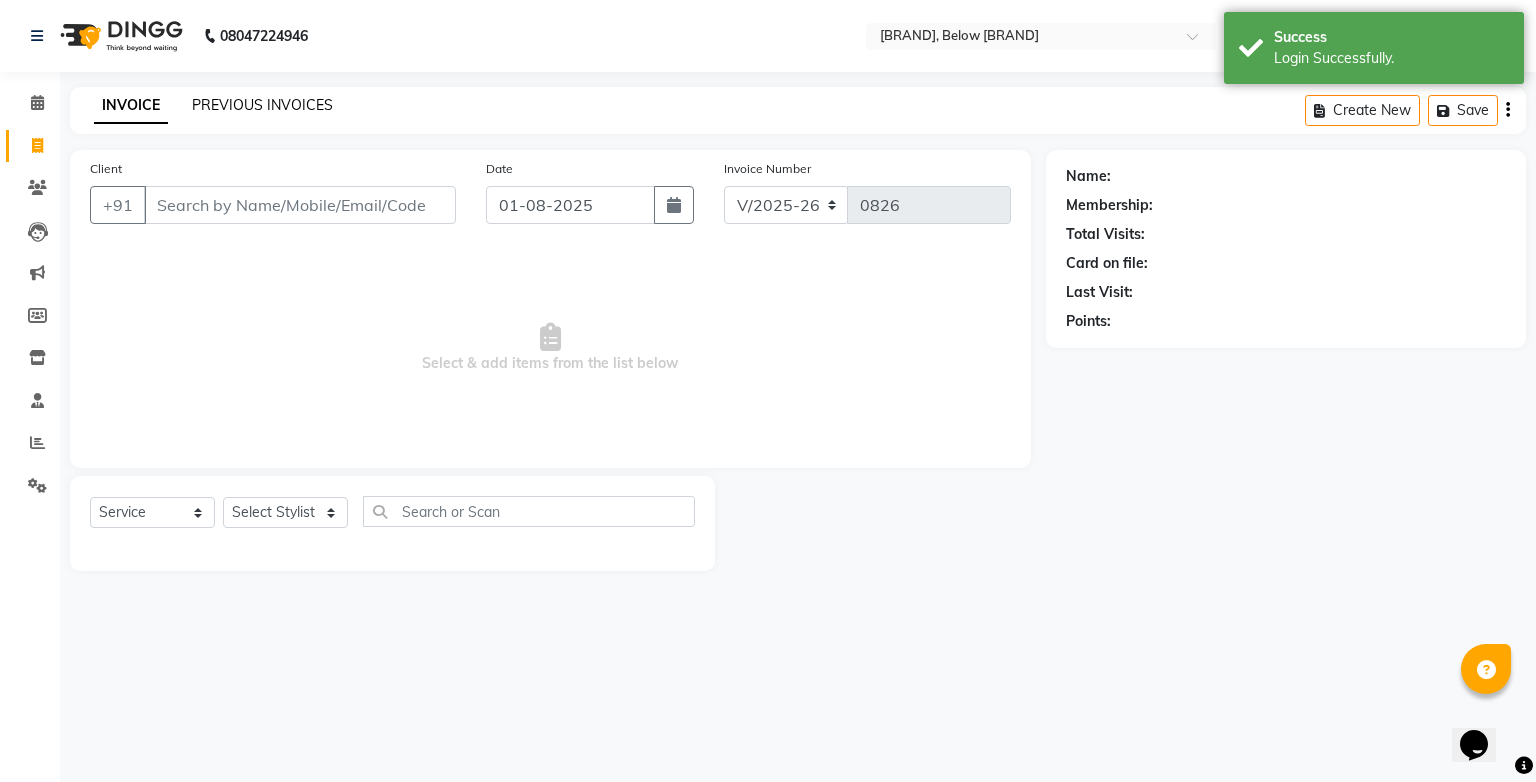 click on "PREVIOUS INVOICES" 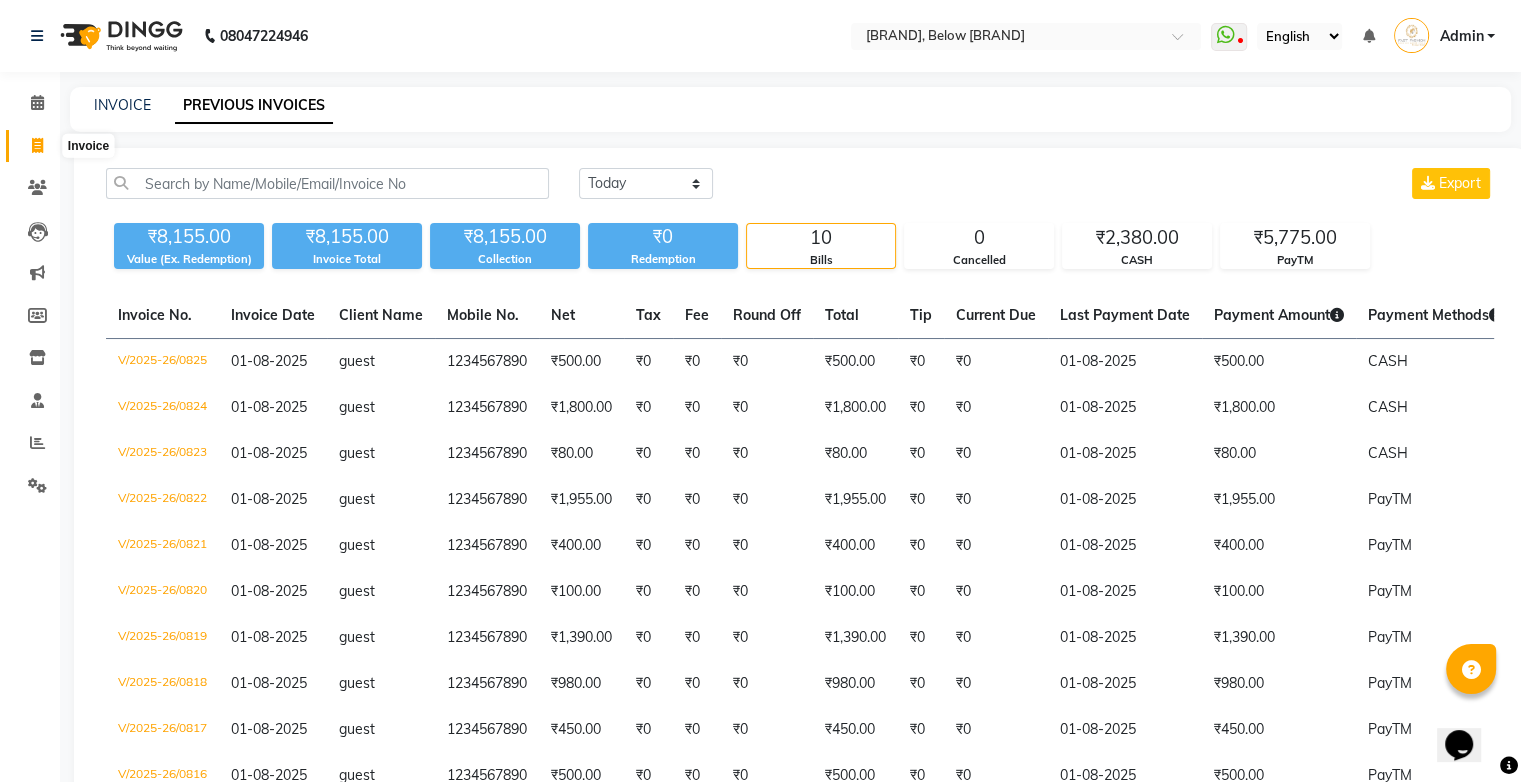 click 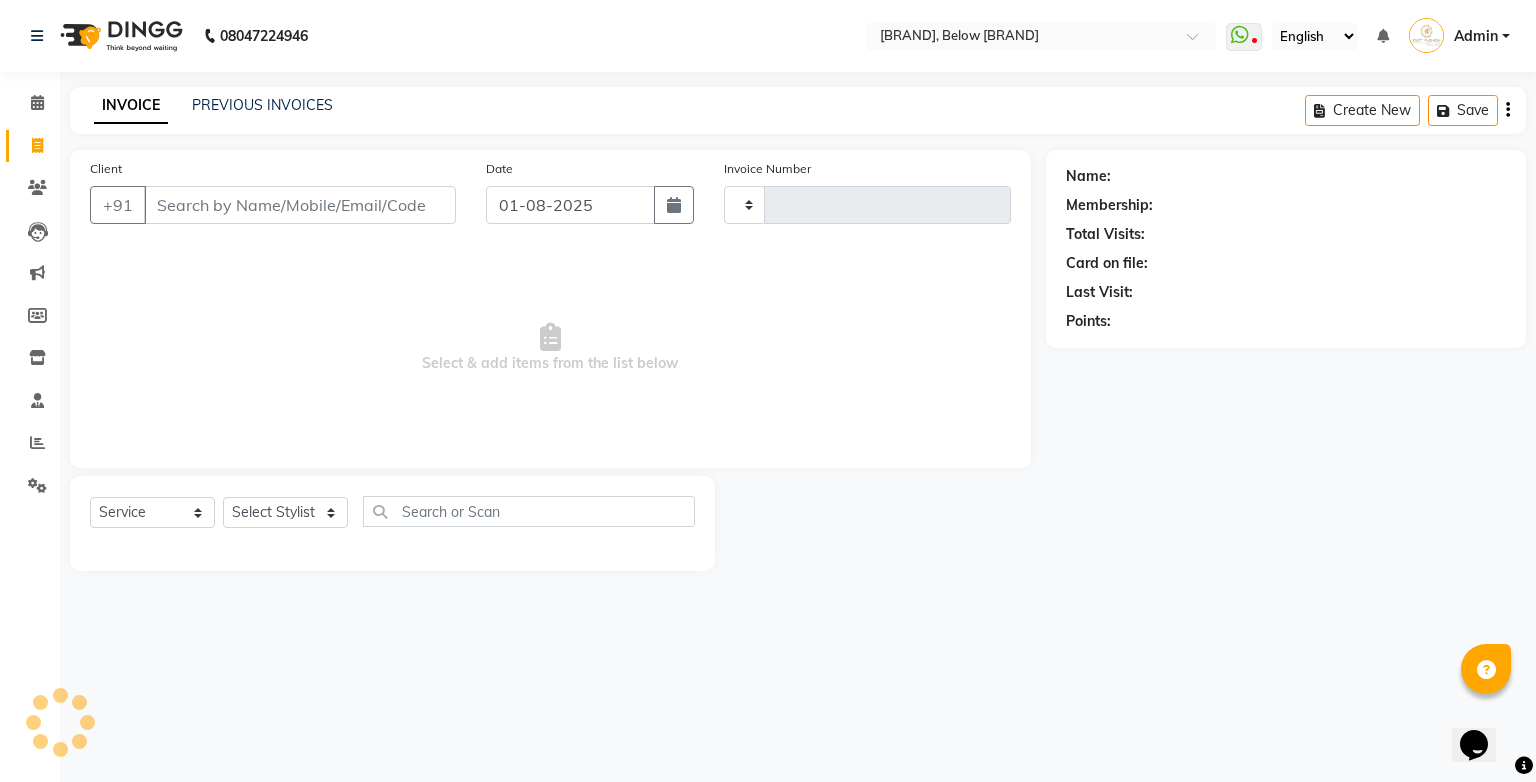 type on "0826" 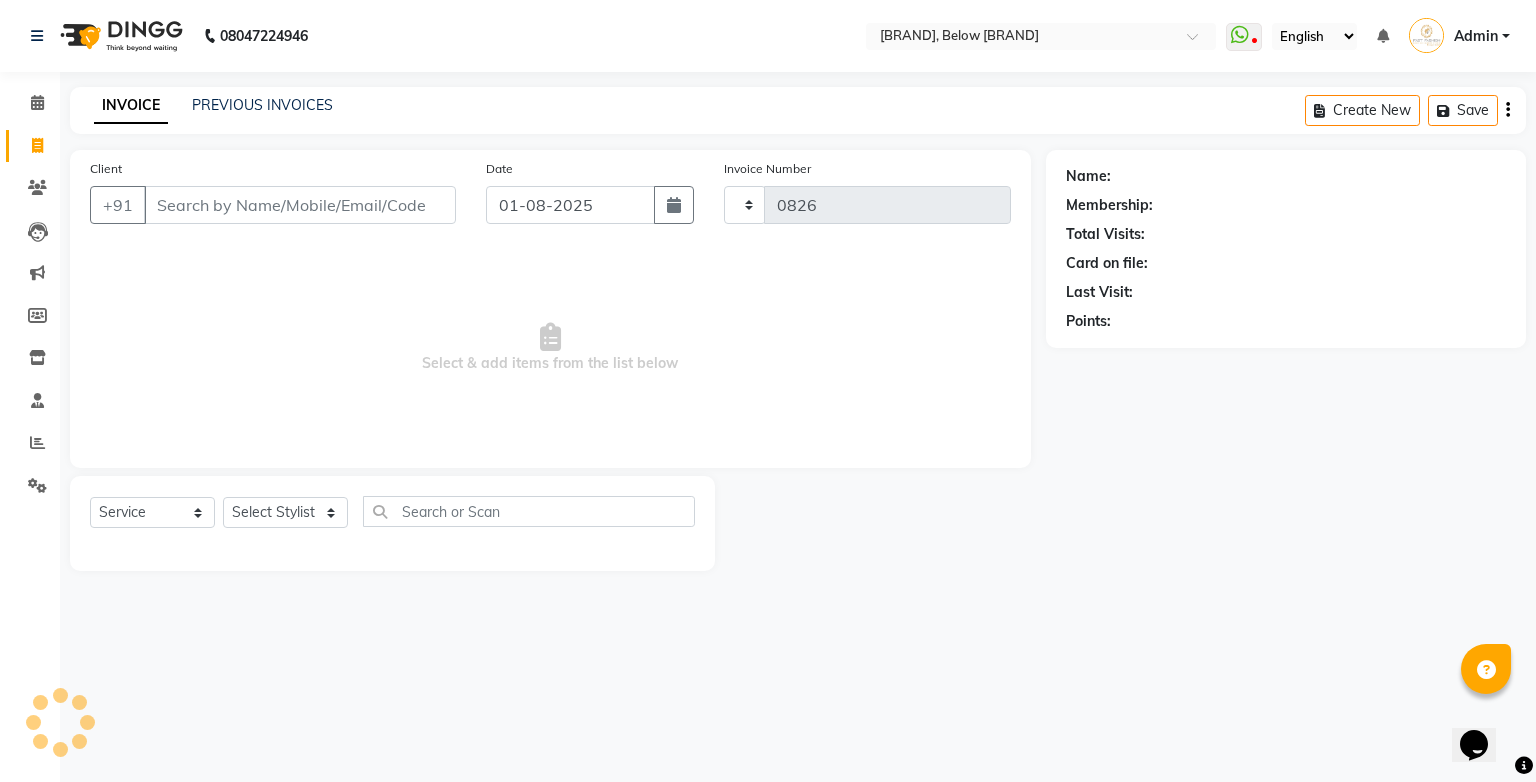 select on "4228" 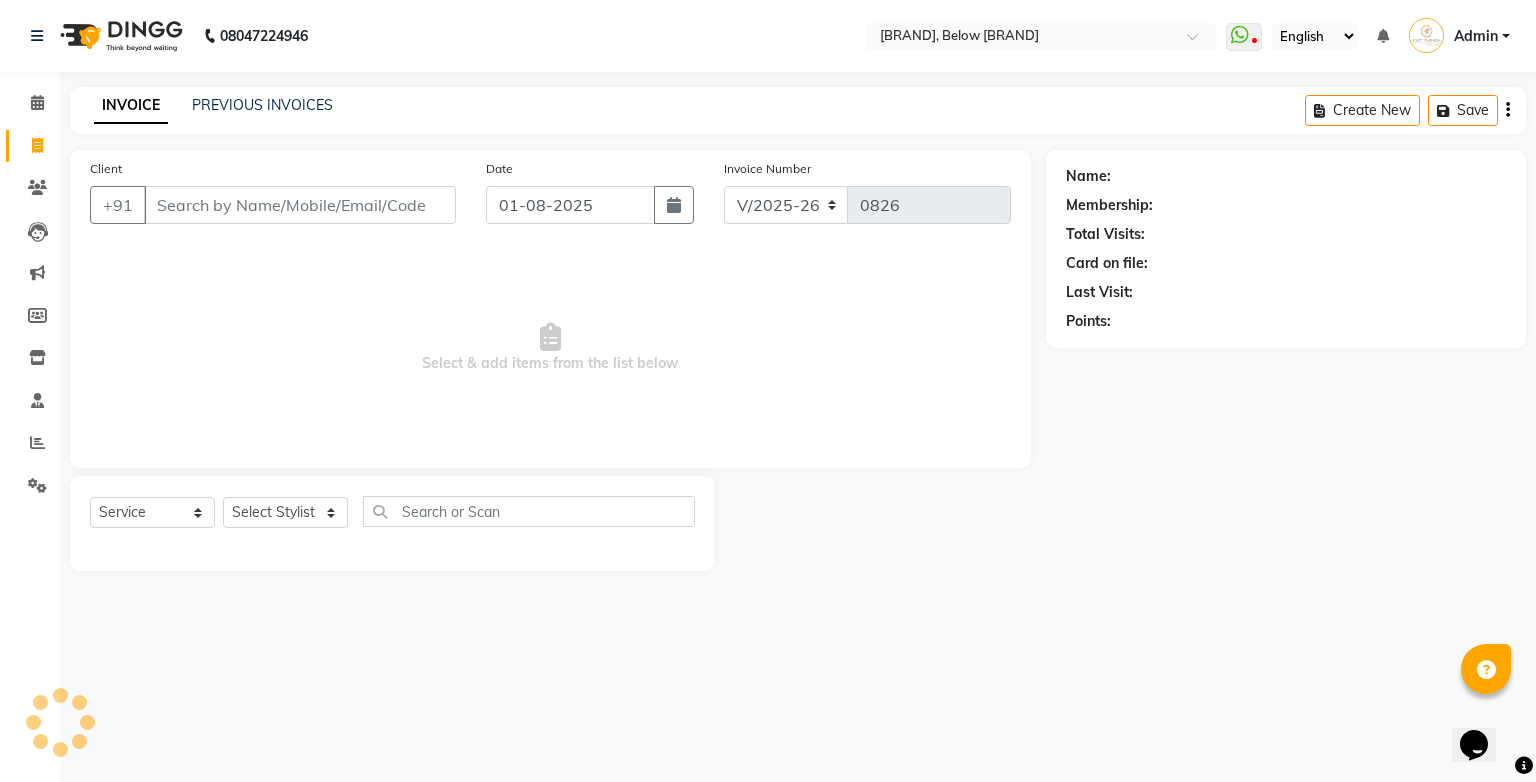 click on "Client" at bounding box center (300, 205) 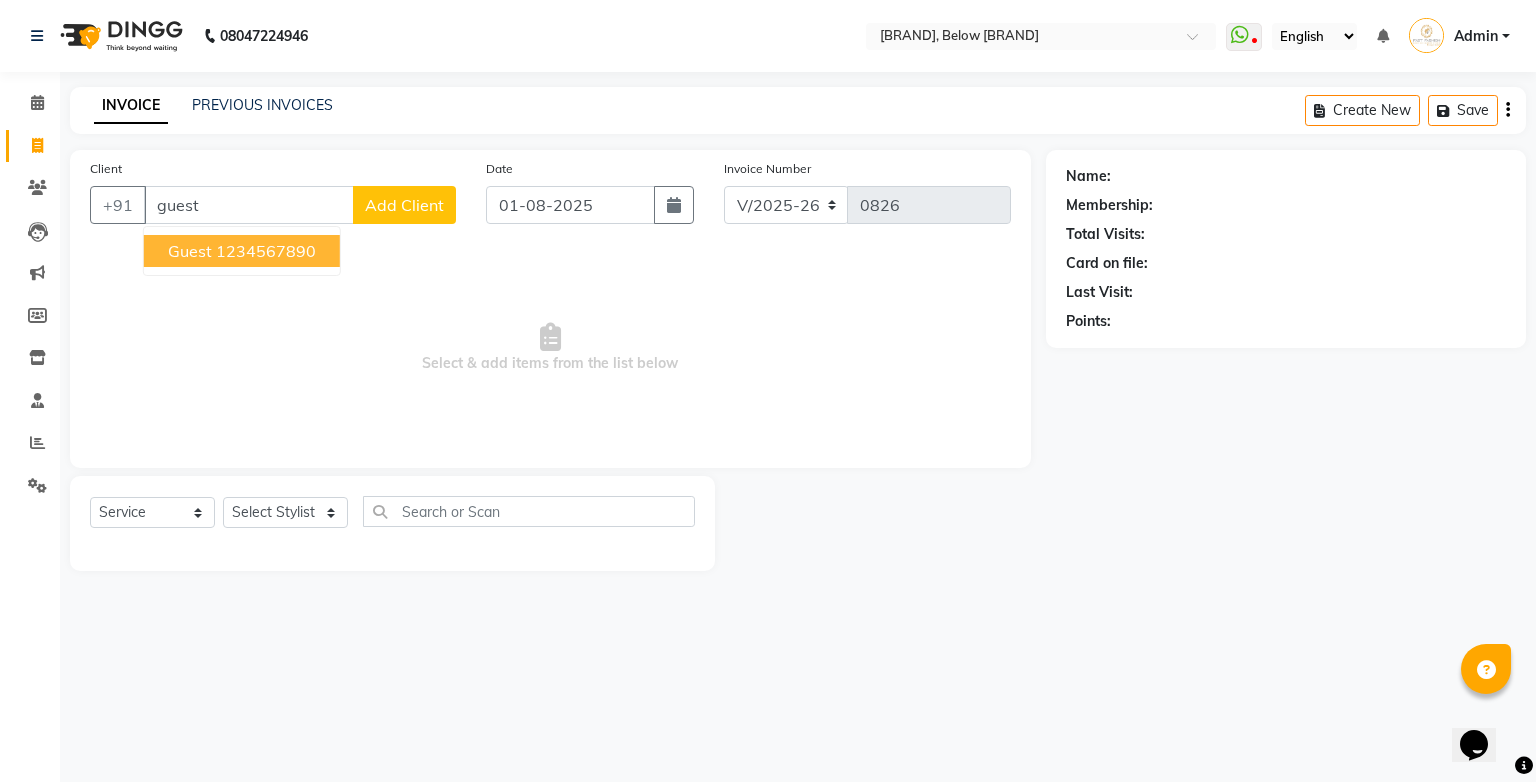click on "1234567890" at bounding box center [266, 251] 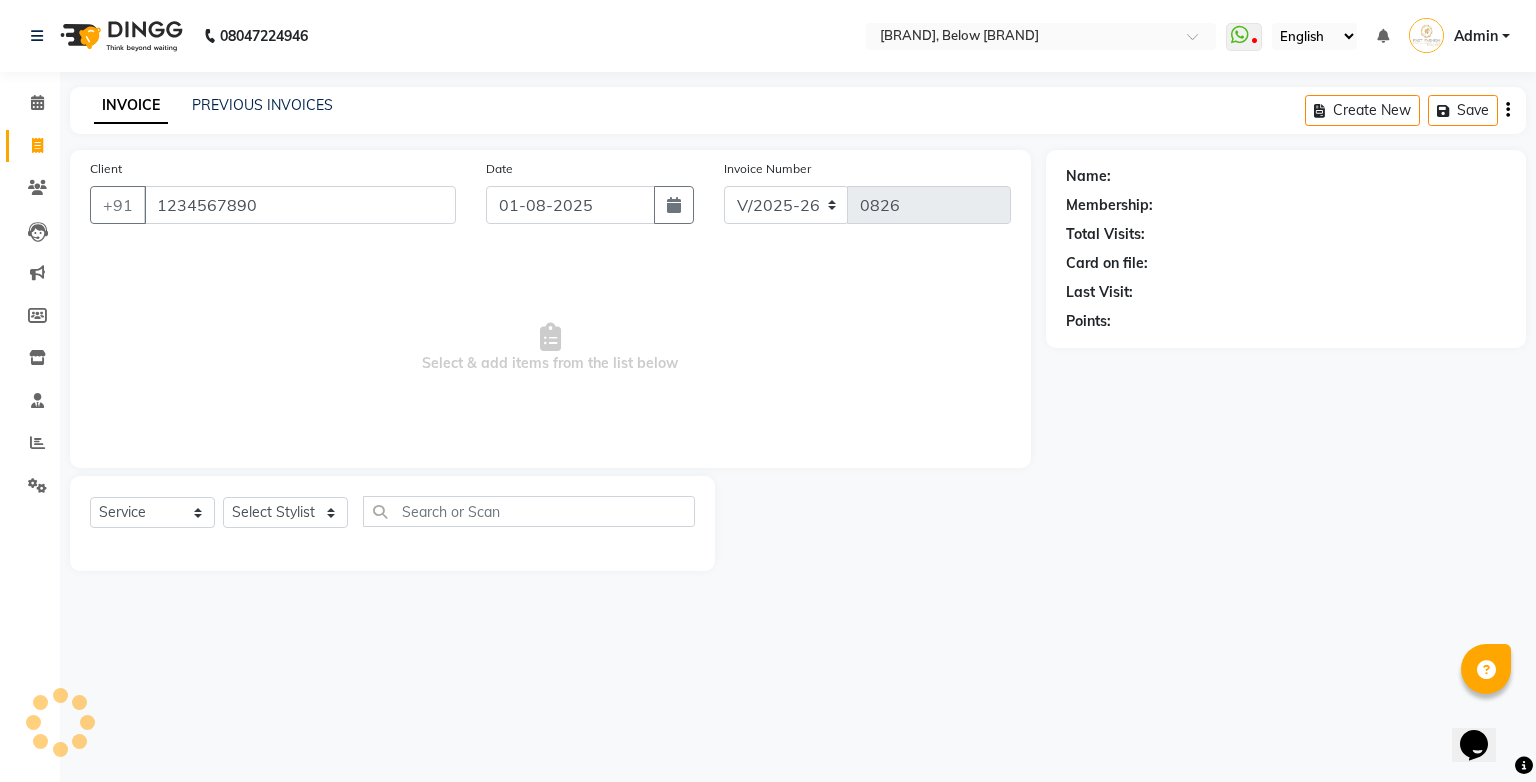 type on "1234567890" 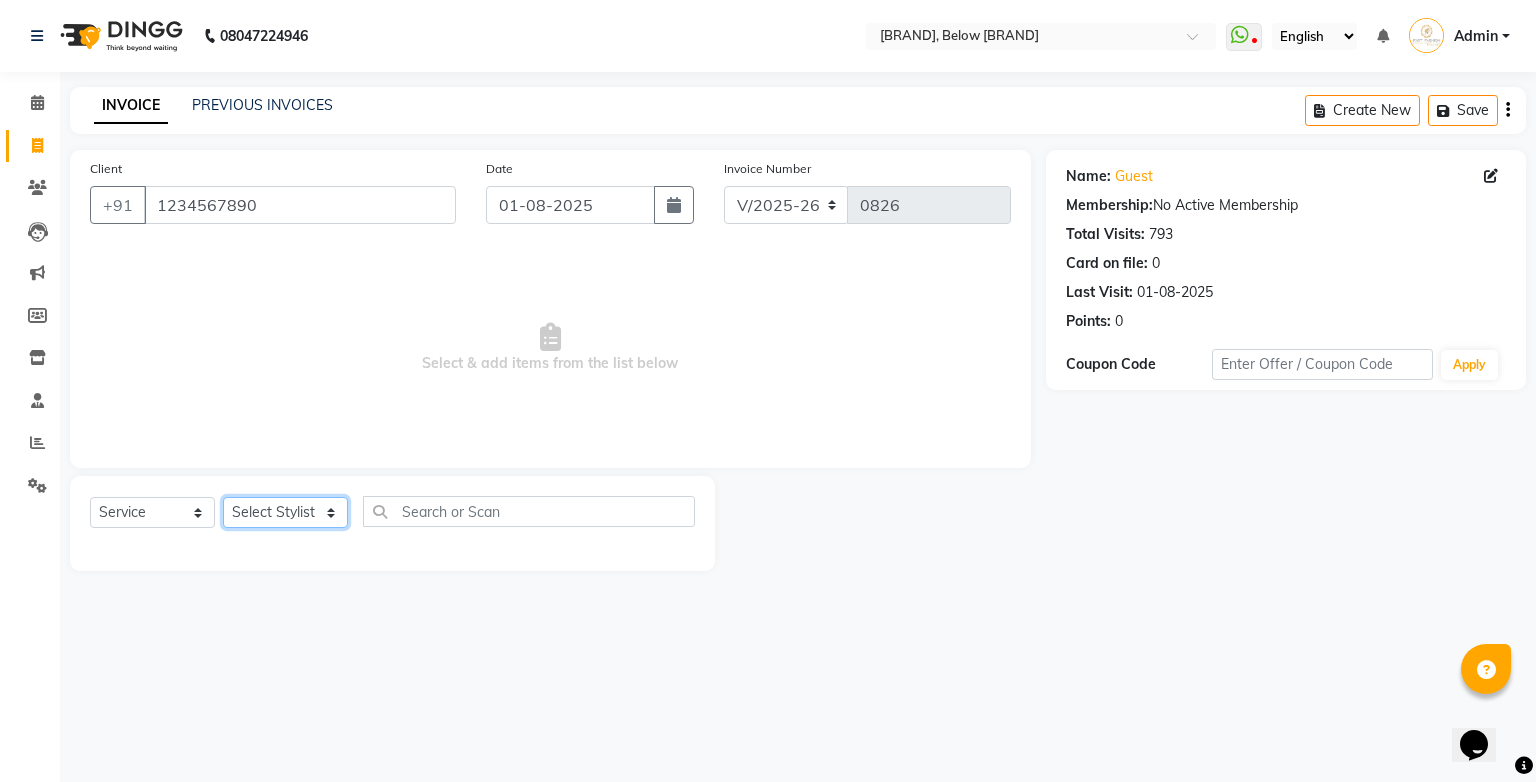 click on "Select Stylist [NAME] [NAME] [NAME] [NAME] [NAME] [NAME] [NAME] [NAME] [NAME] [NAME]" 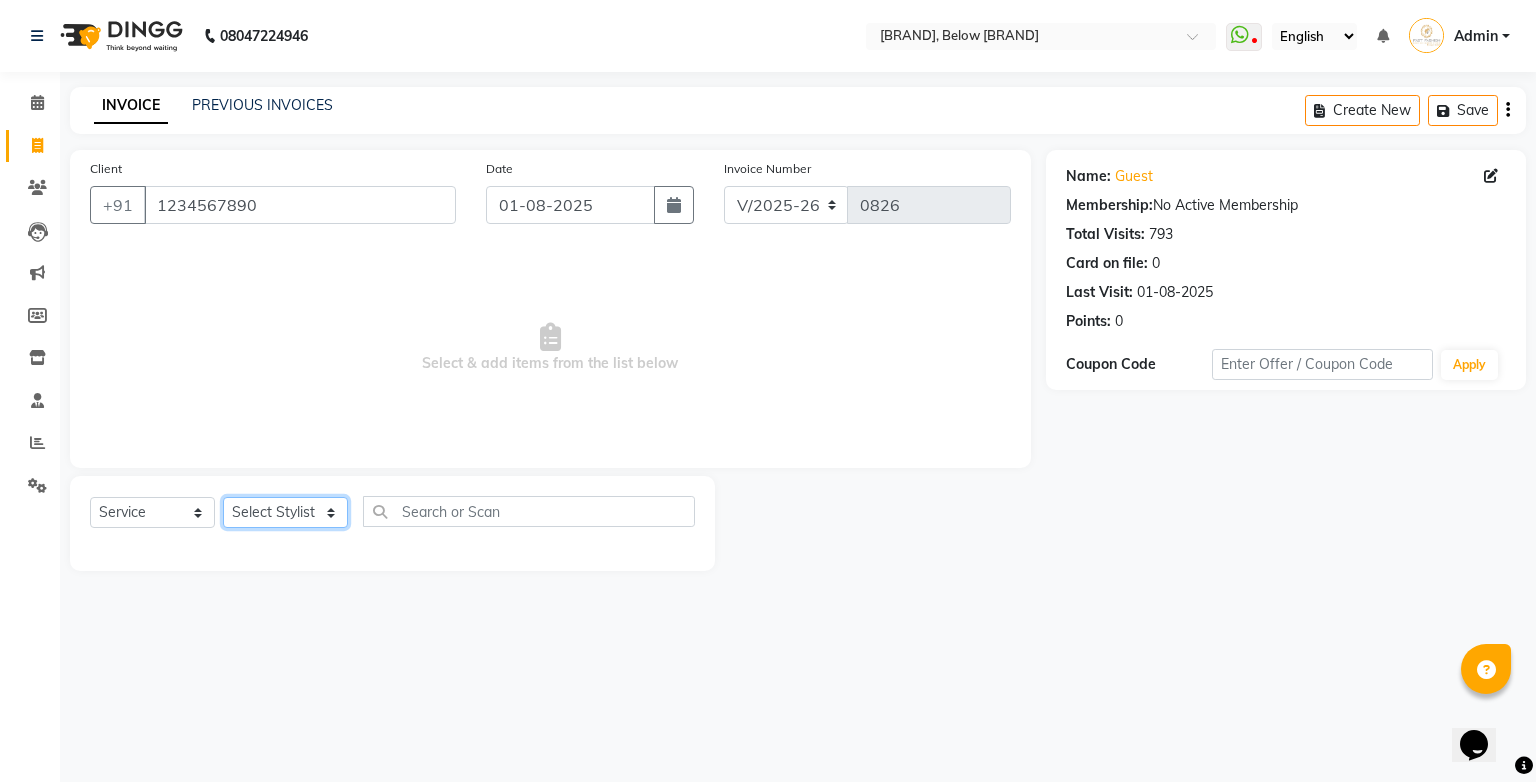 select on "22048" 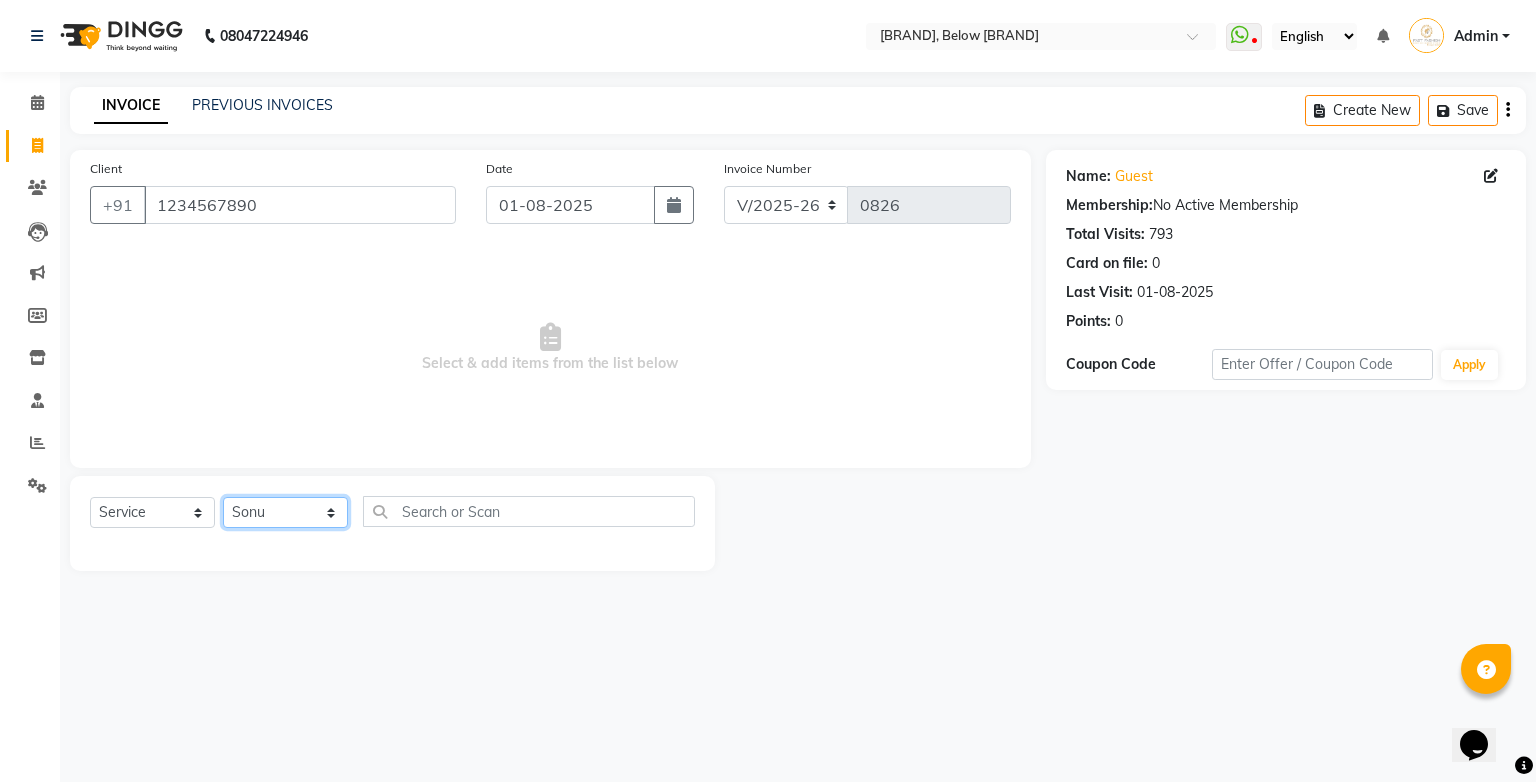 click on "Select Stylist [NAME] [NAME] [NAME] [NAME] [NAME] [NAME] [NAME] [NAME] [NAME] [NAME]" 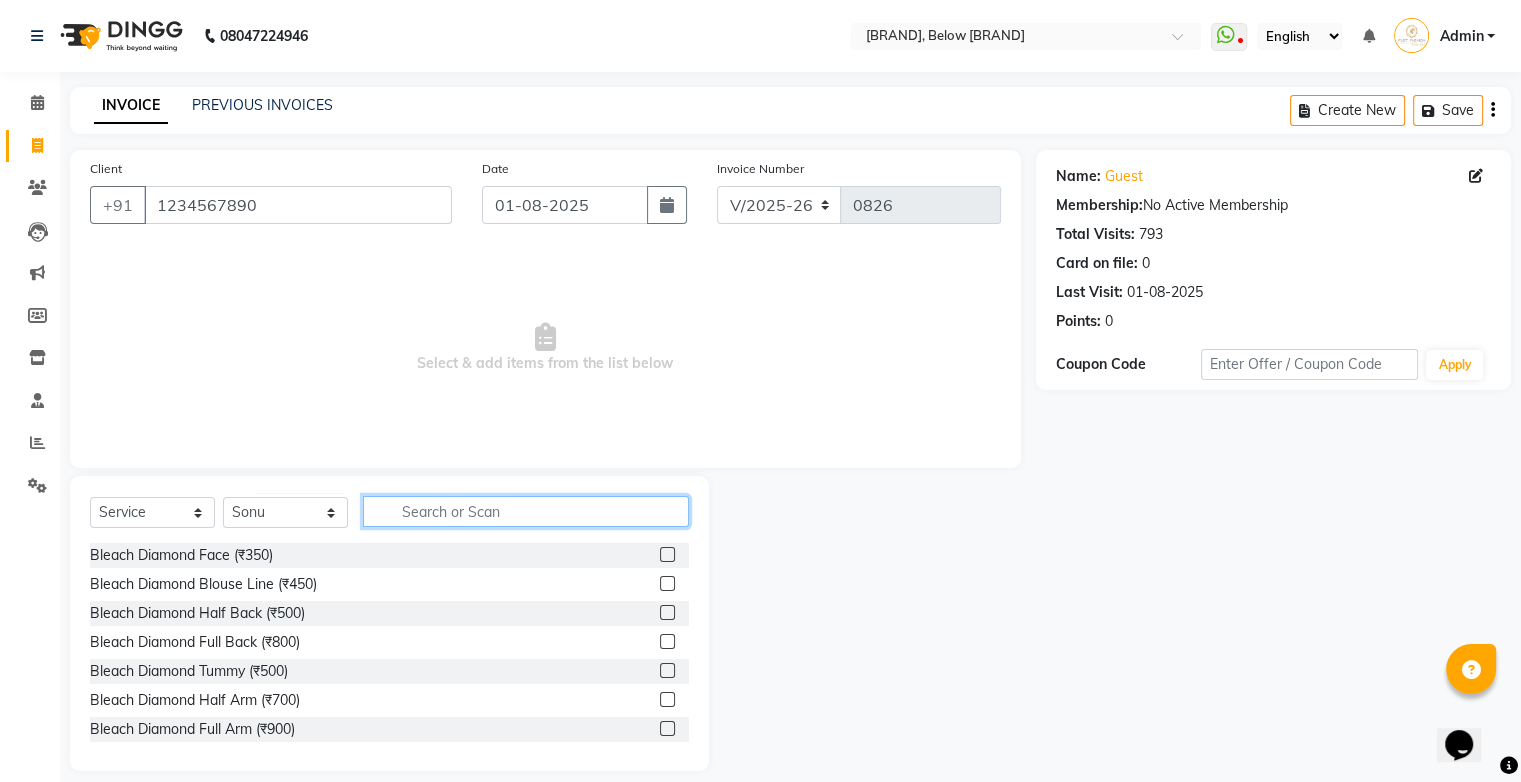 click 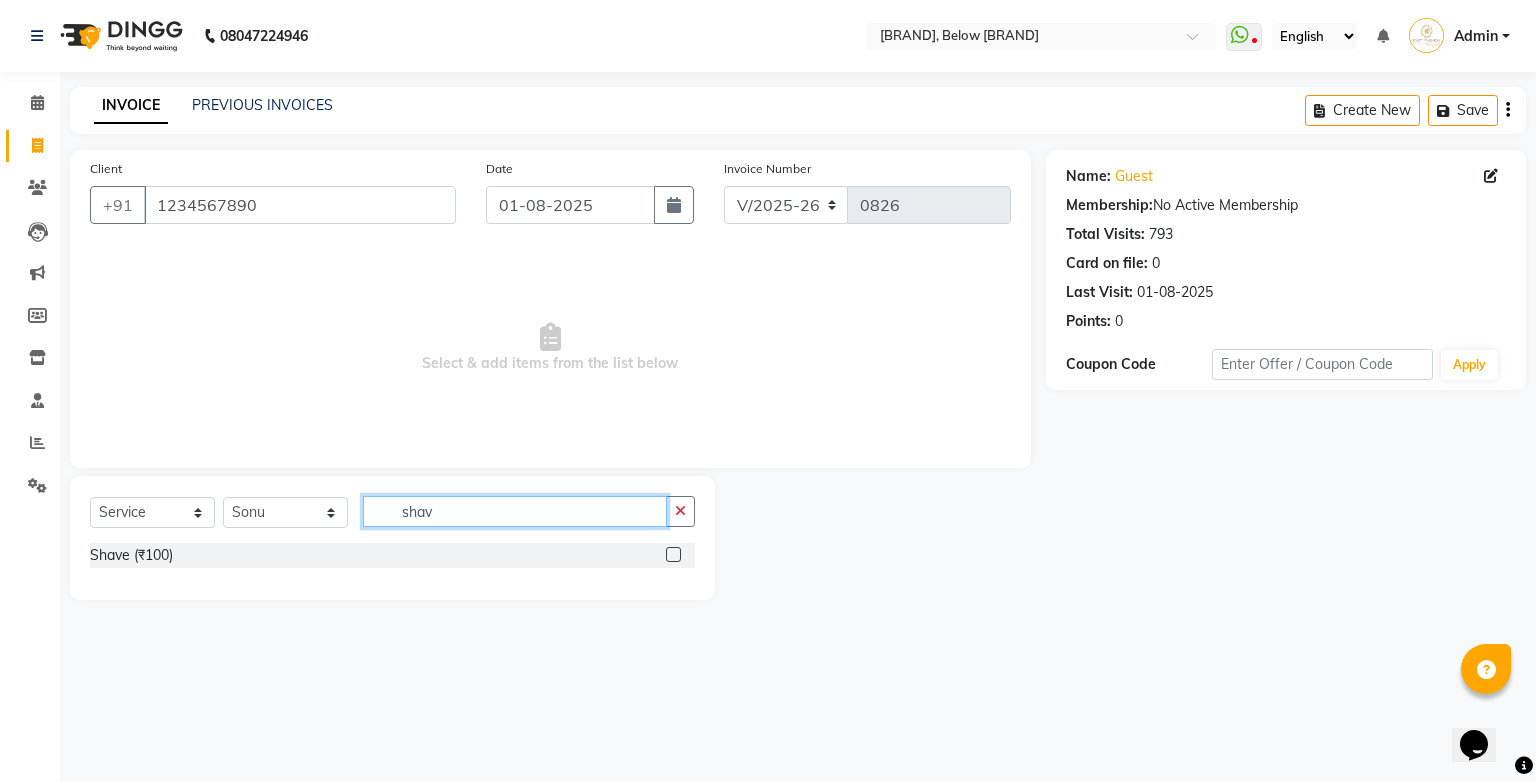 type on "shav" 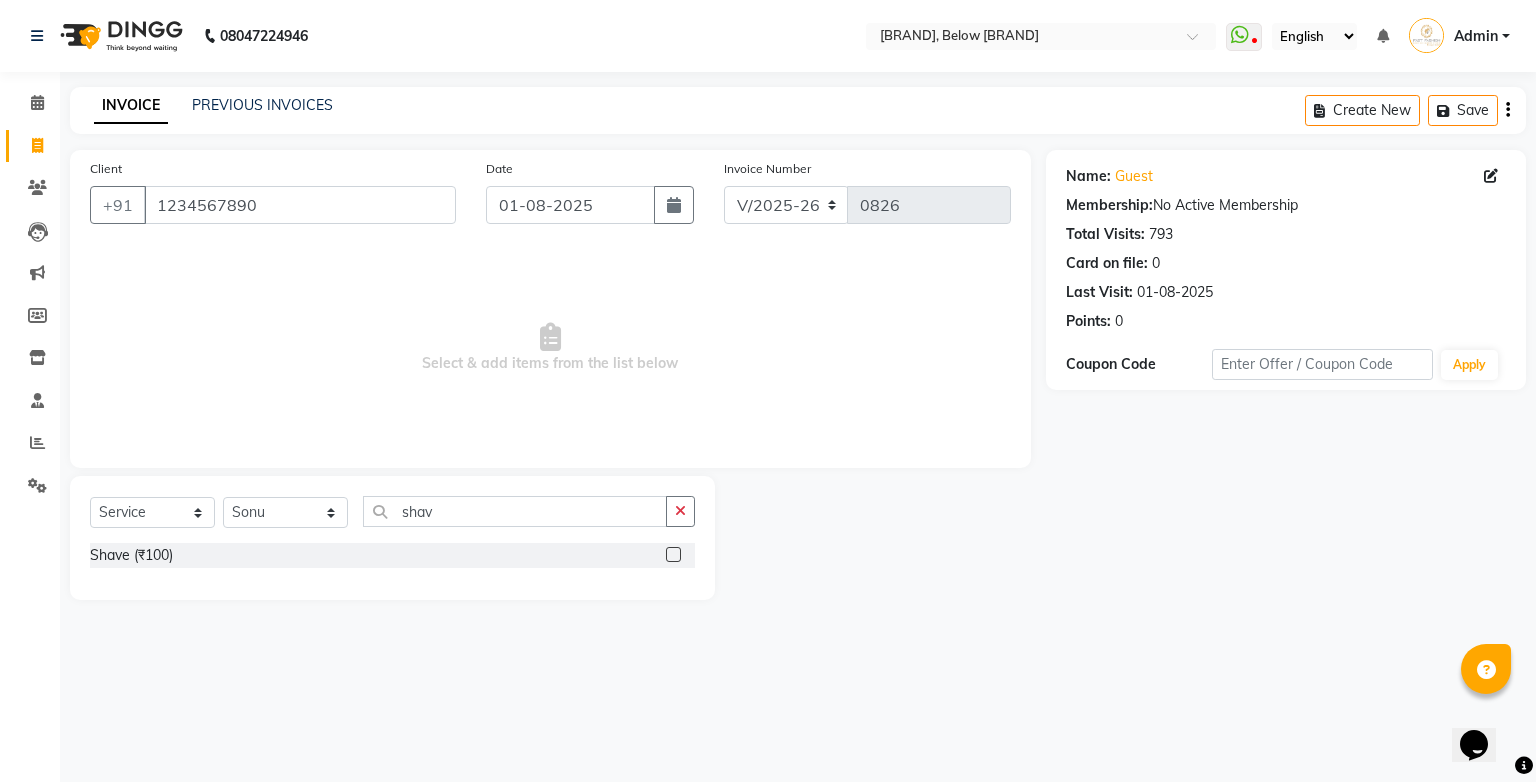 click 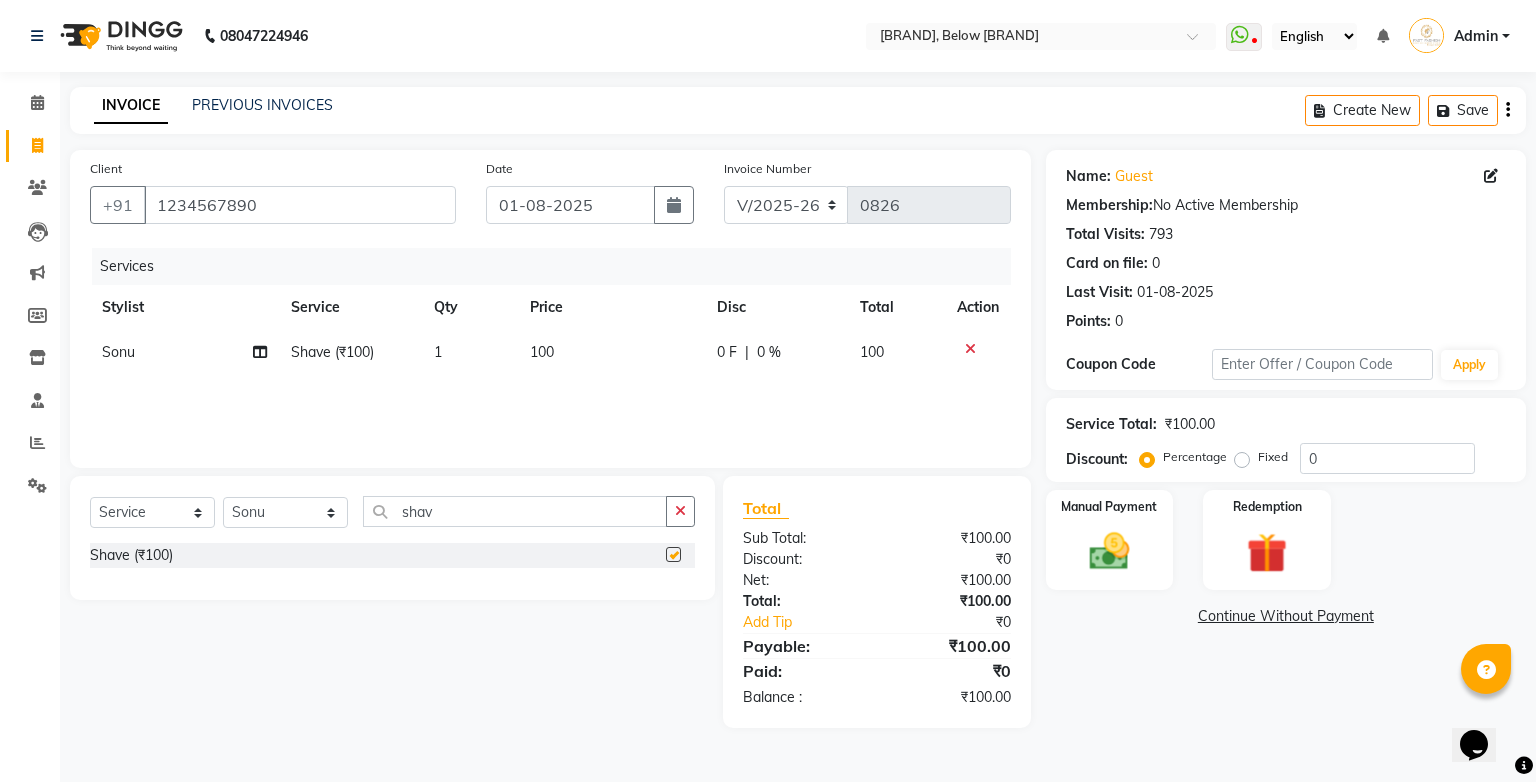checkbox on "false" 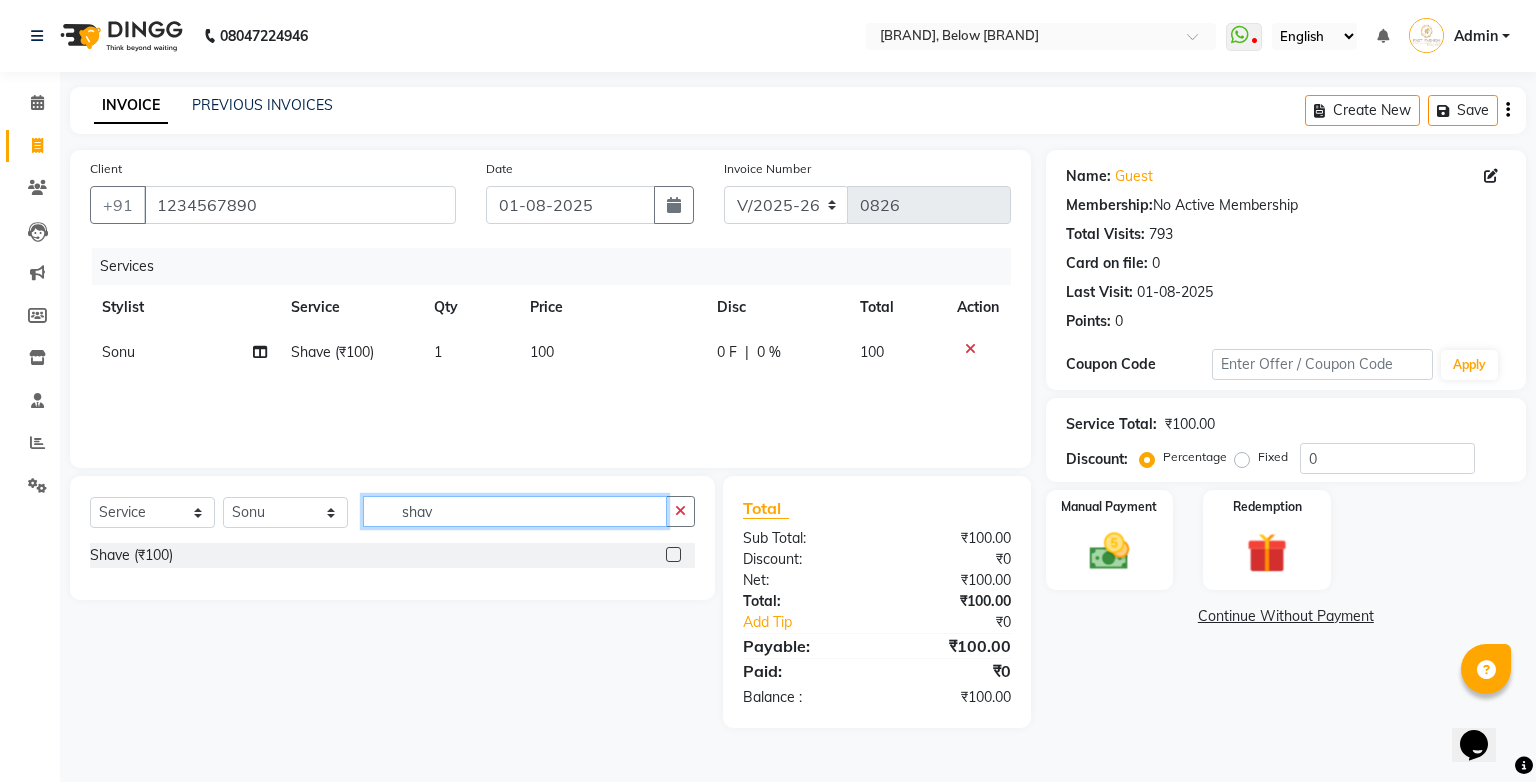 click on "shav" 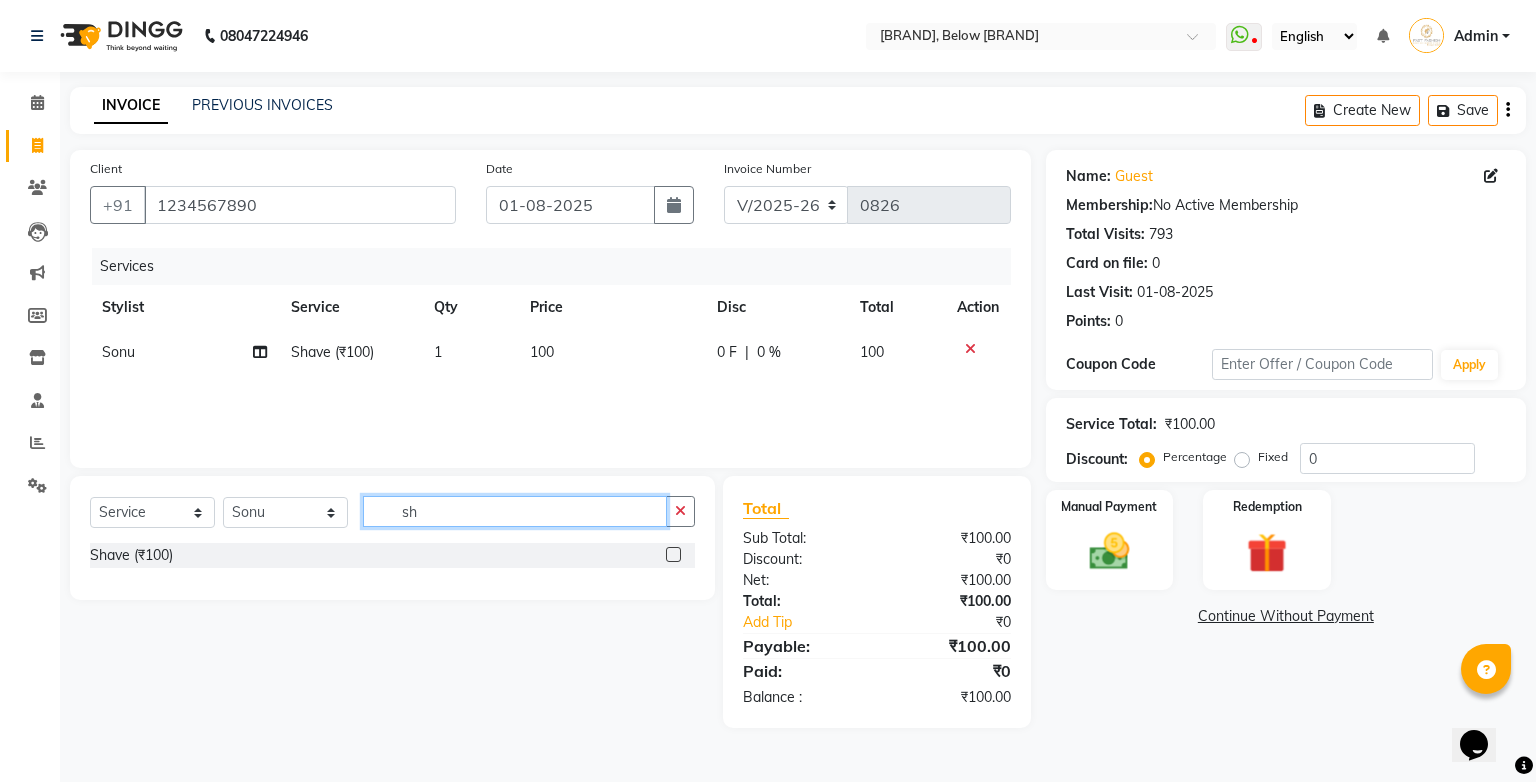 type on "s" 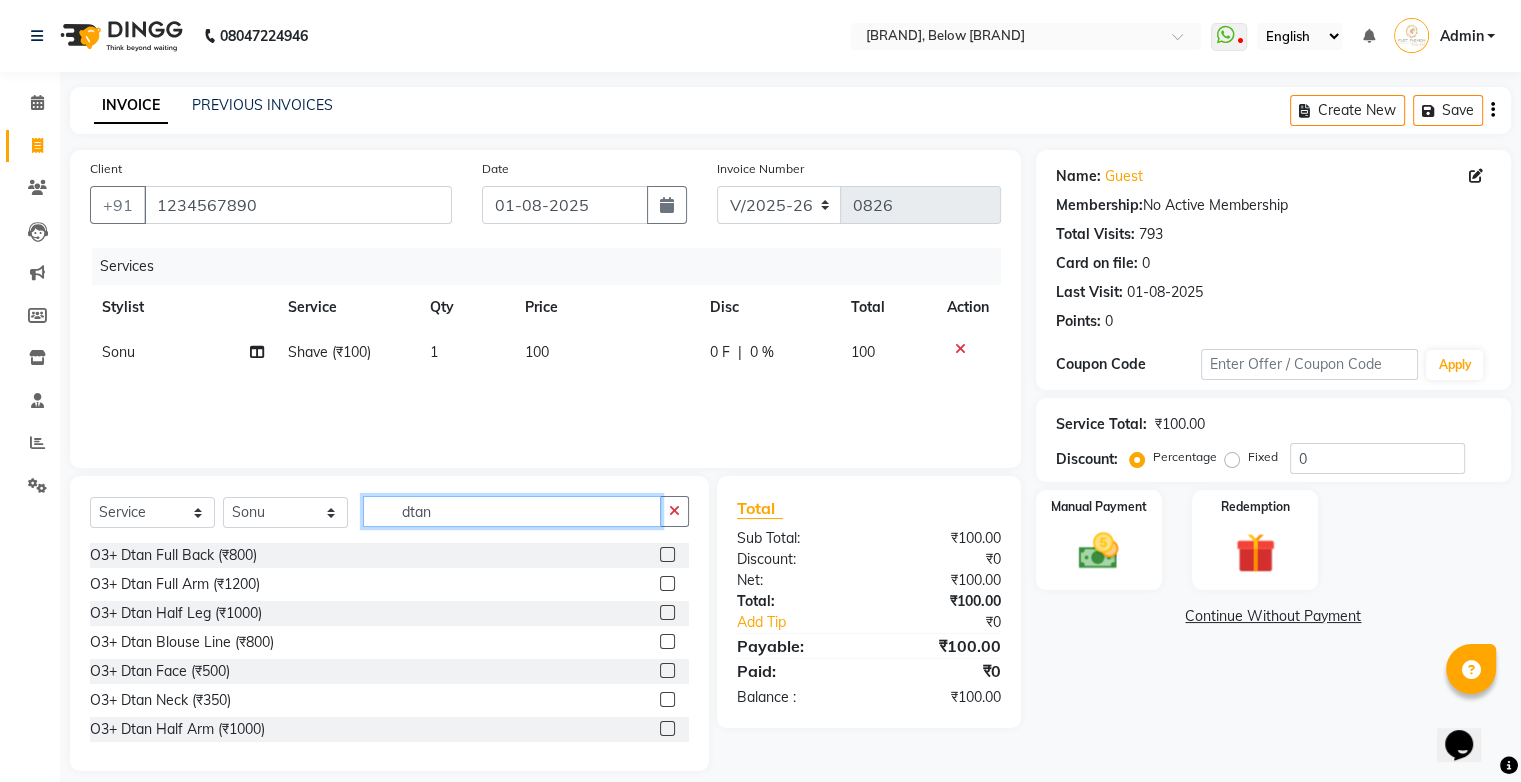 type on "dtan" 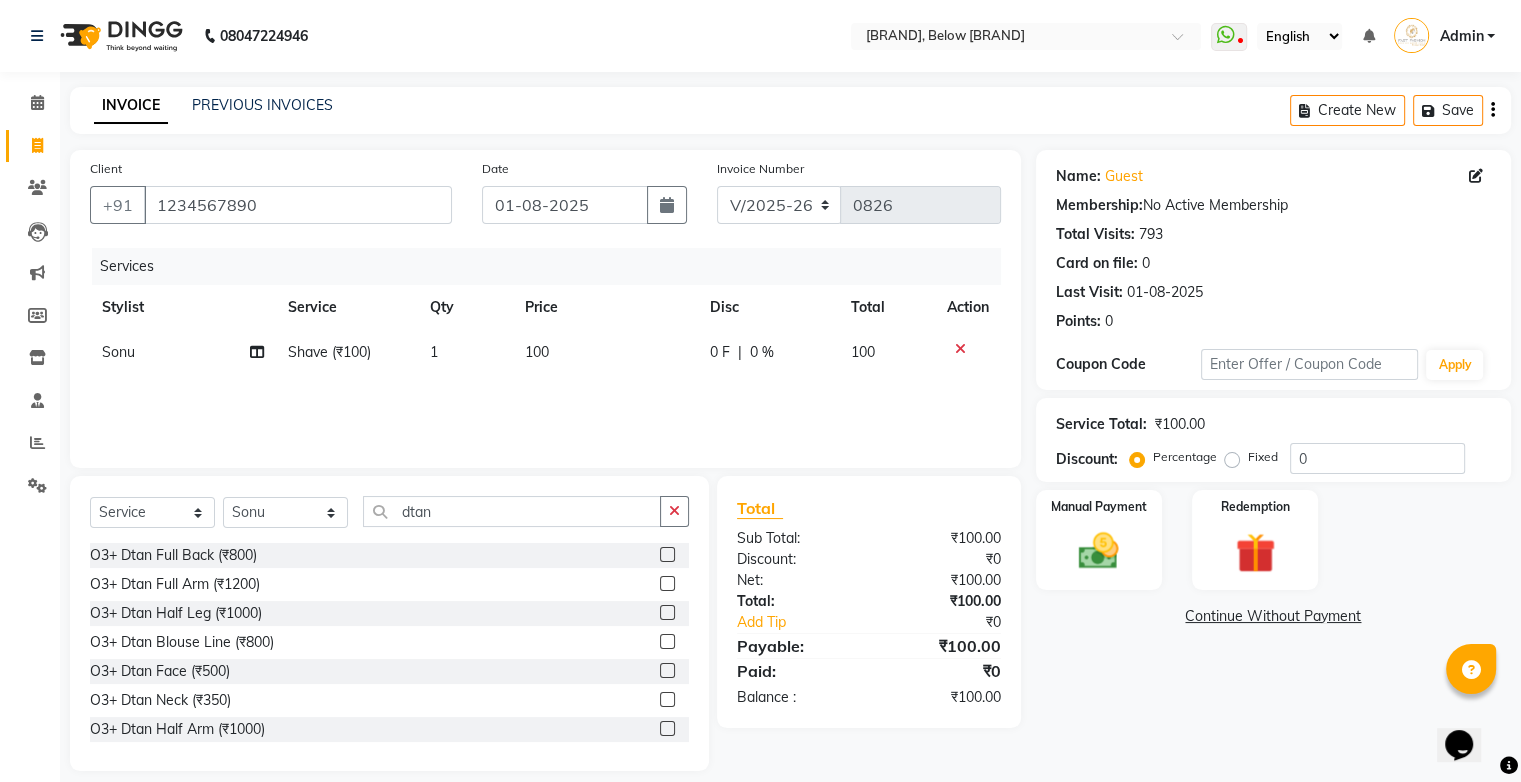 click 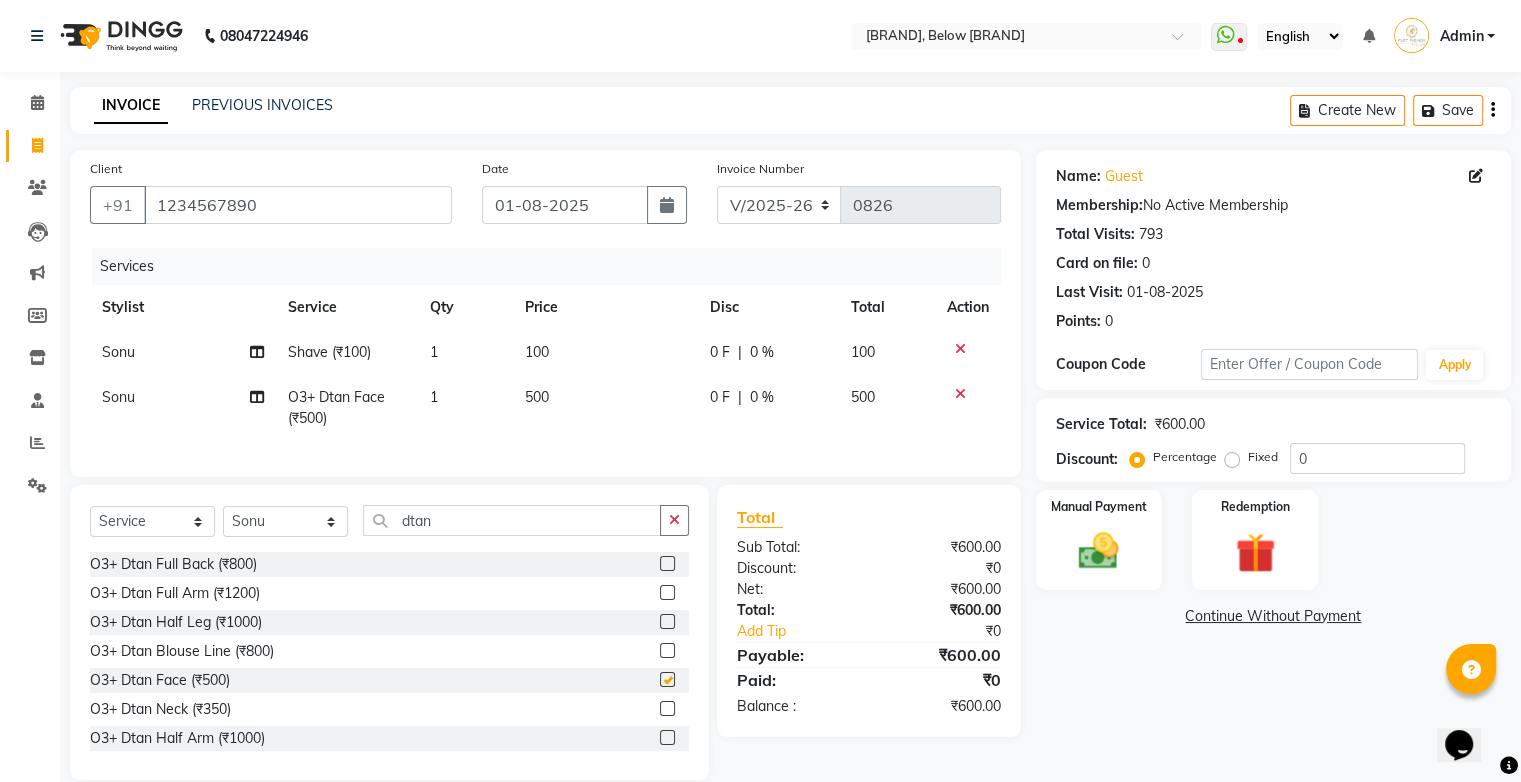checkbox on "false" 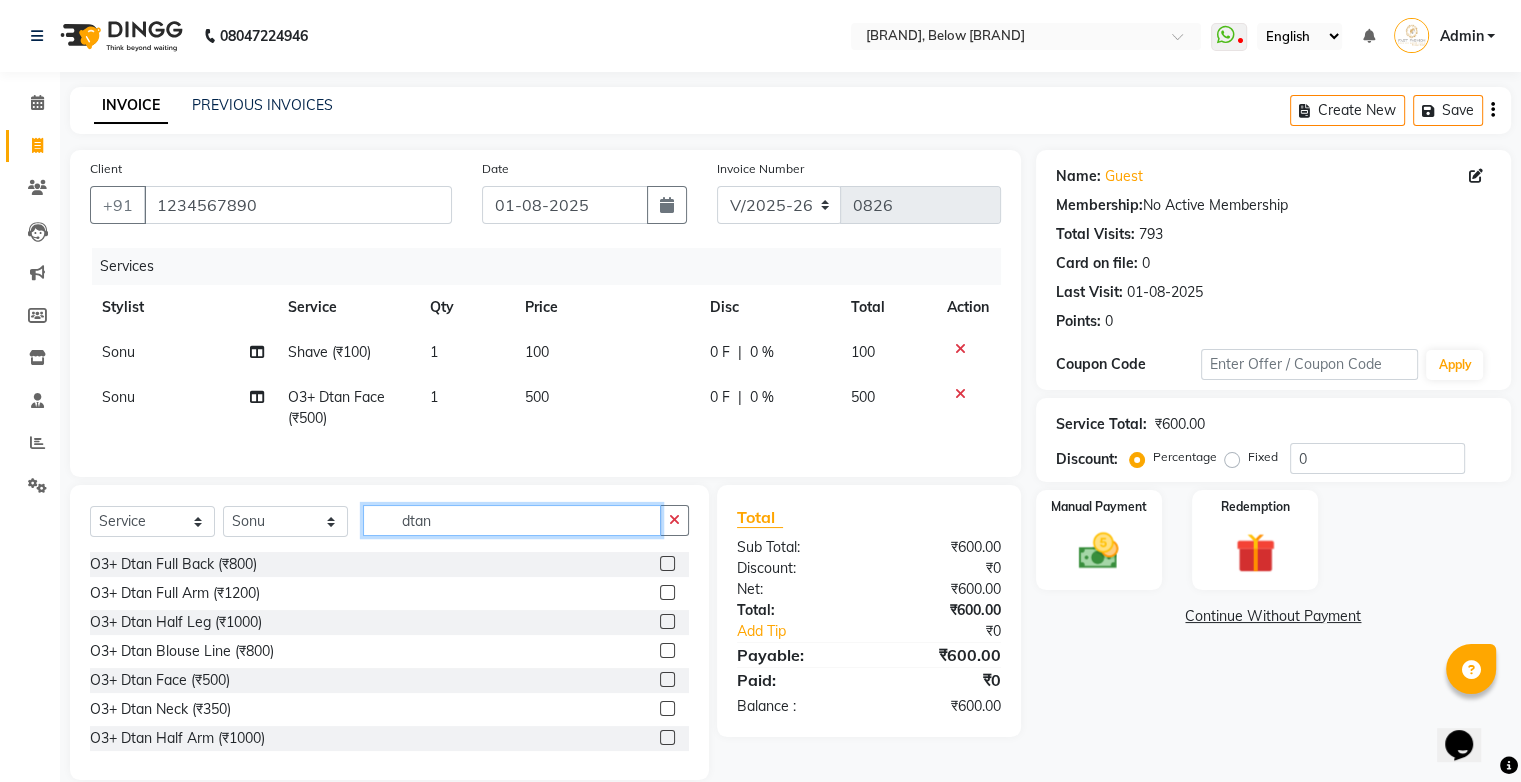 click on "dtan" 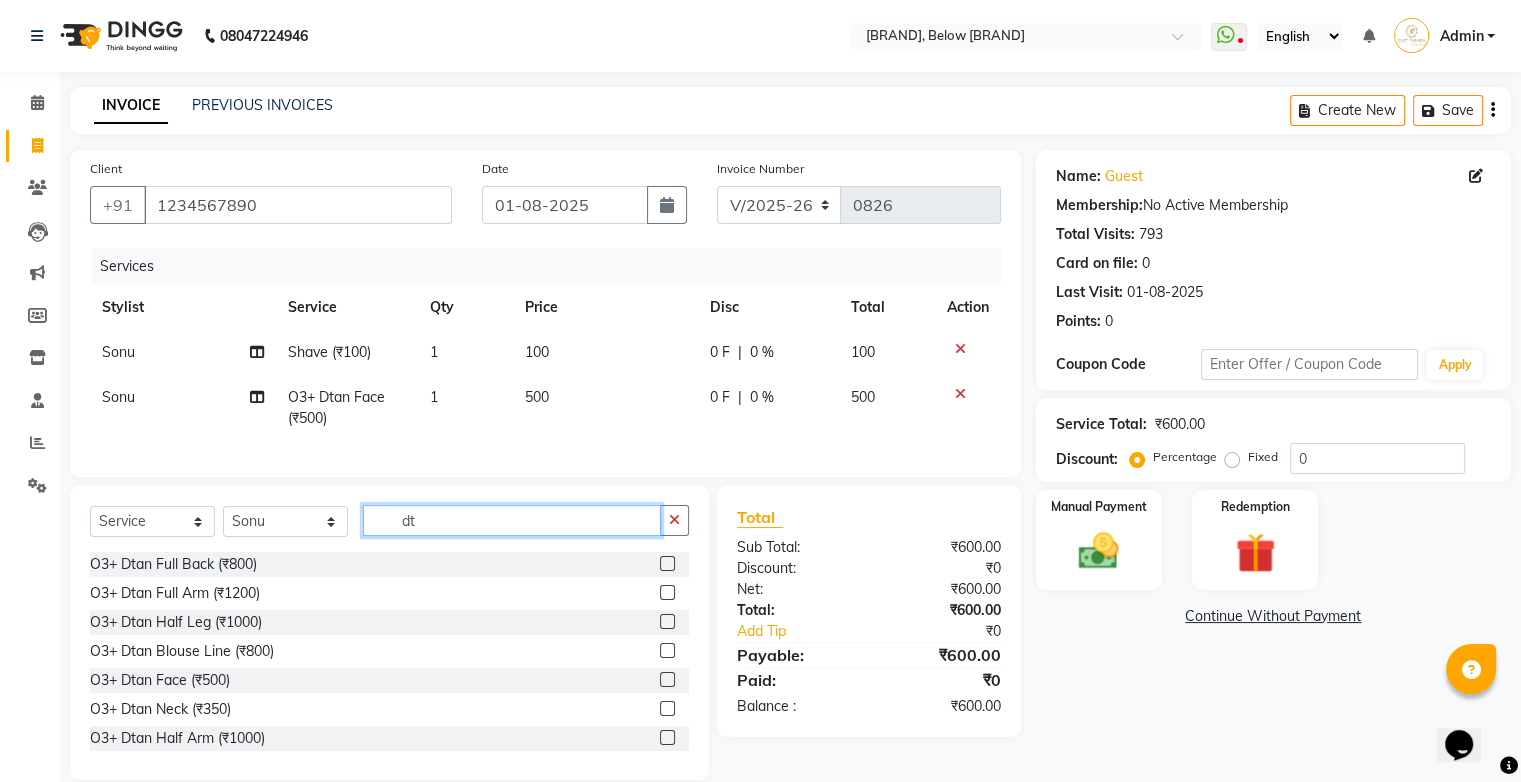 type on "d" 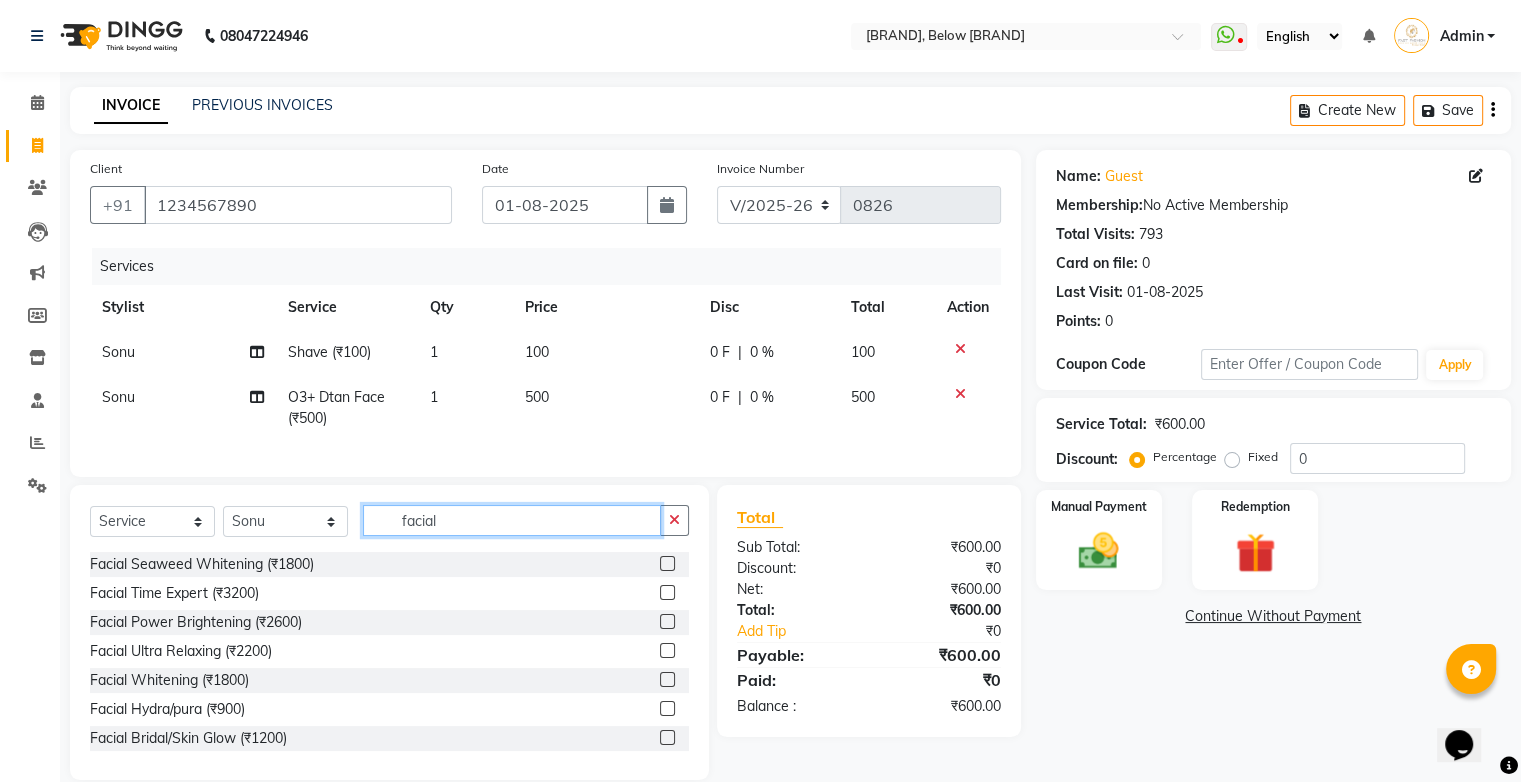type on "facial" 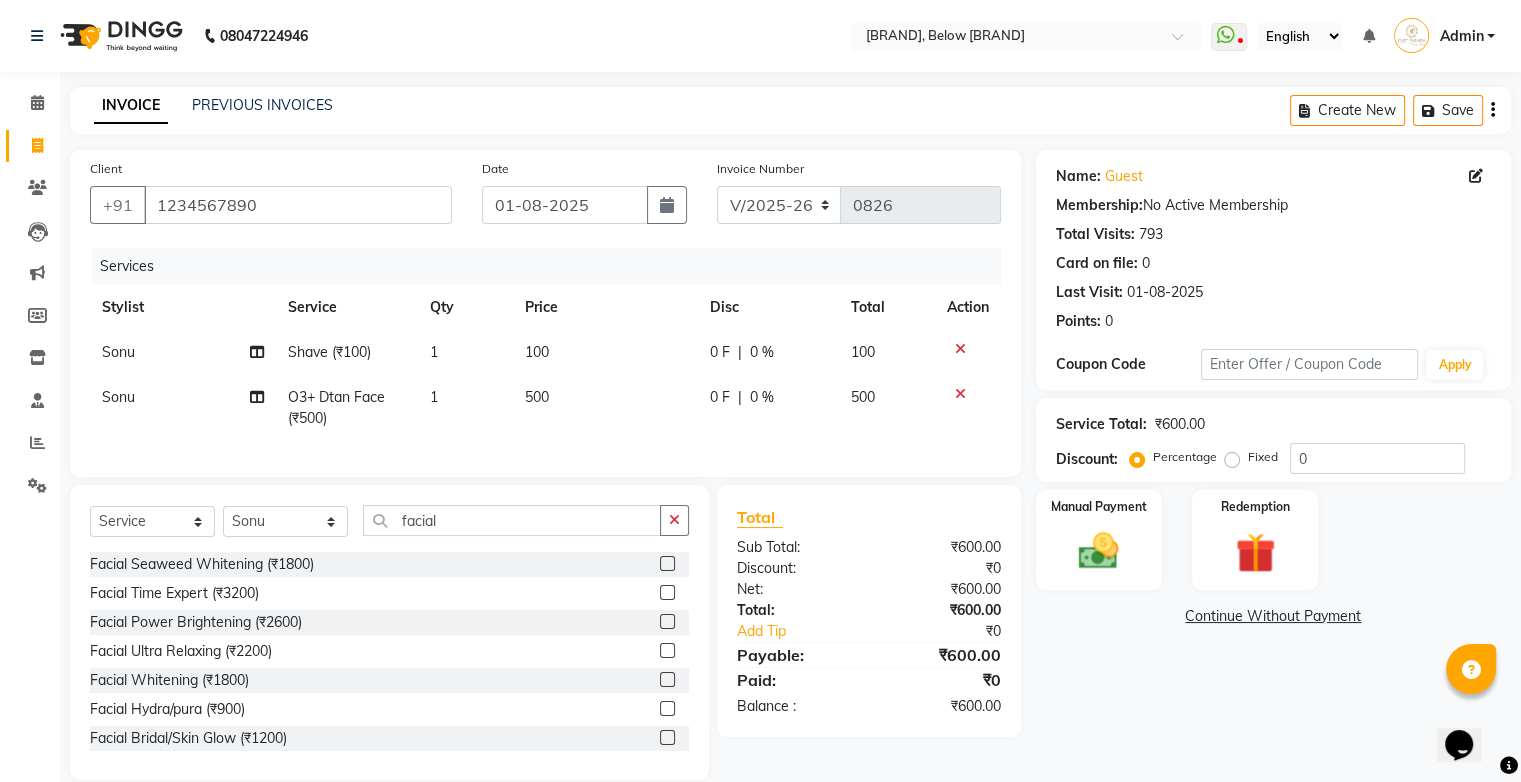 click 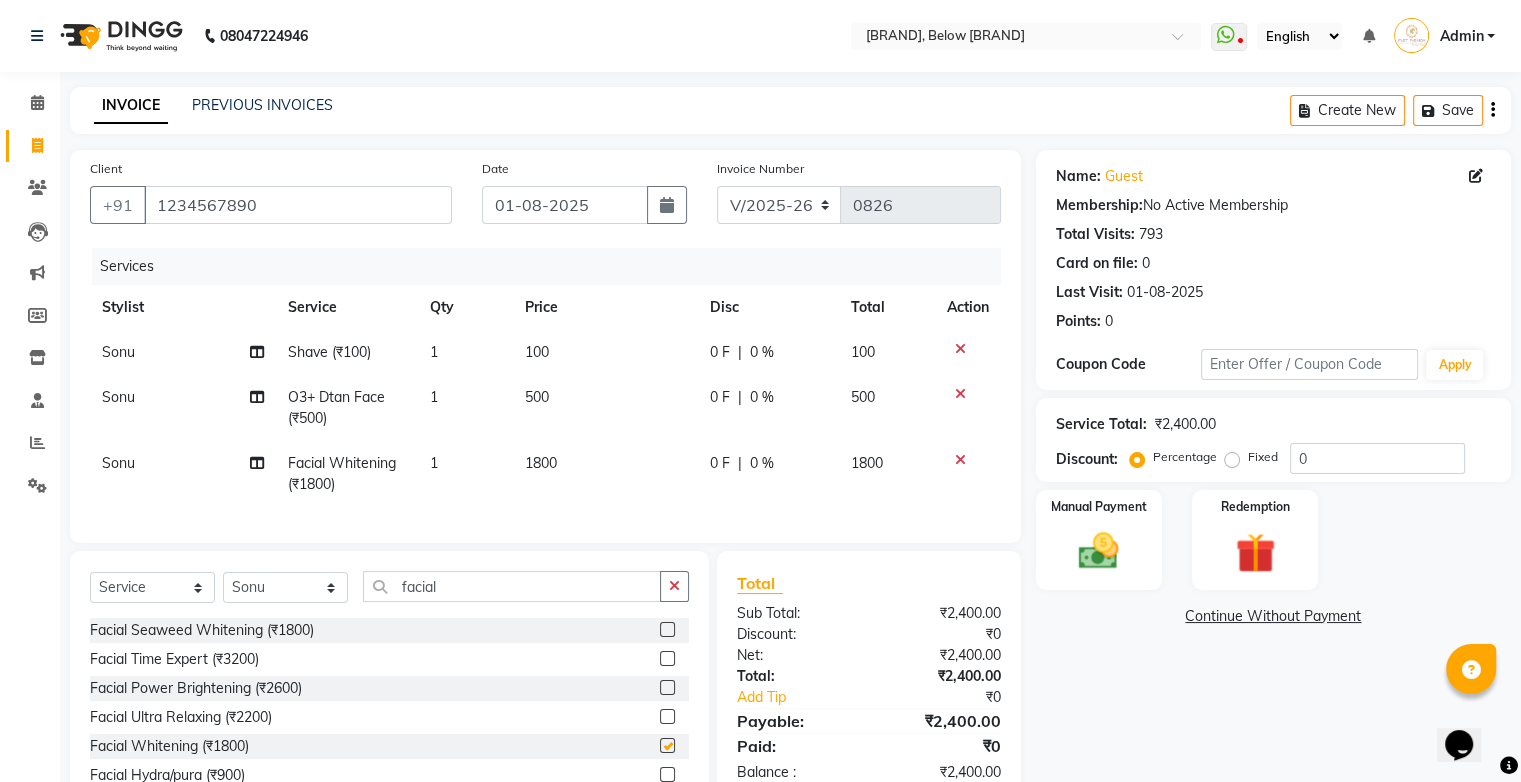 checkbox on "false" 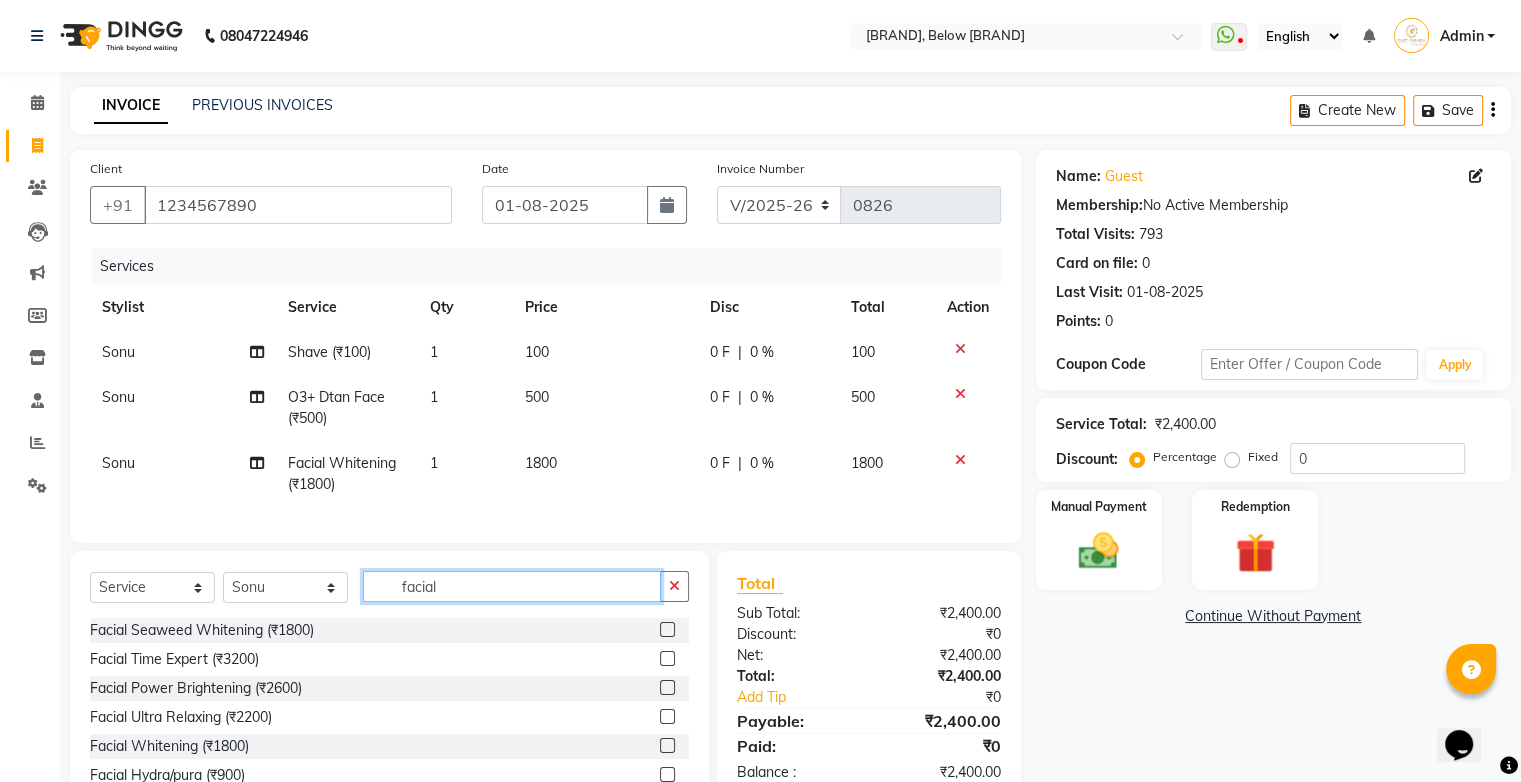 click on "facial" 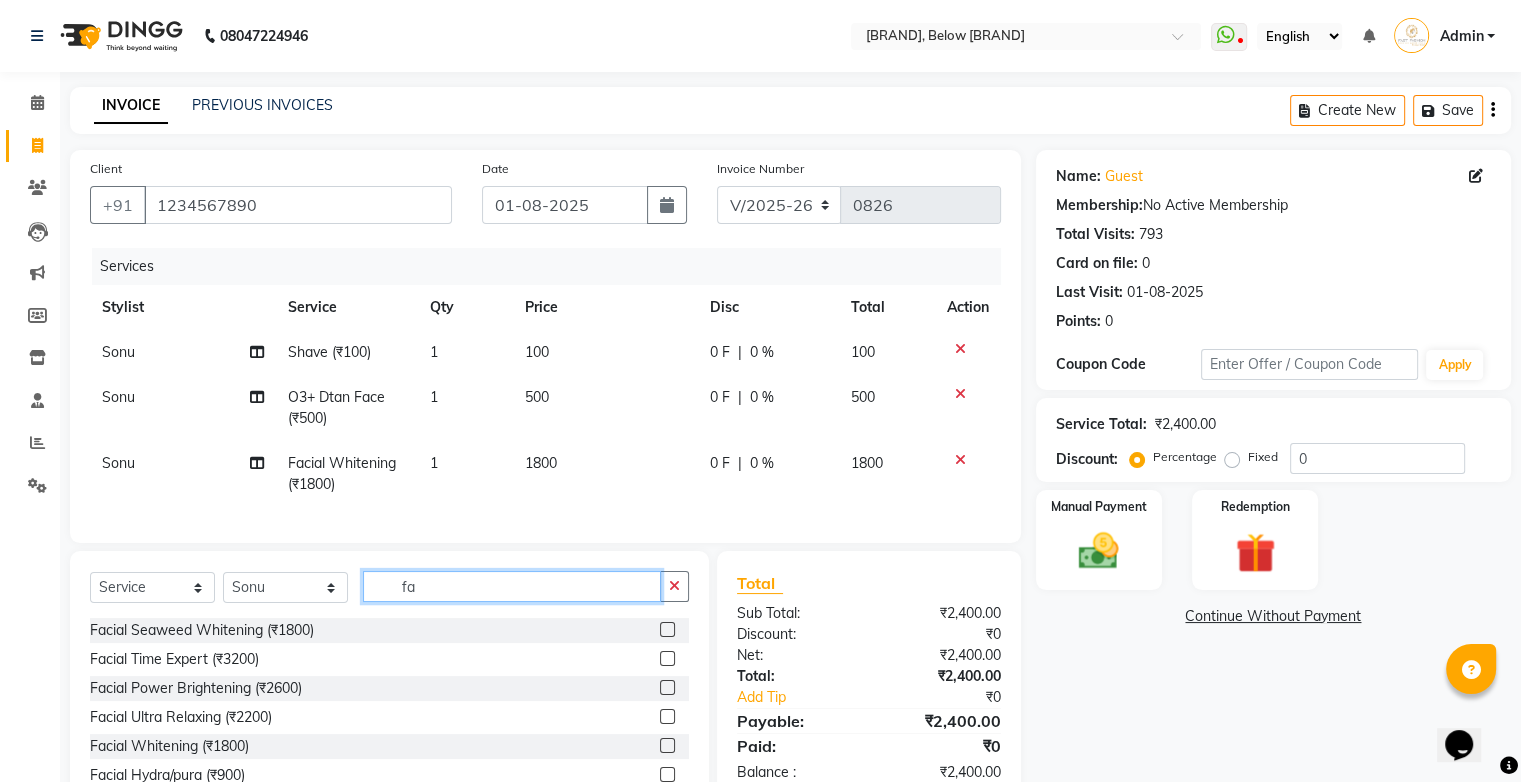 type on "f" 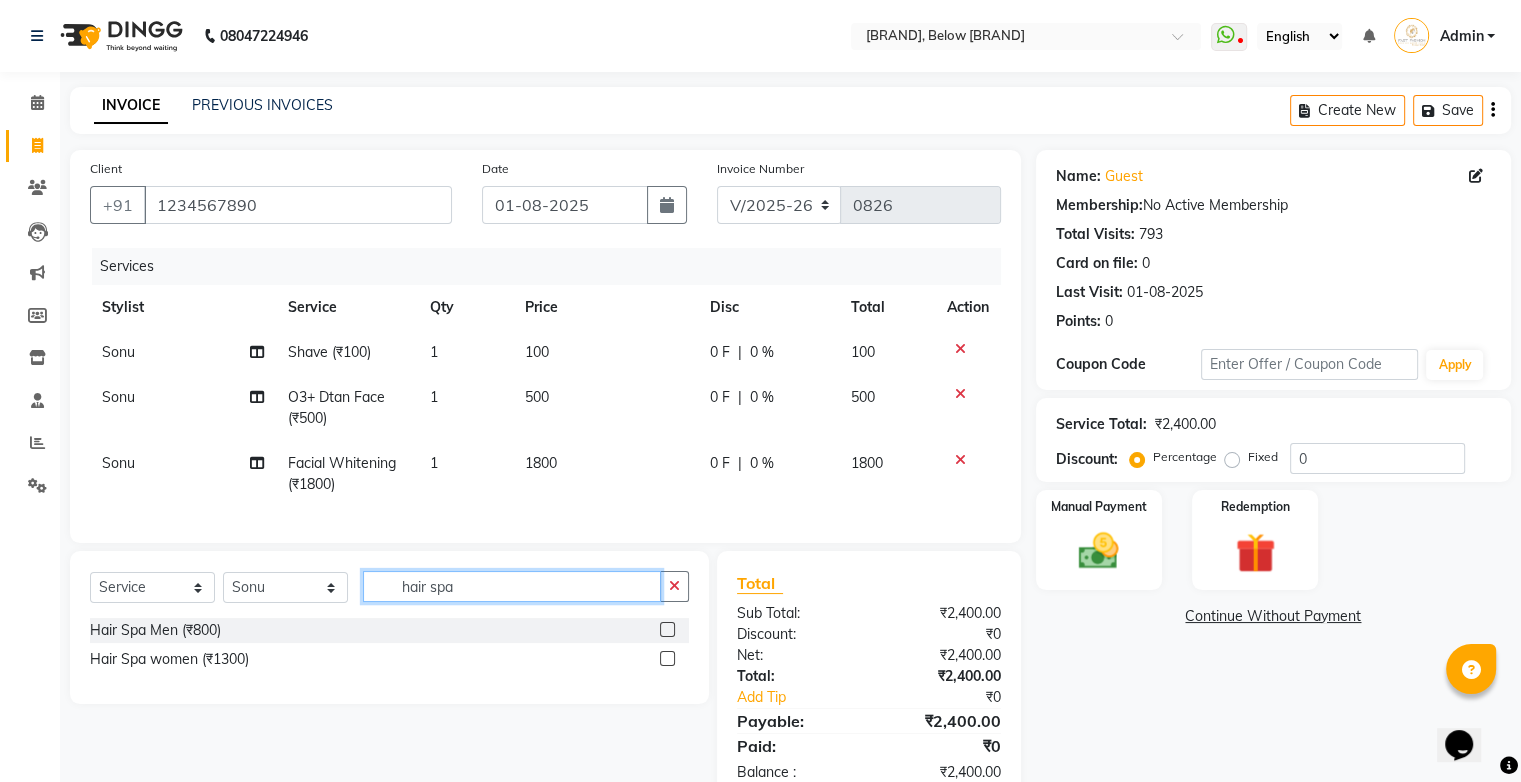 type on "hair spa" 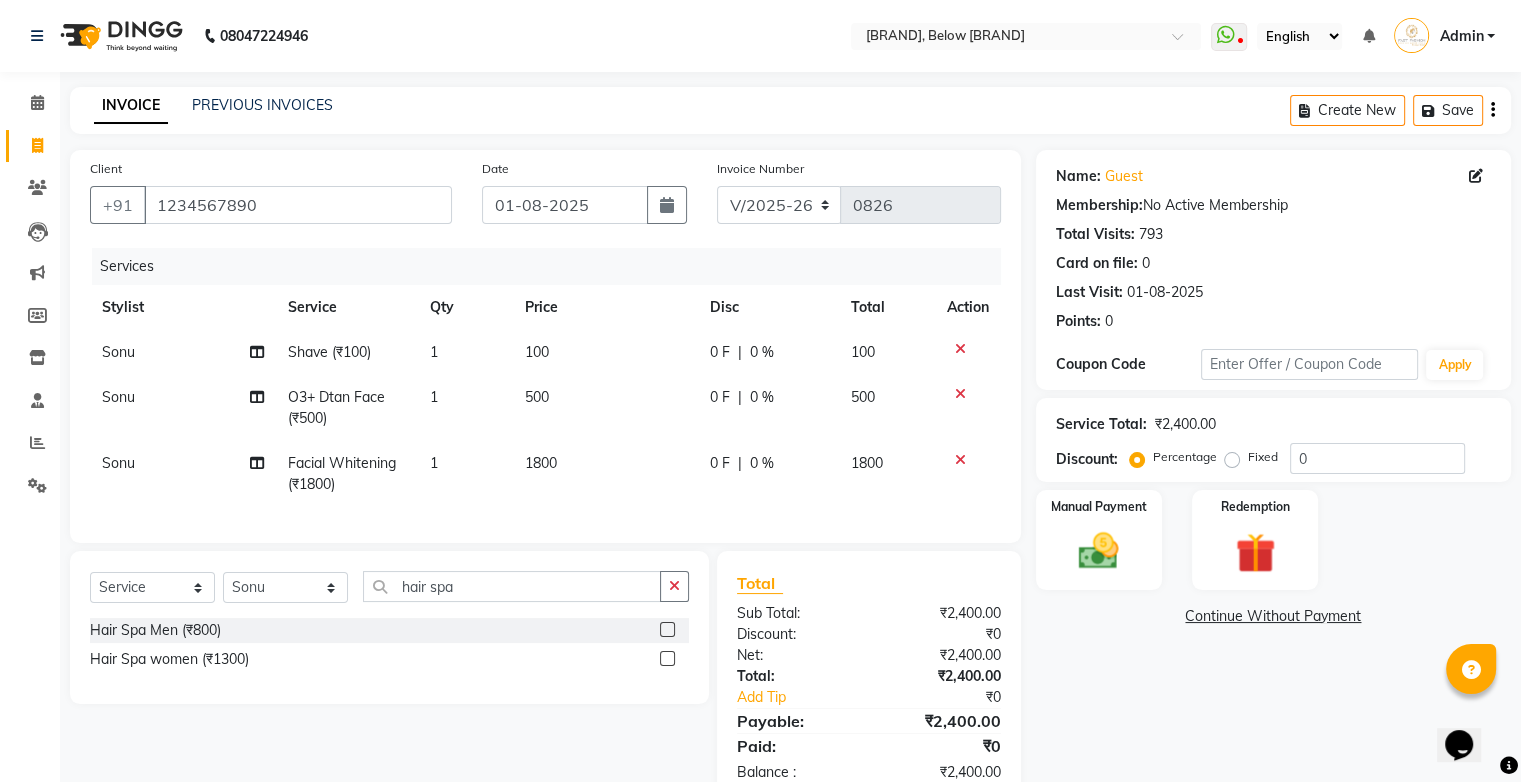 click 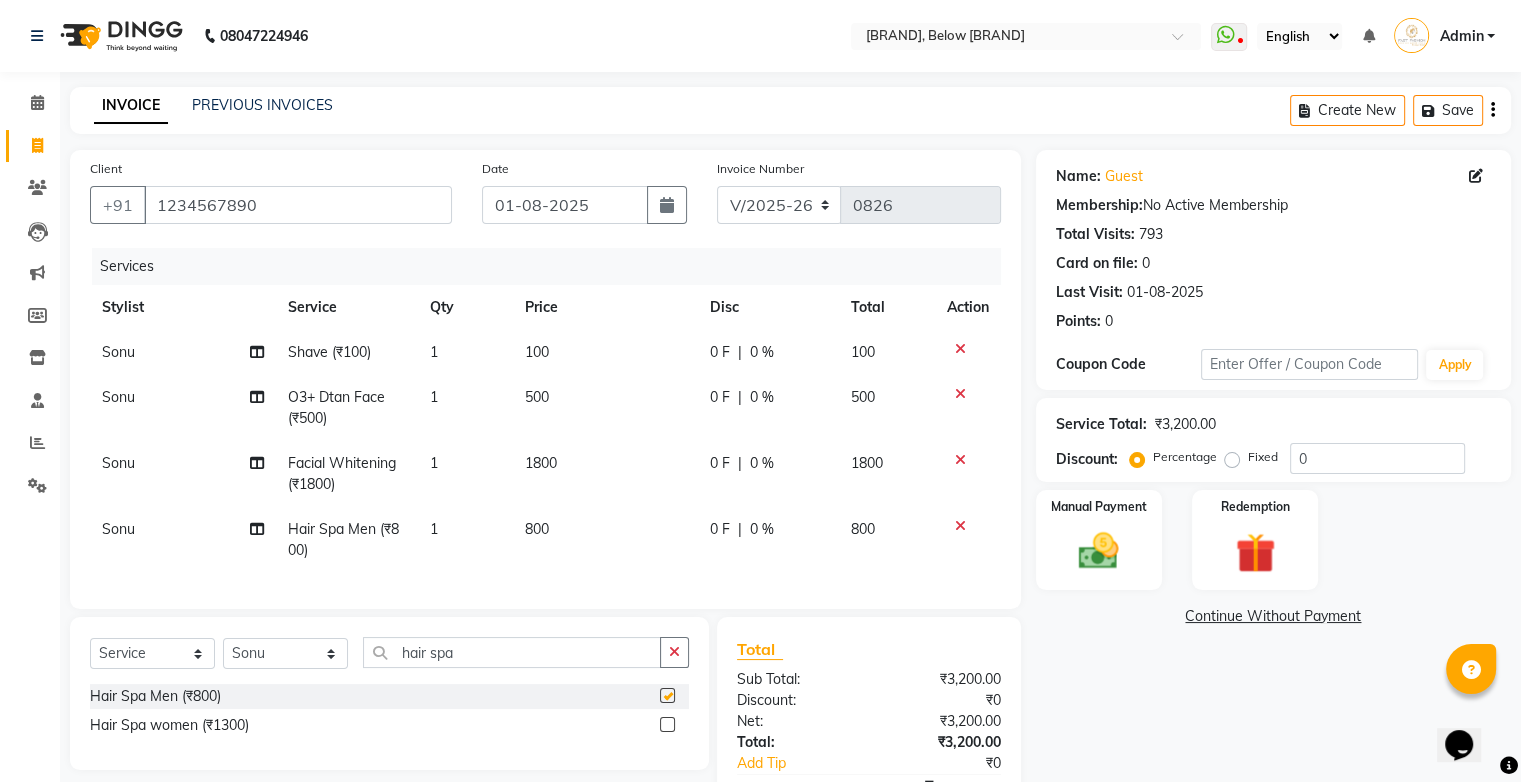 checkbox on "false" 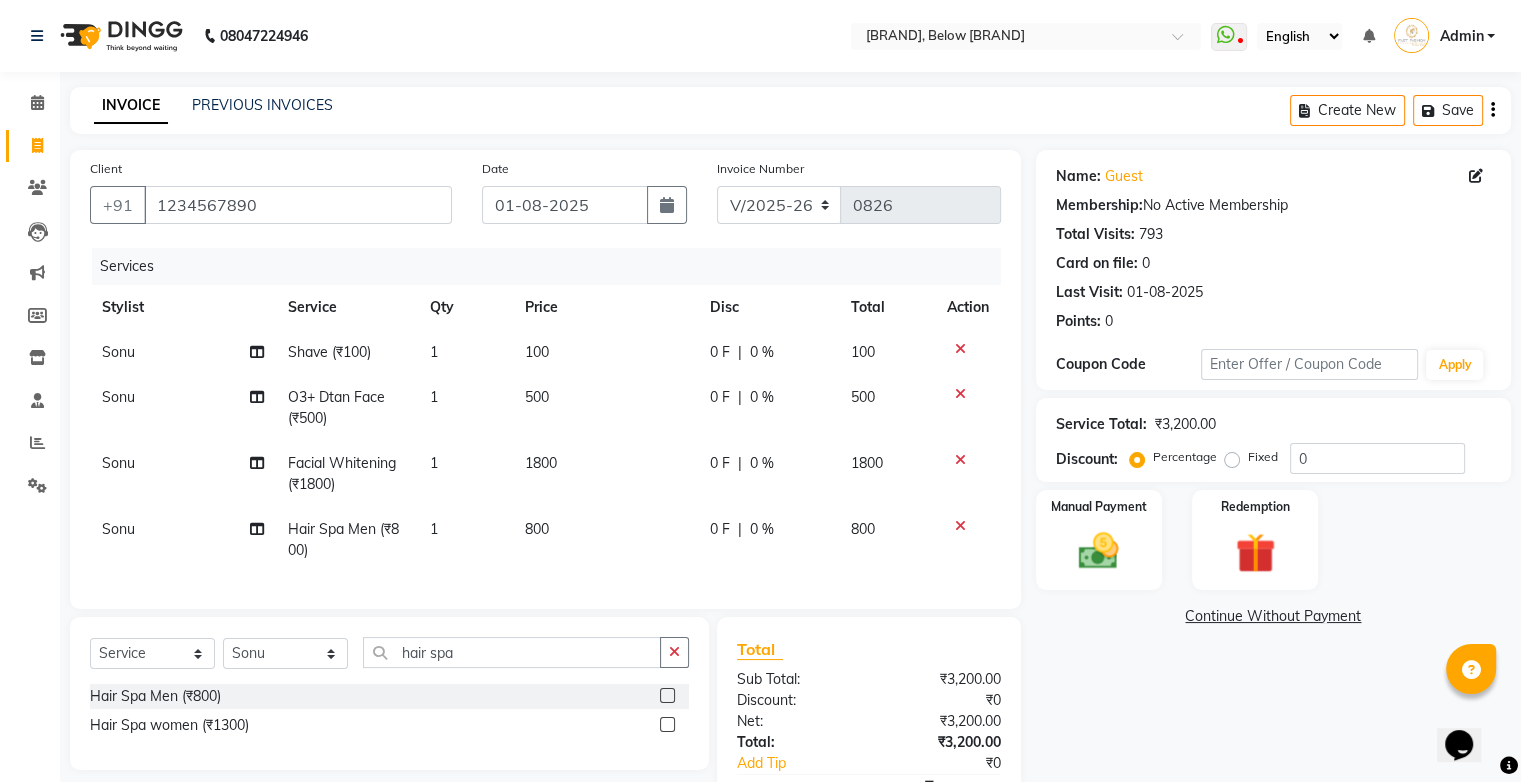 click on "Fixed" 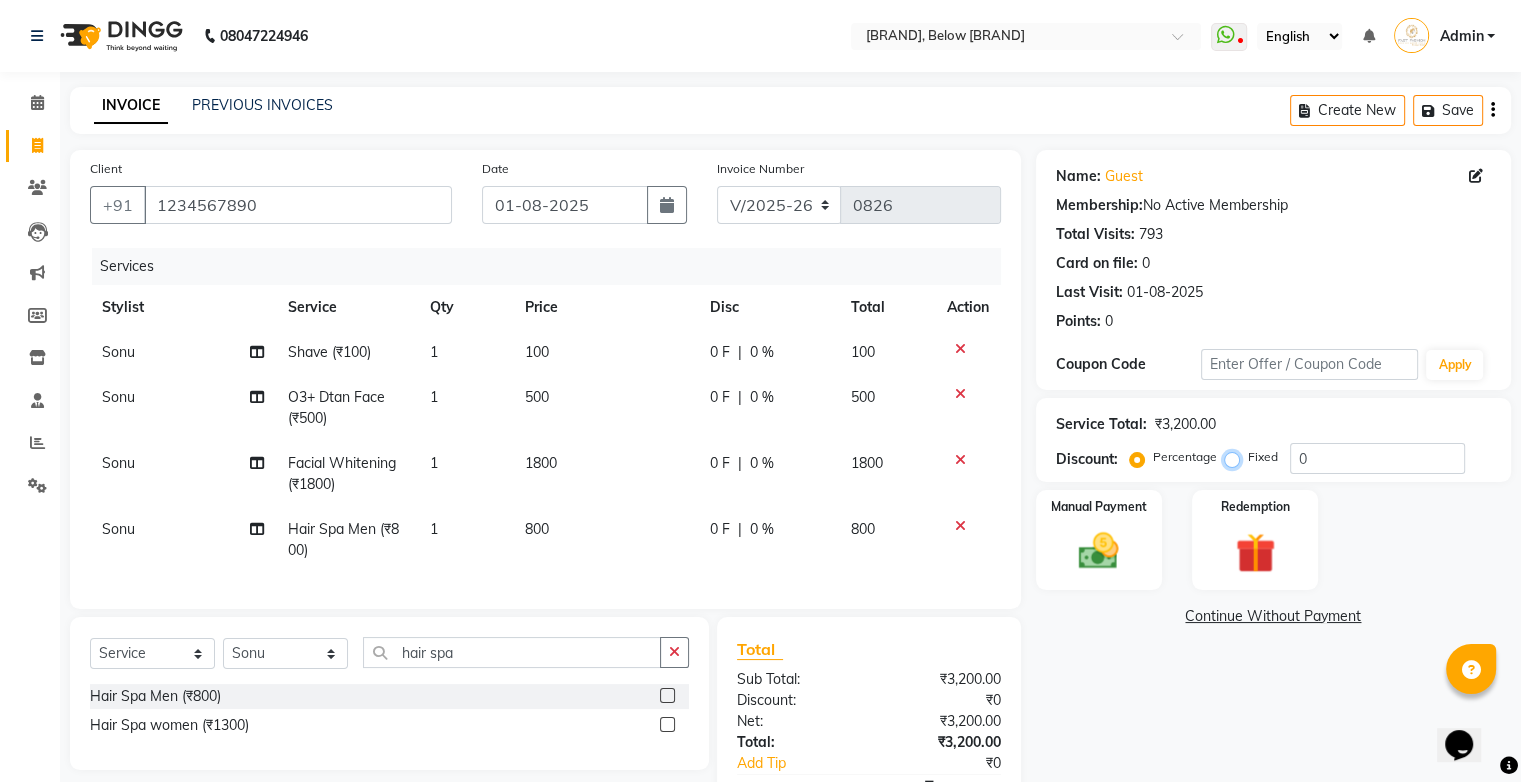 click on "Fixed" at bounding box center (1236, 457) 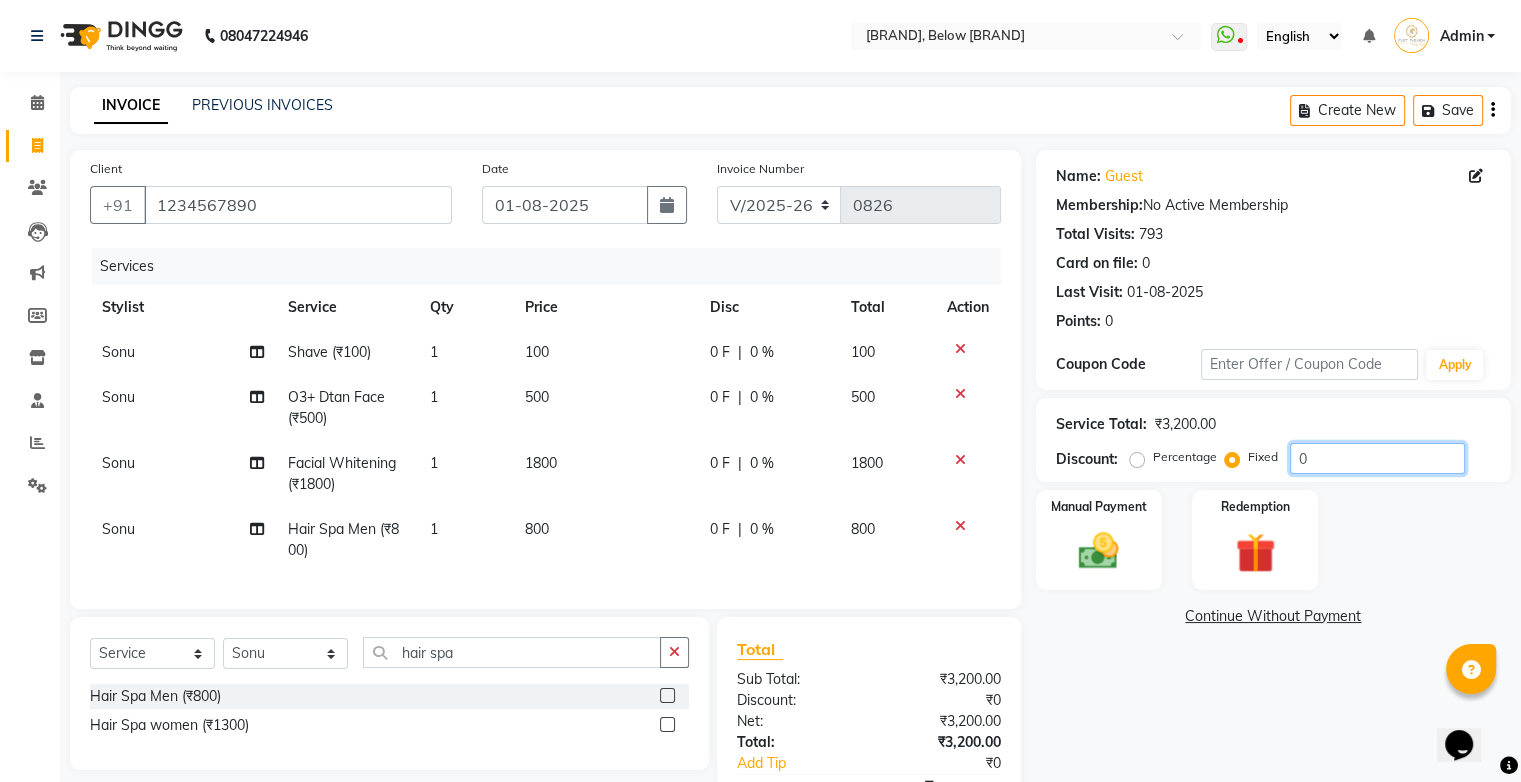 click on "0" 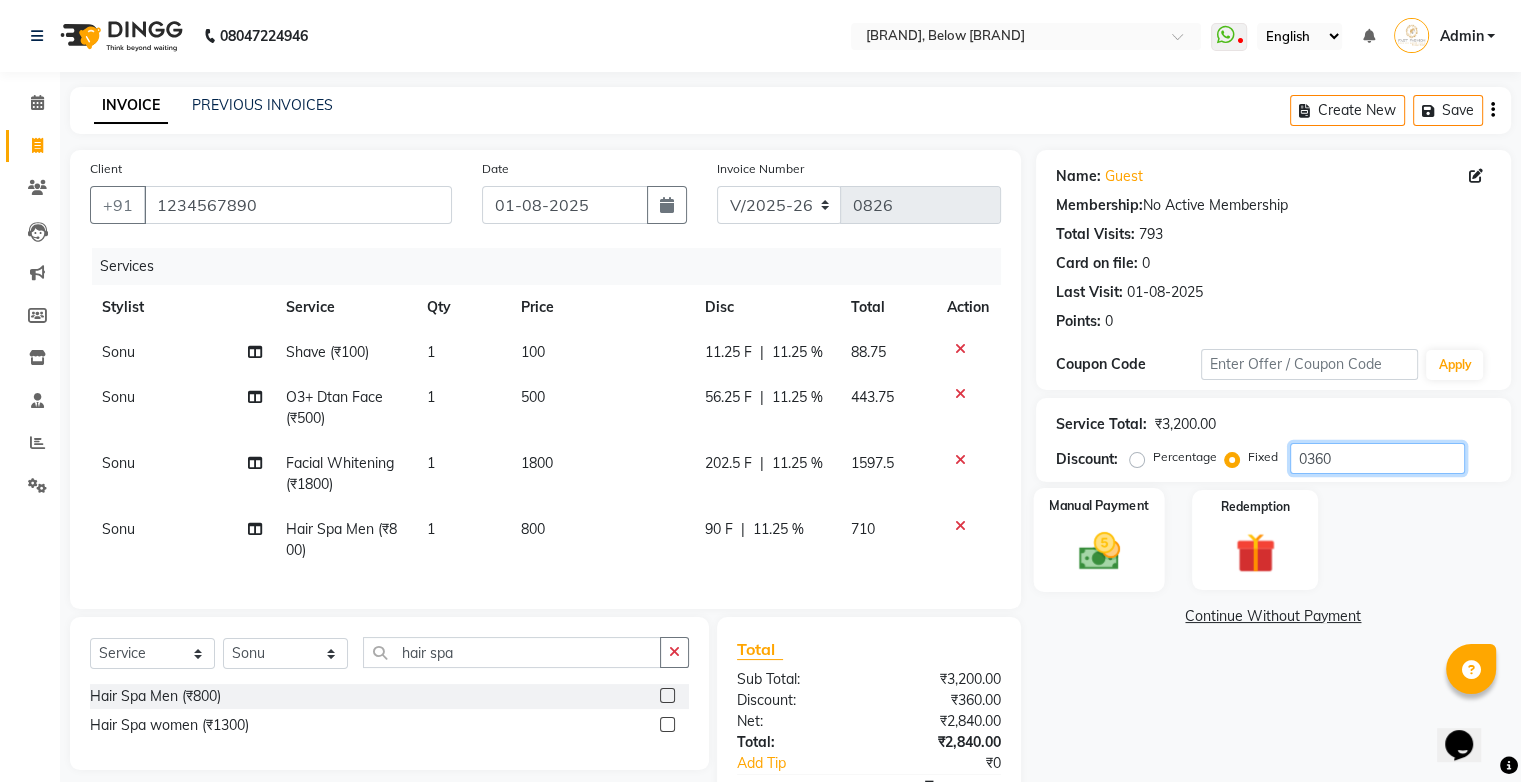type on "0360" 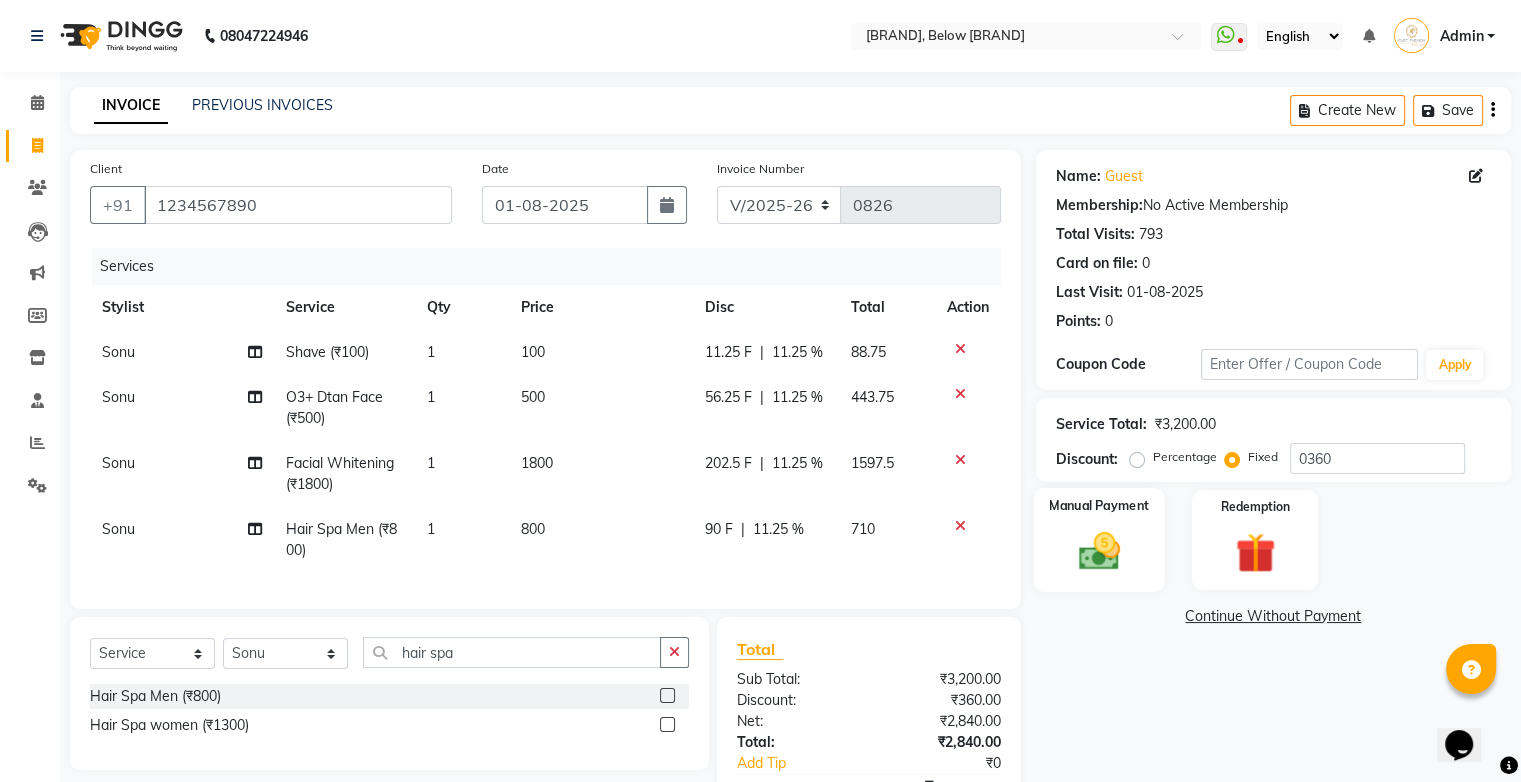 click 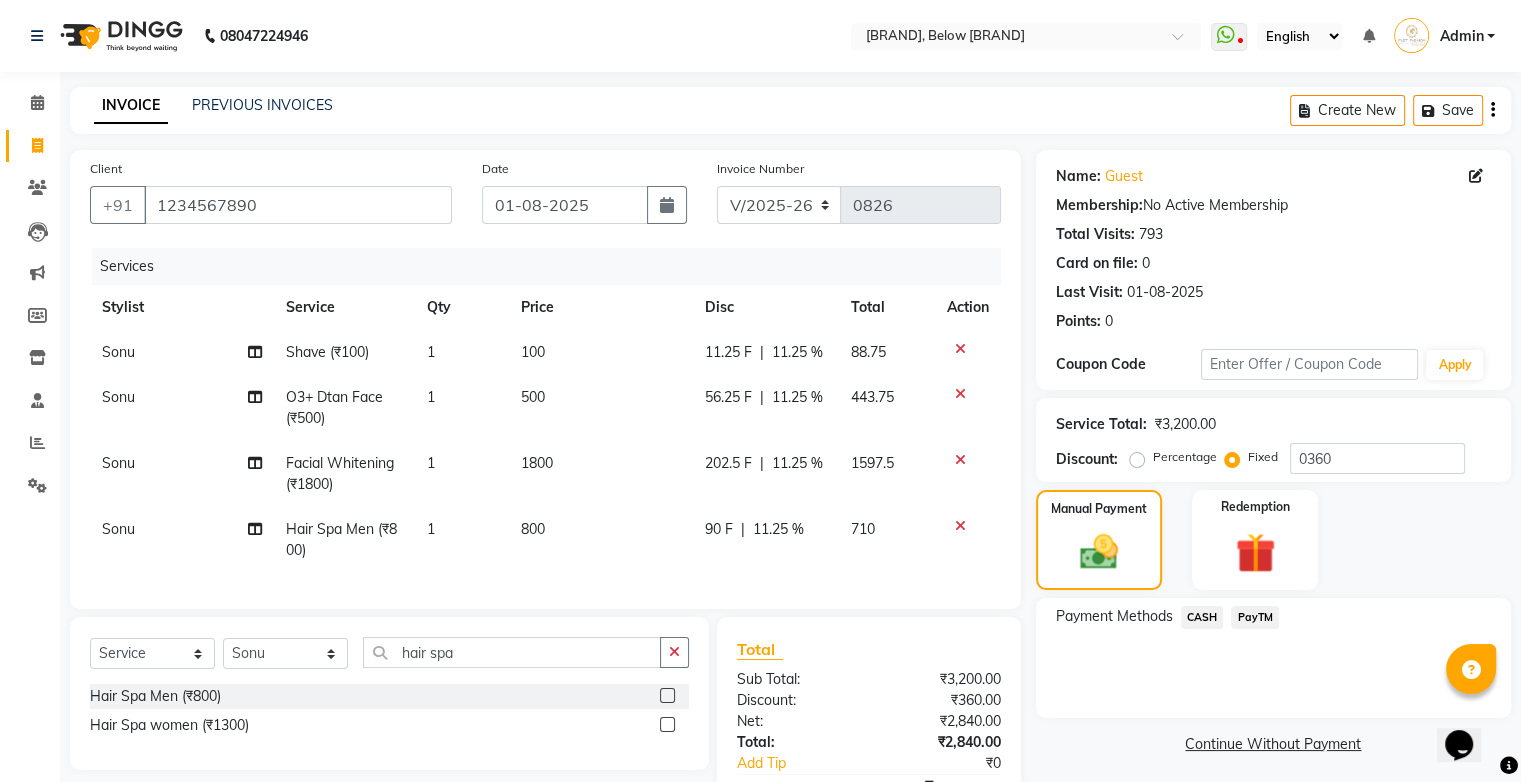 click on "PayTM" 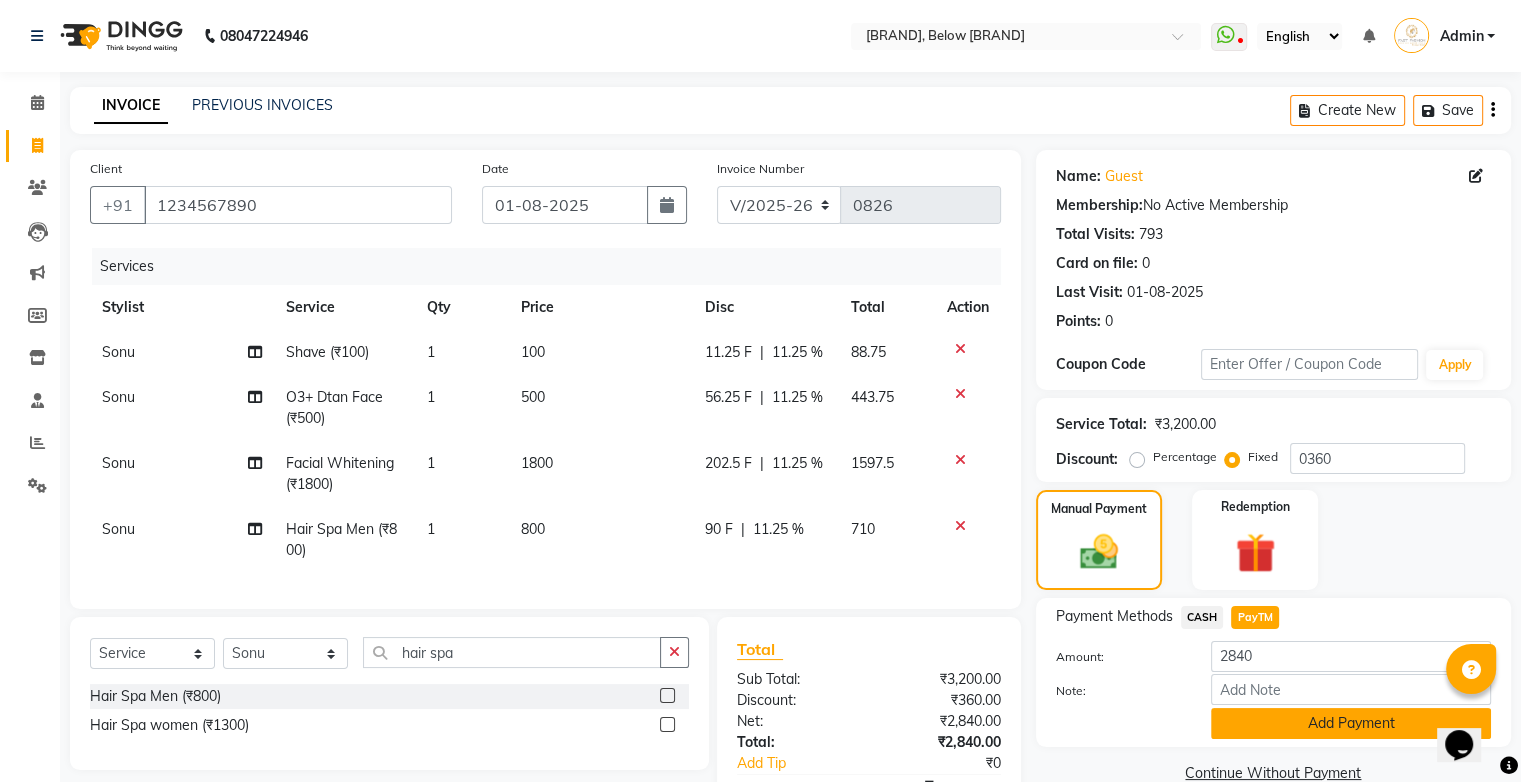 click on "Add Payment" 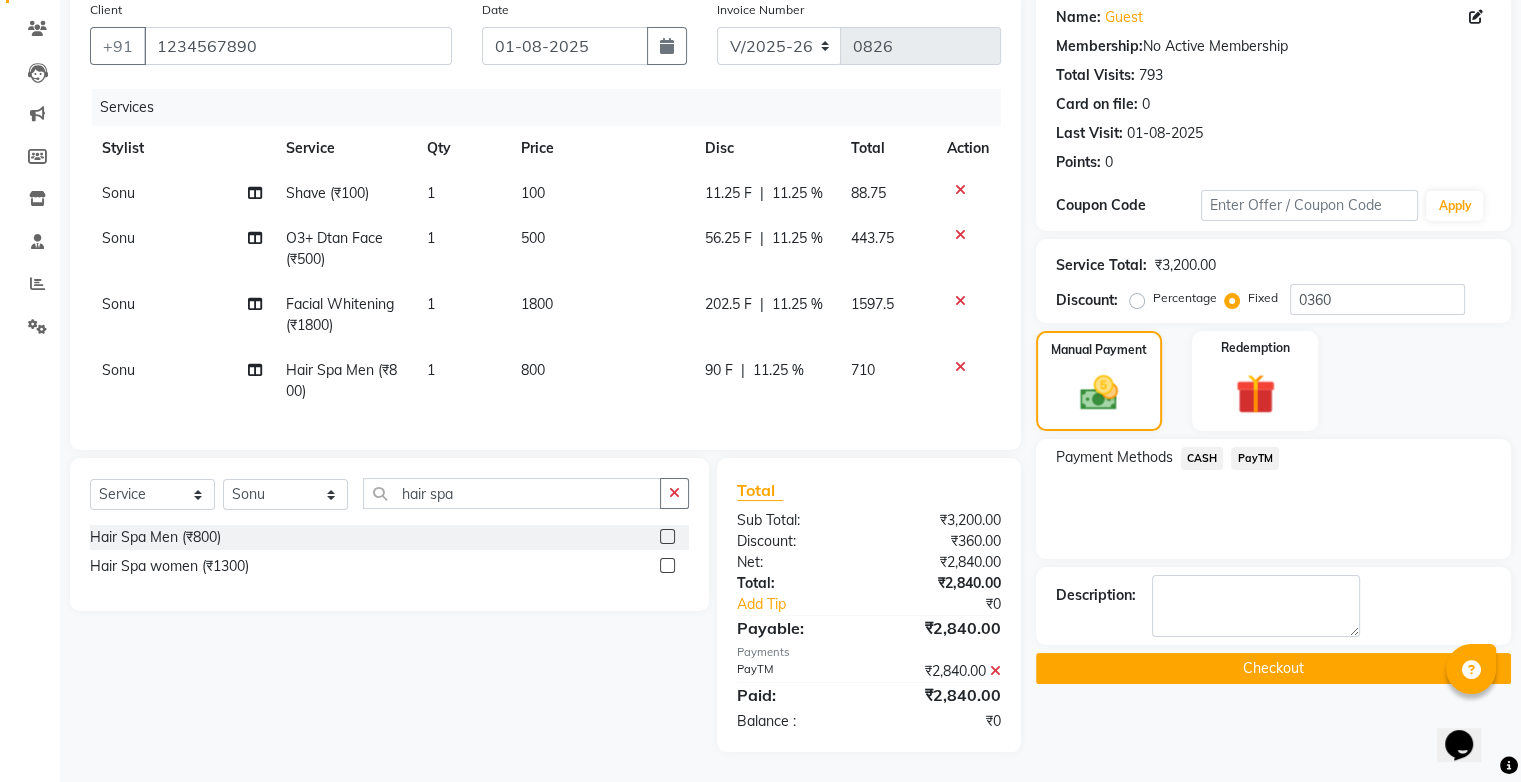 scroll, scrollTop: 174, scrollLeft: 0, axis: vertical 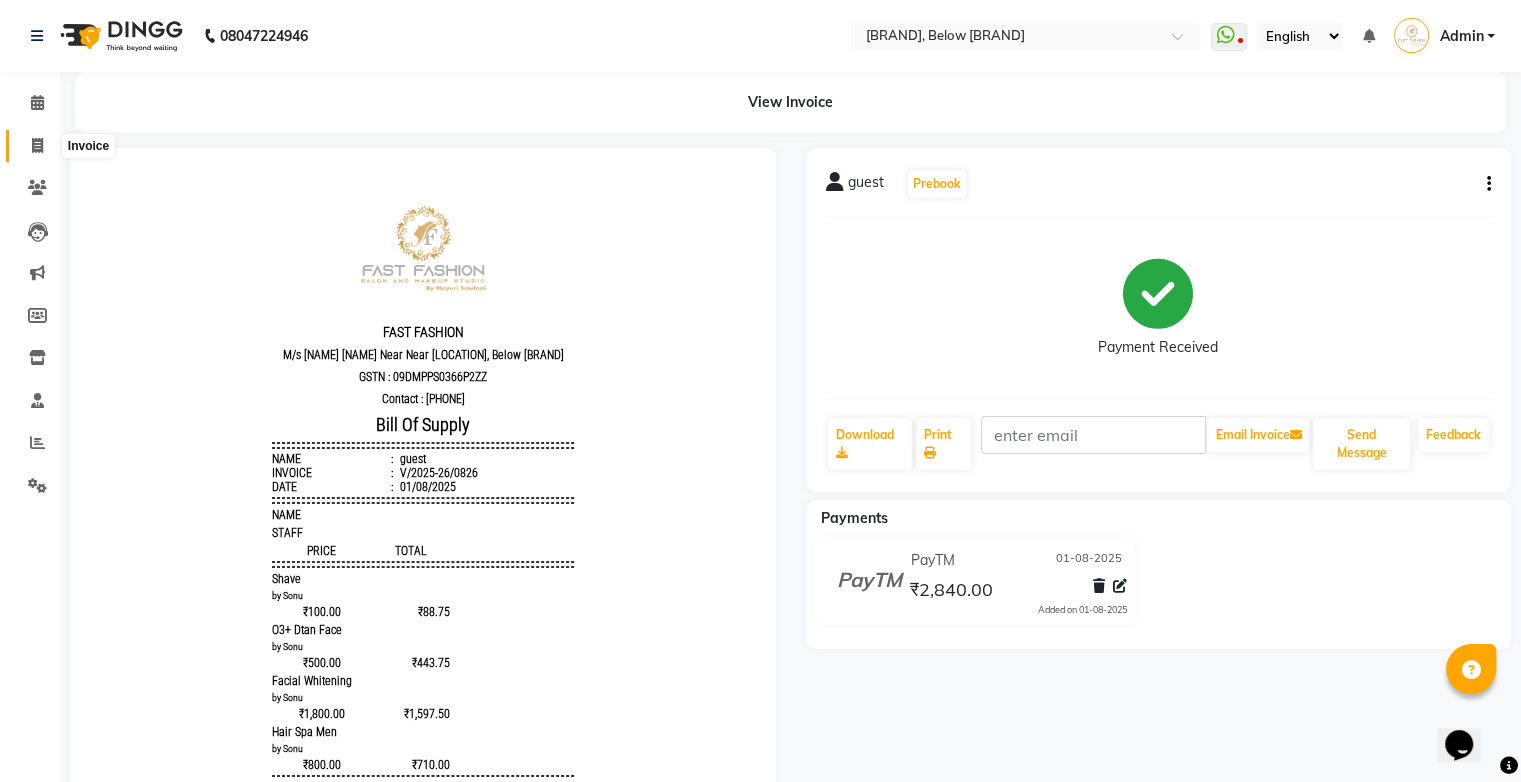 click 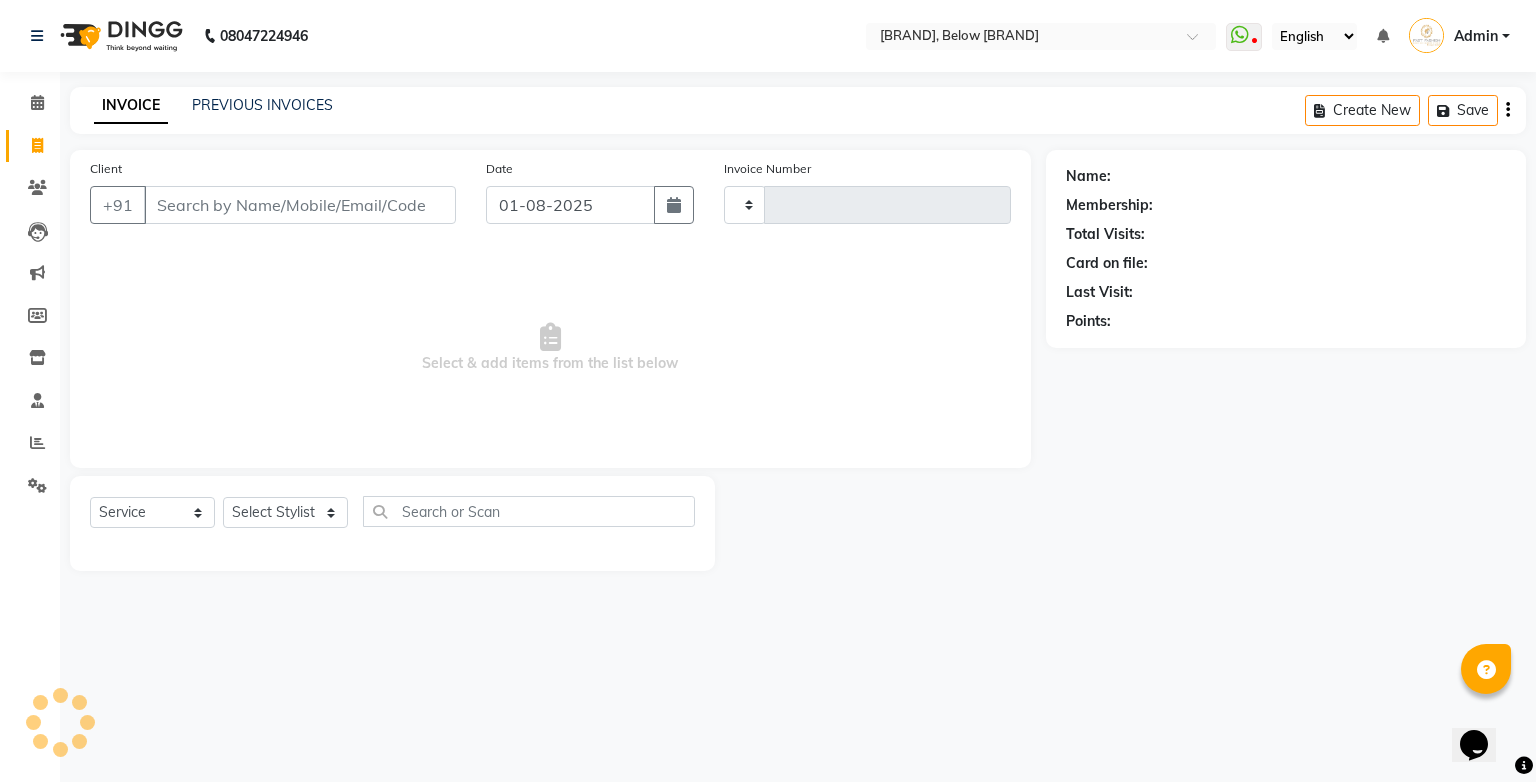 click on "Client" at bounding box center [300, 205] 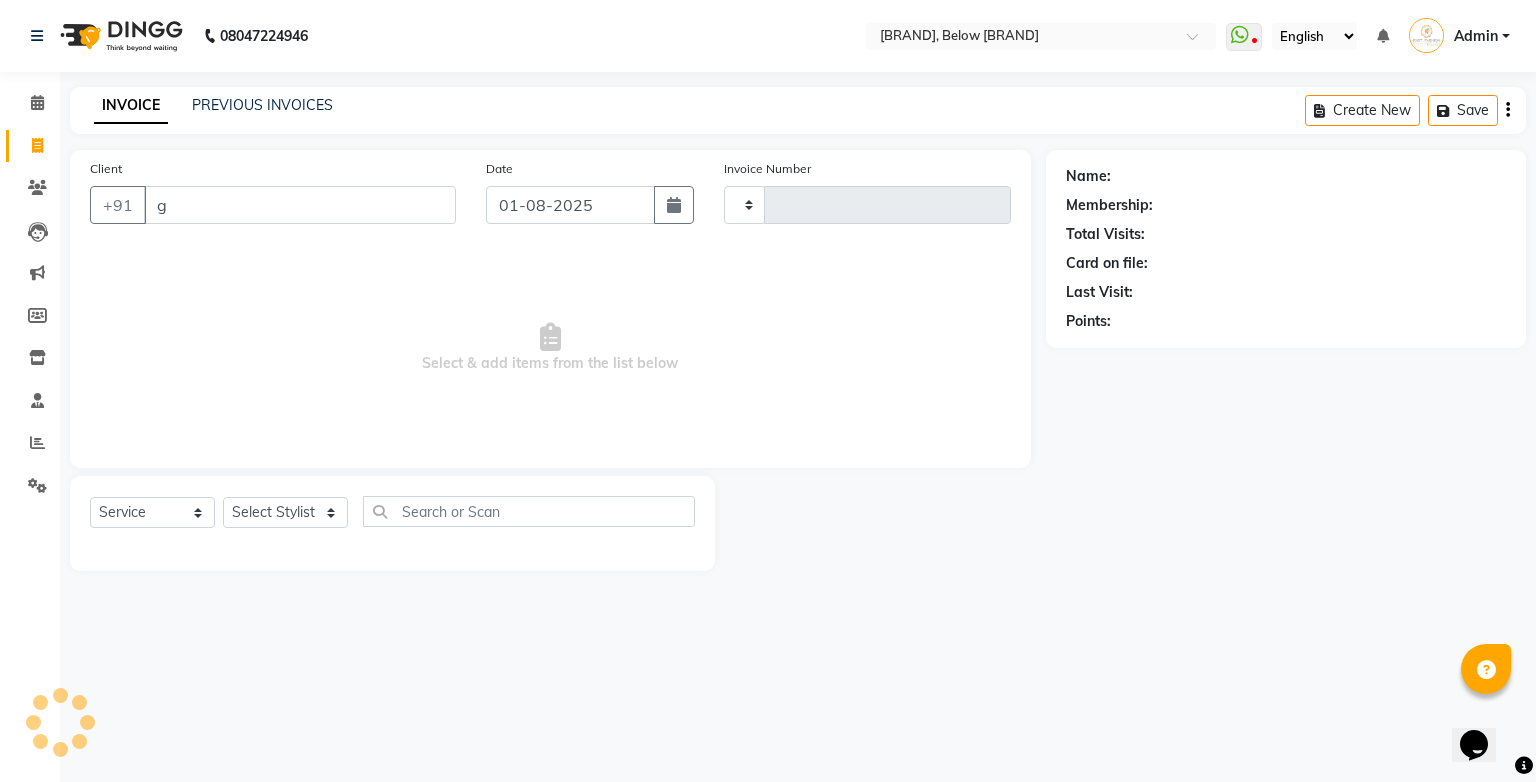 type on "gu" 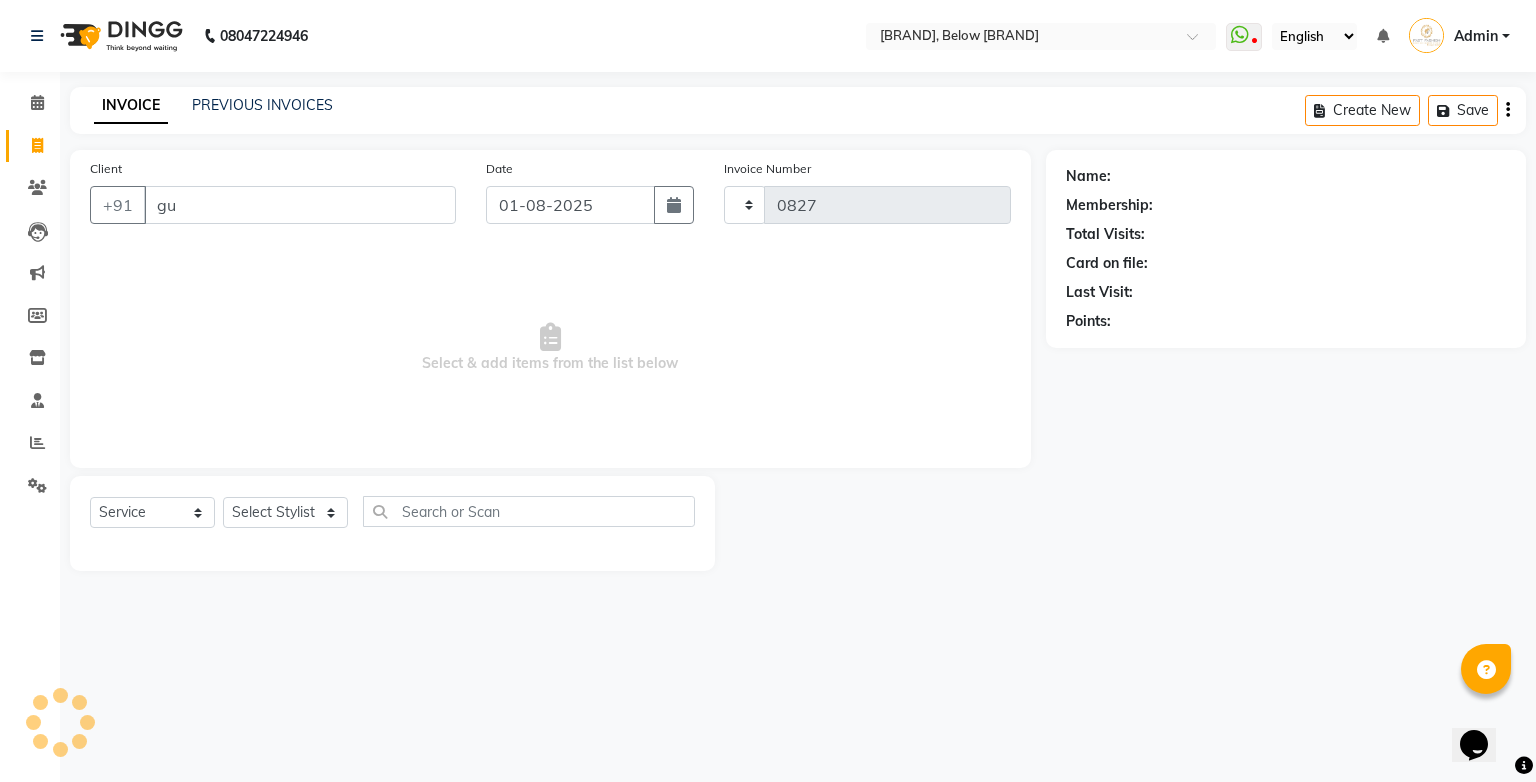 select on "4228" 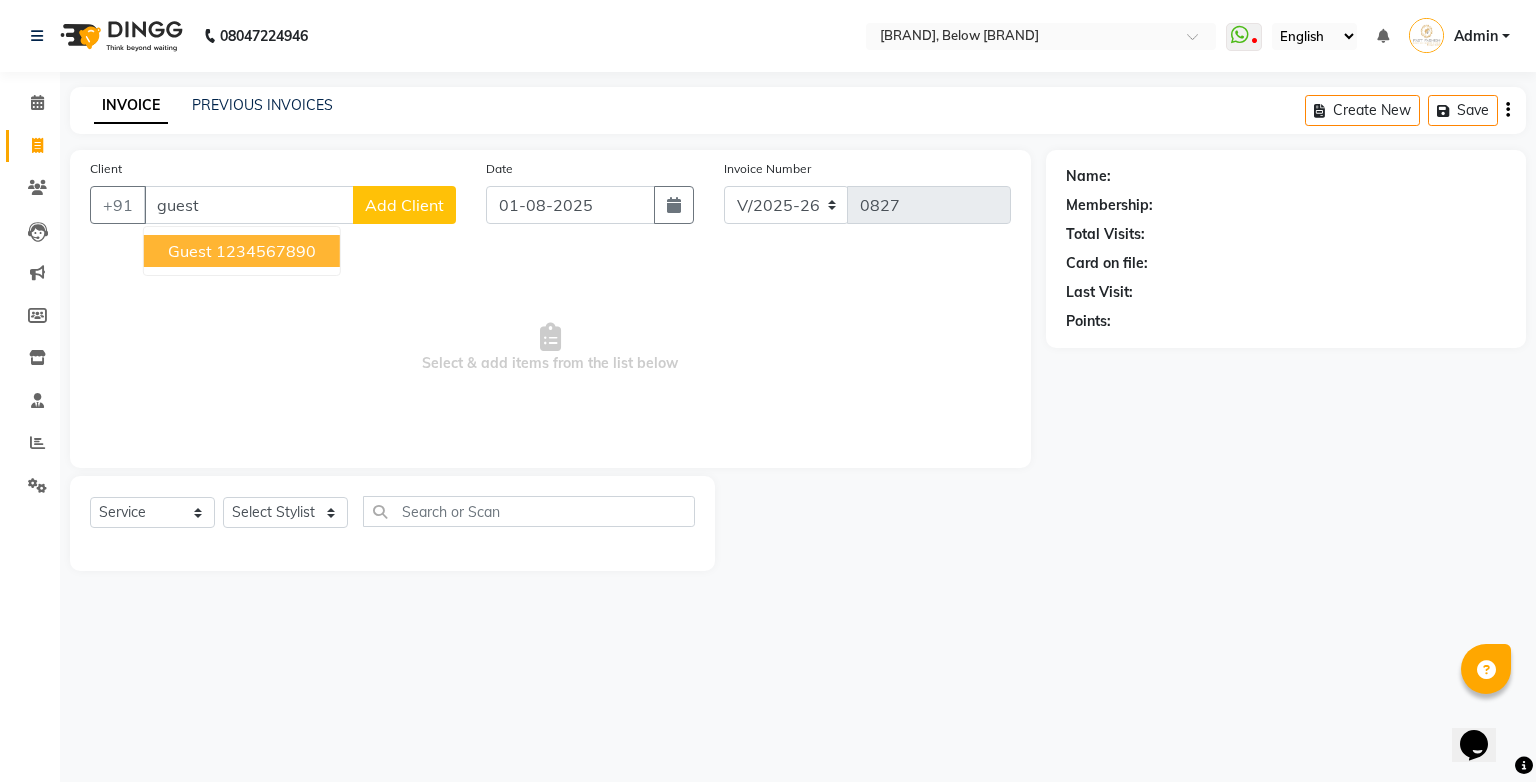 click on "1234567890" at bounding box center (266, 251) 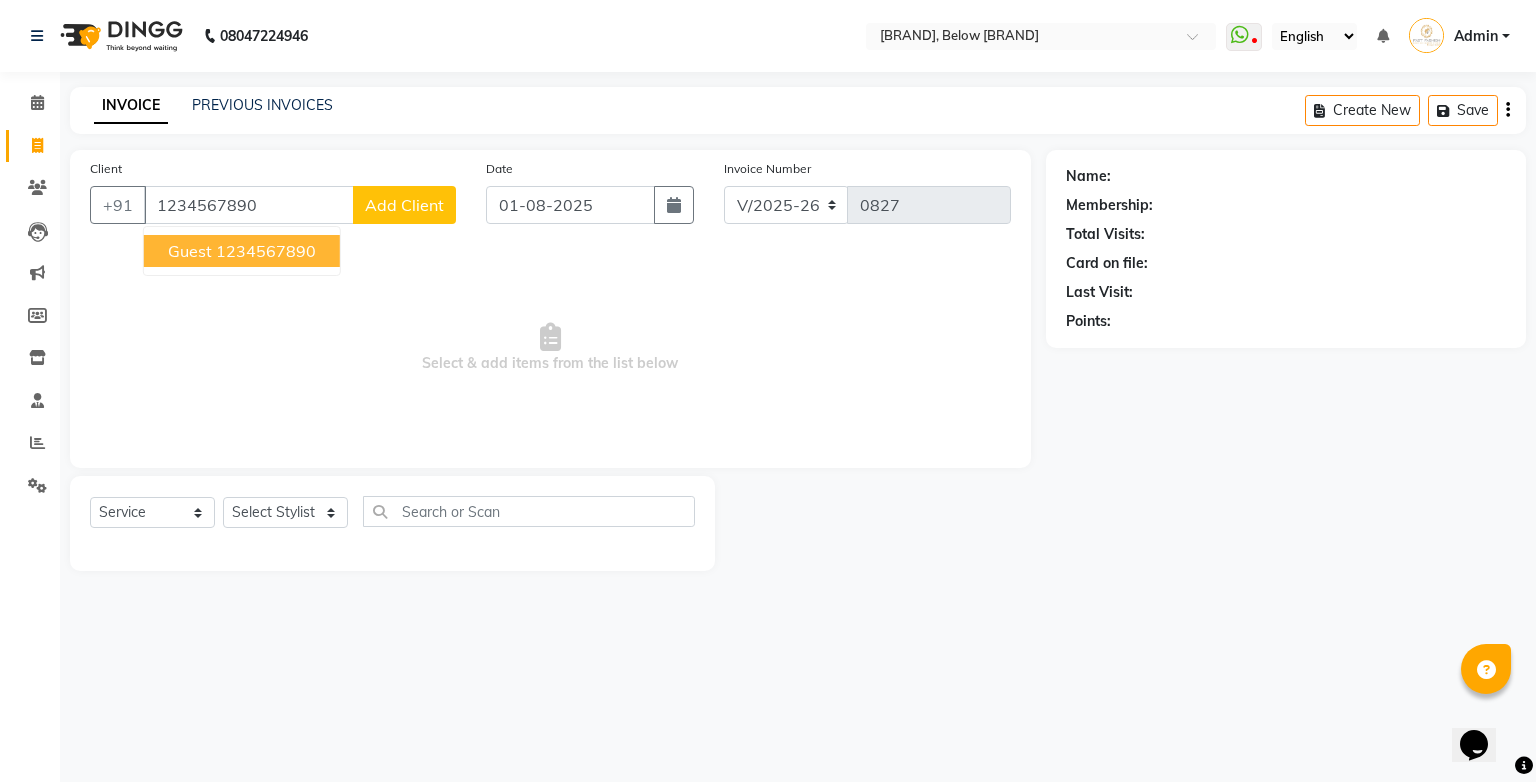 type on "1234567890" 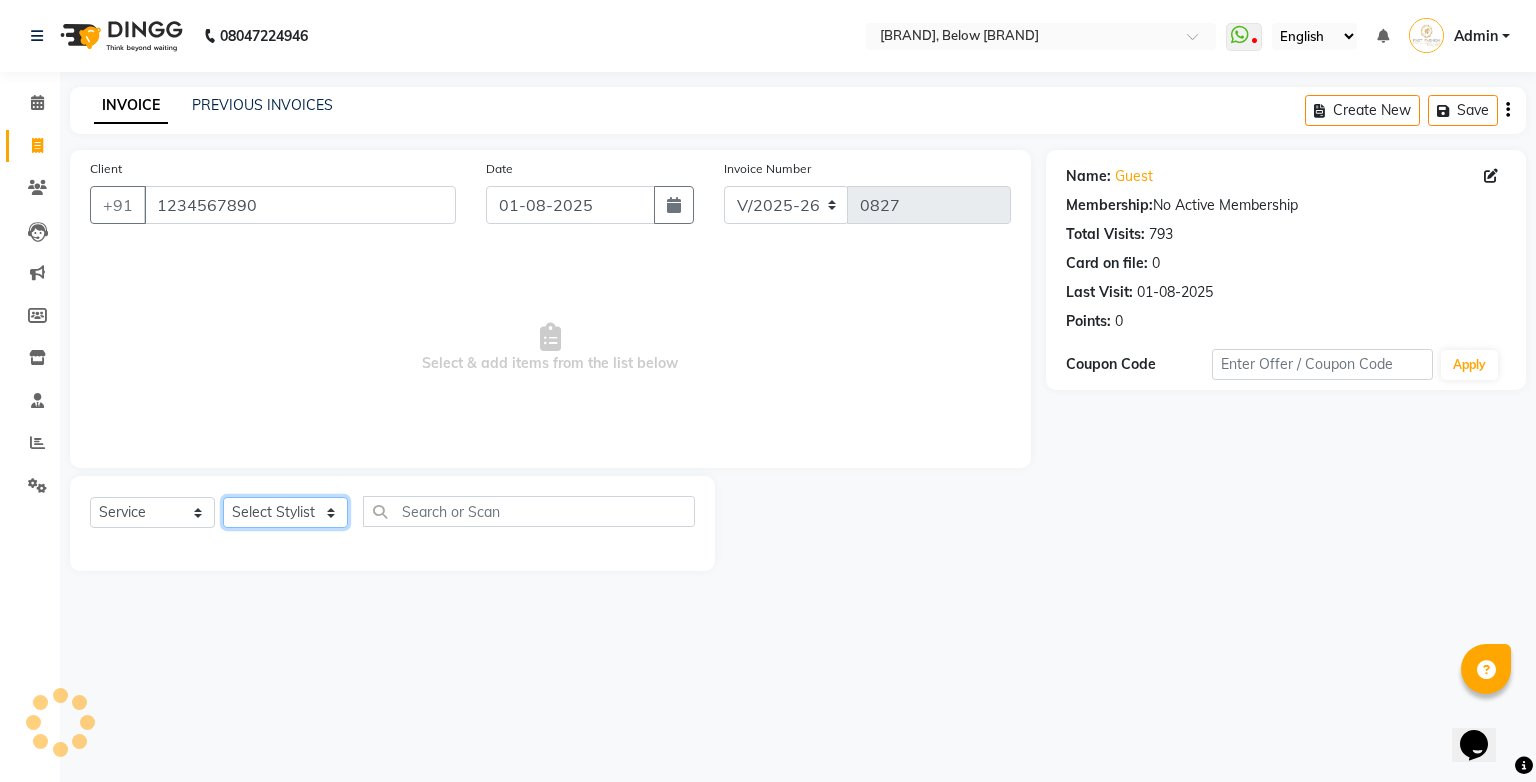 click on "Select Stylist [NAME] [NAME] [NAME] [NAME] [NAME] [NAME] [NAME] [NAME] [NAME] [NAME]" 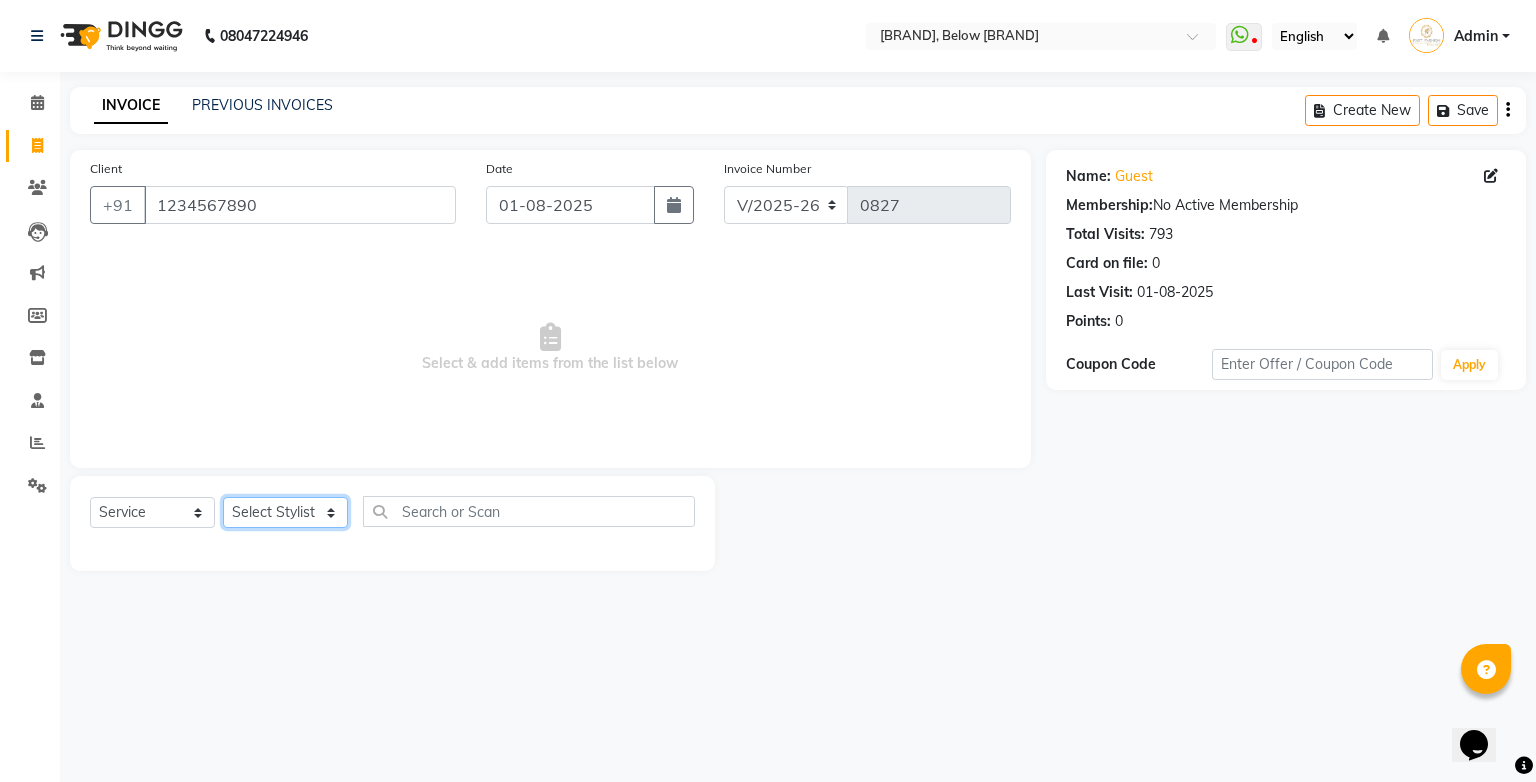 select on "22049" 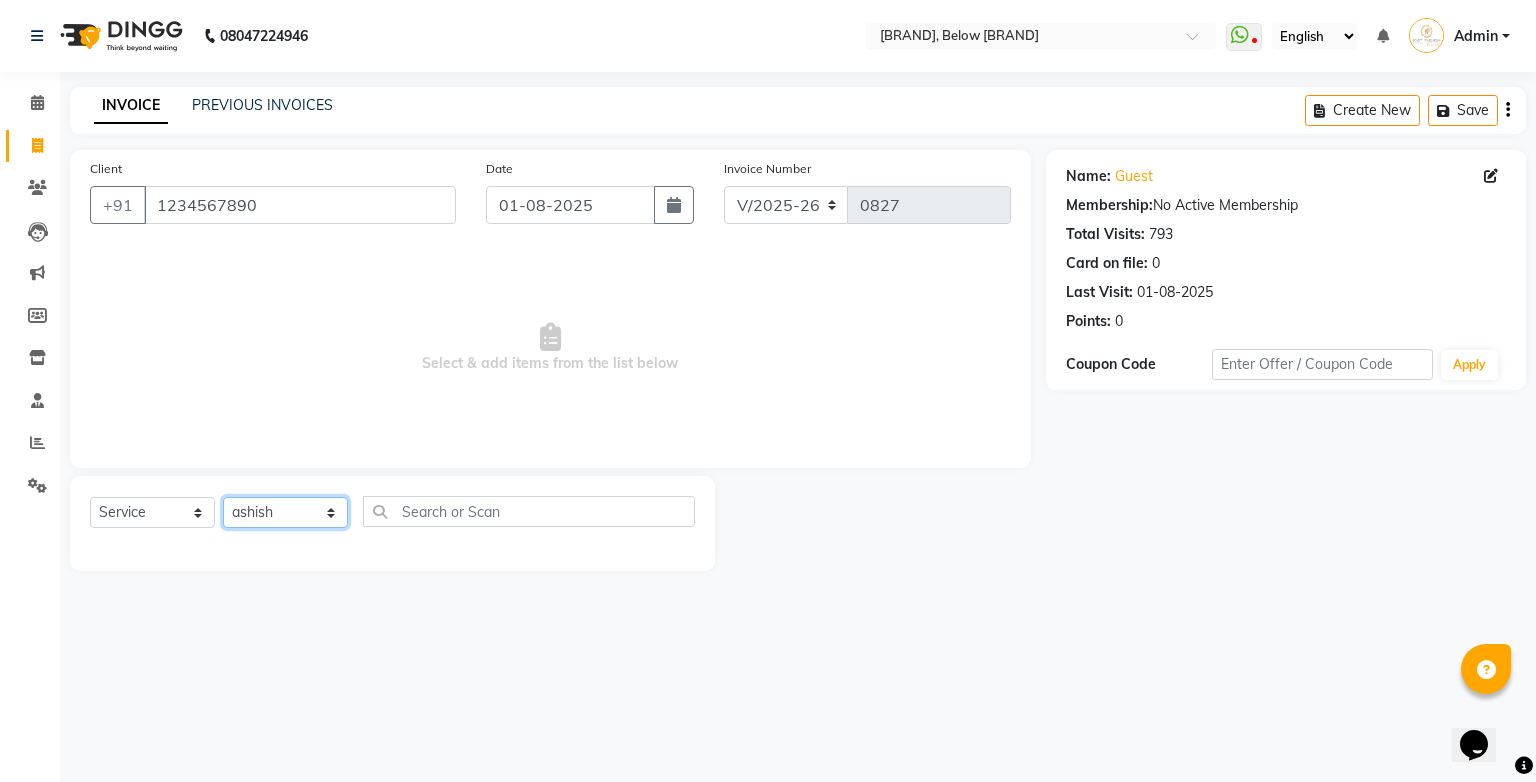 click on "Select Stylist [NAME] [NAME] [NAME] [NAME] [NAME] [NAME] [NAME] [NAME] [NAME] [NAME]" 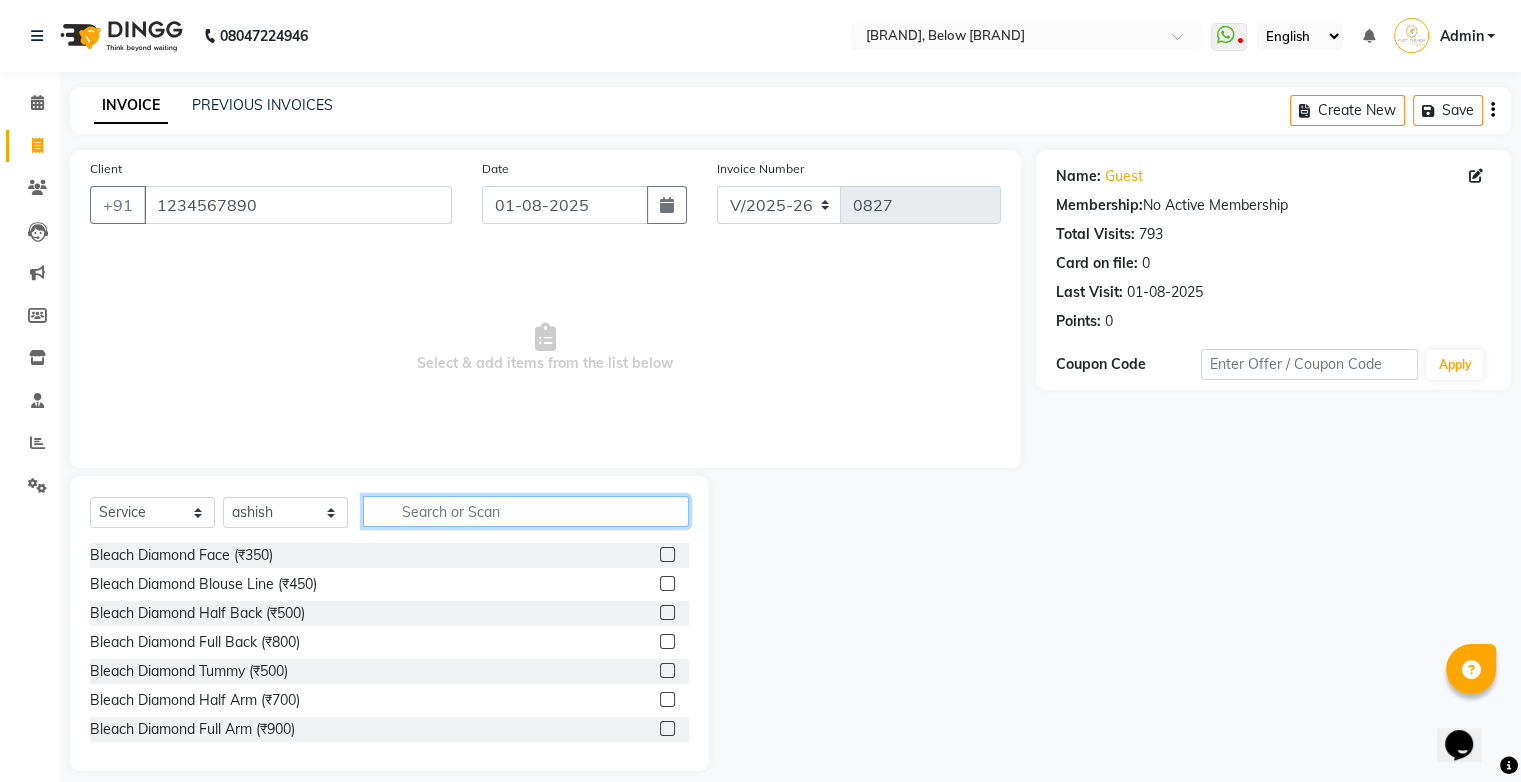 click 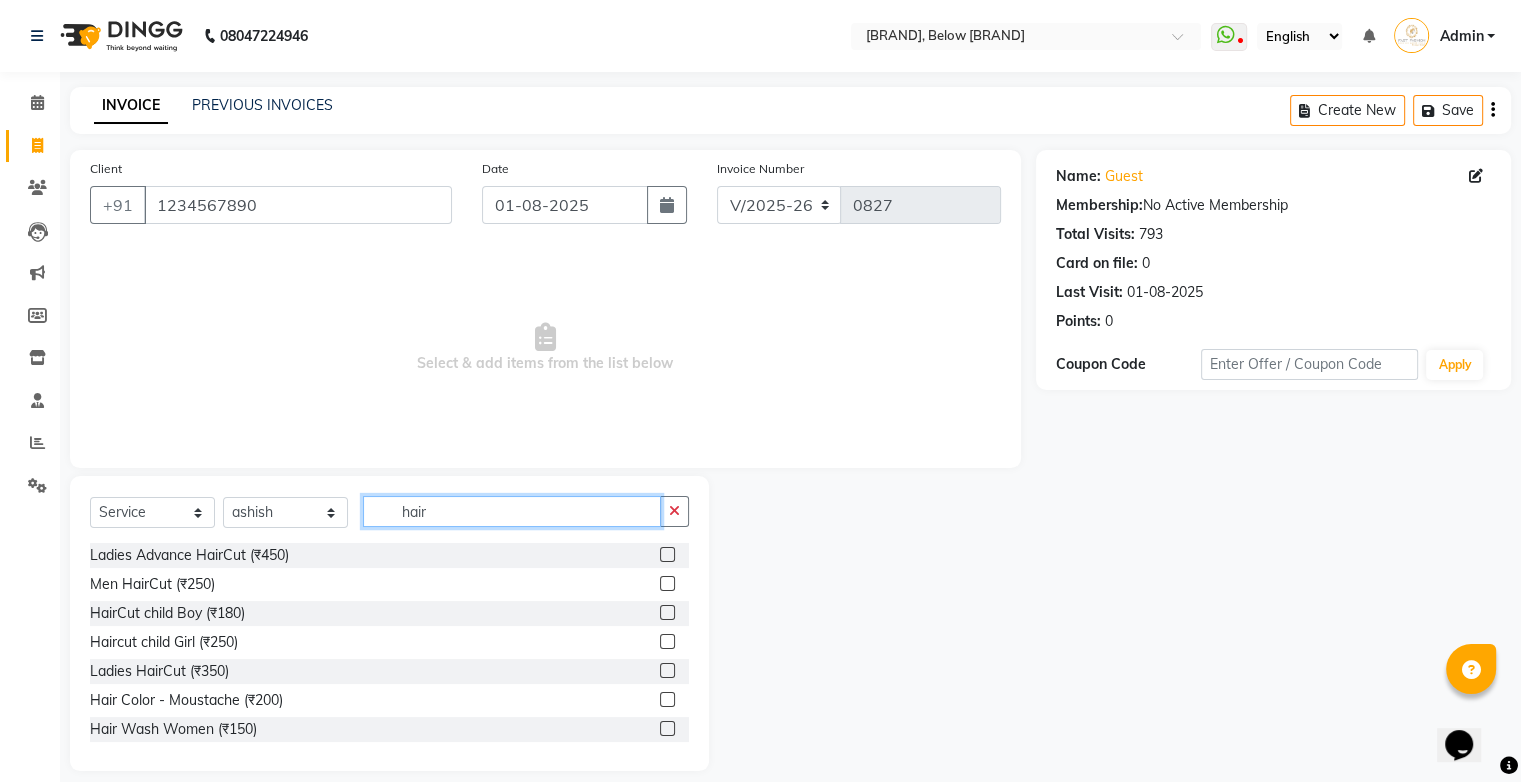 type on "hair" 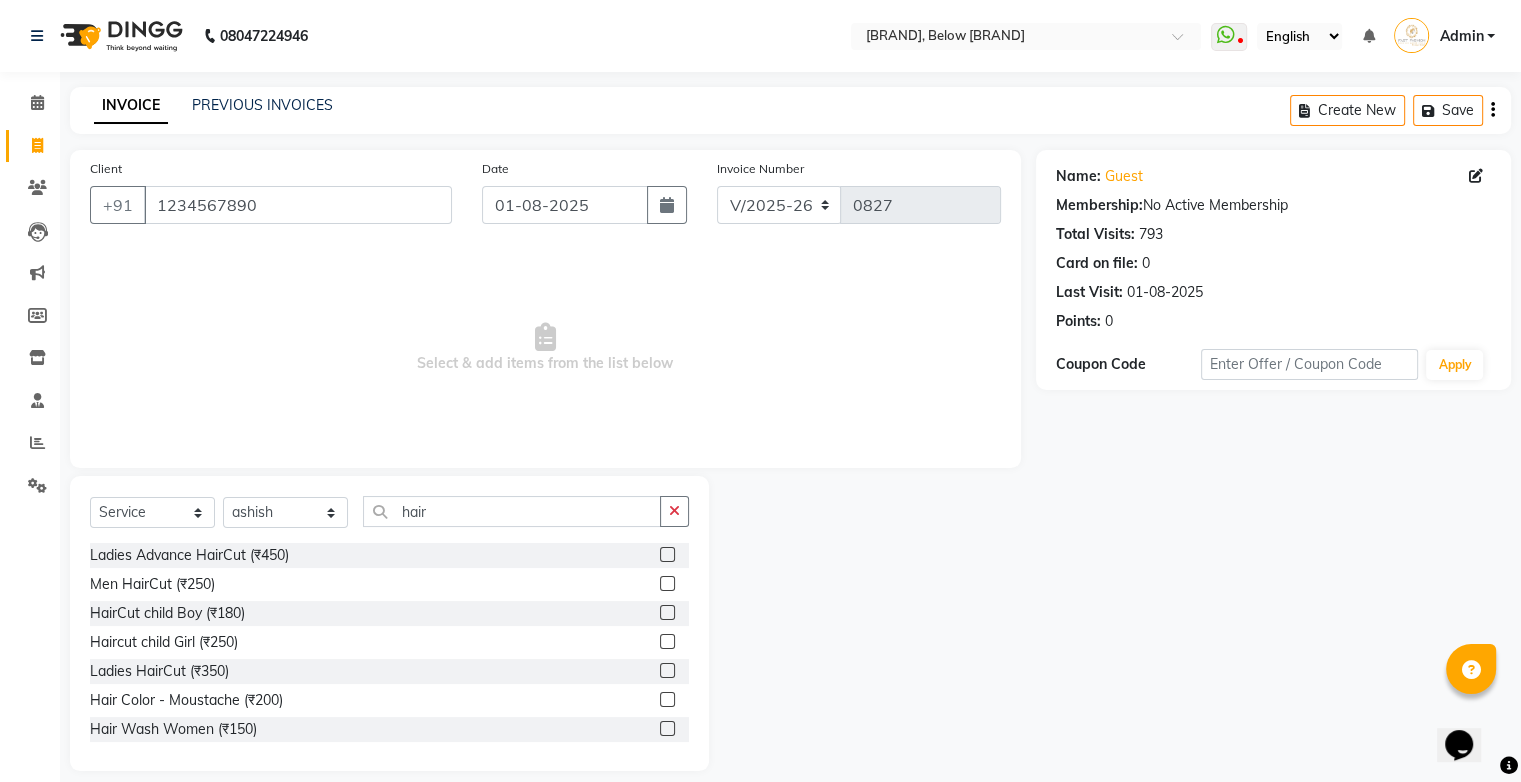 click 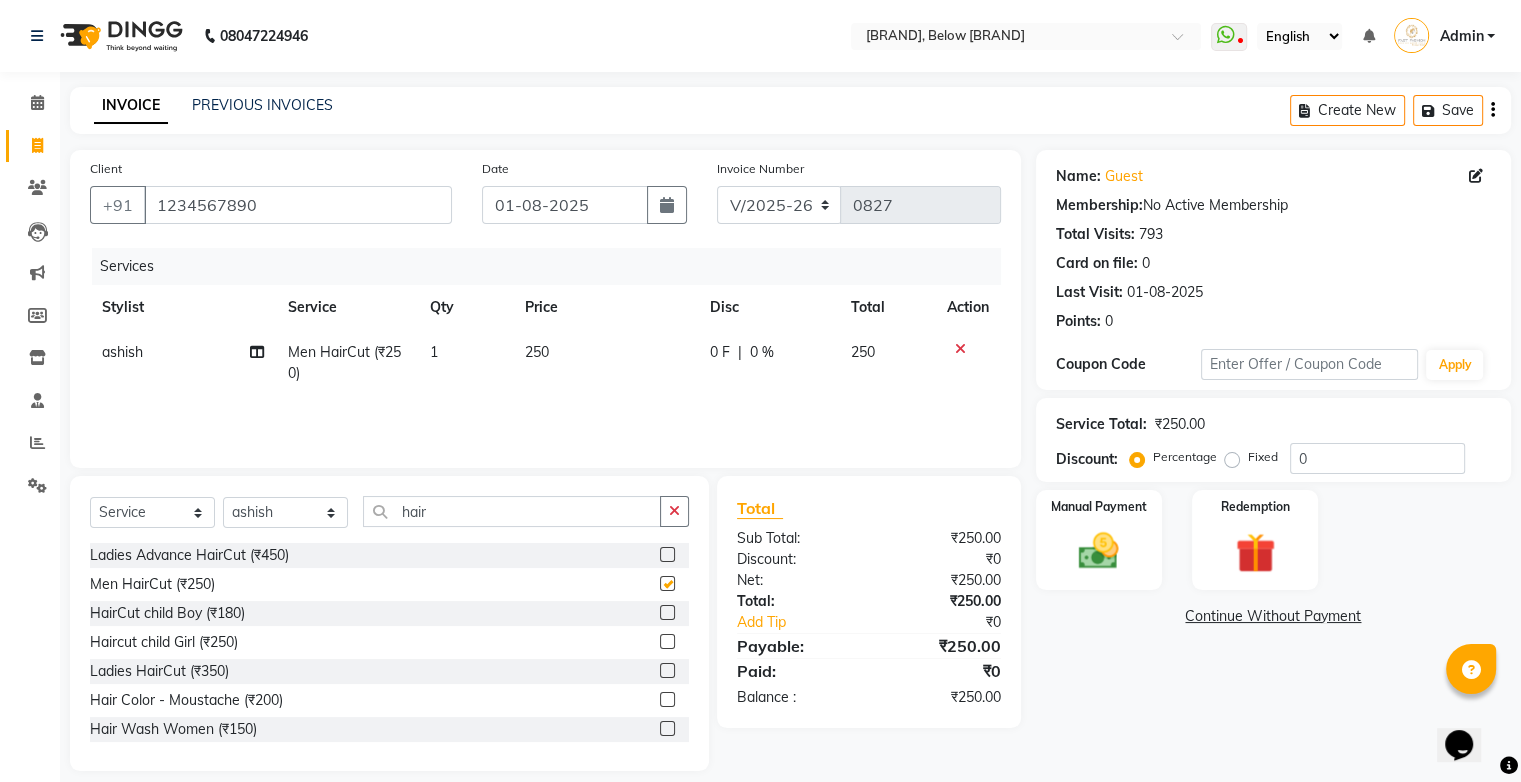 click 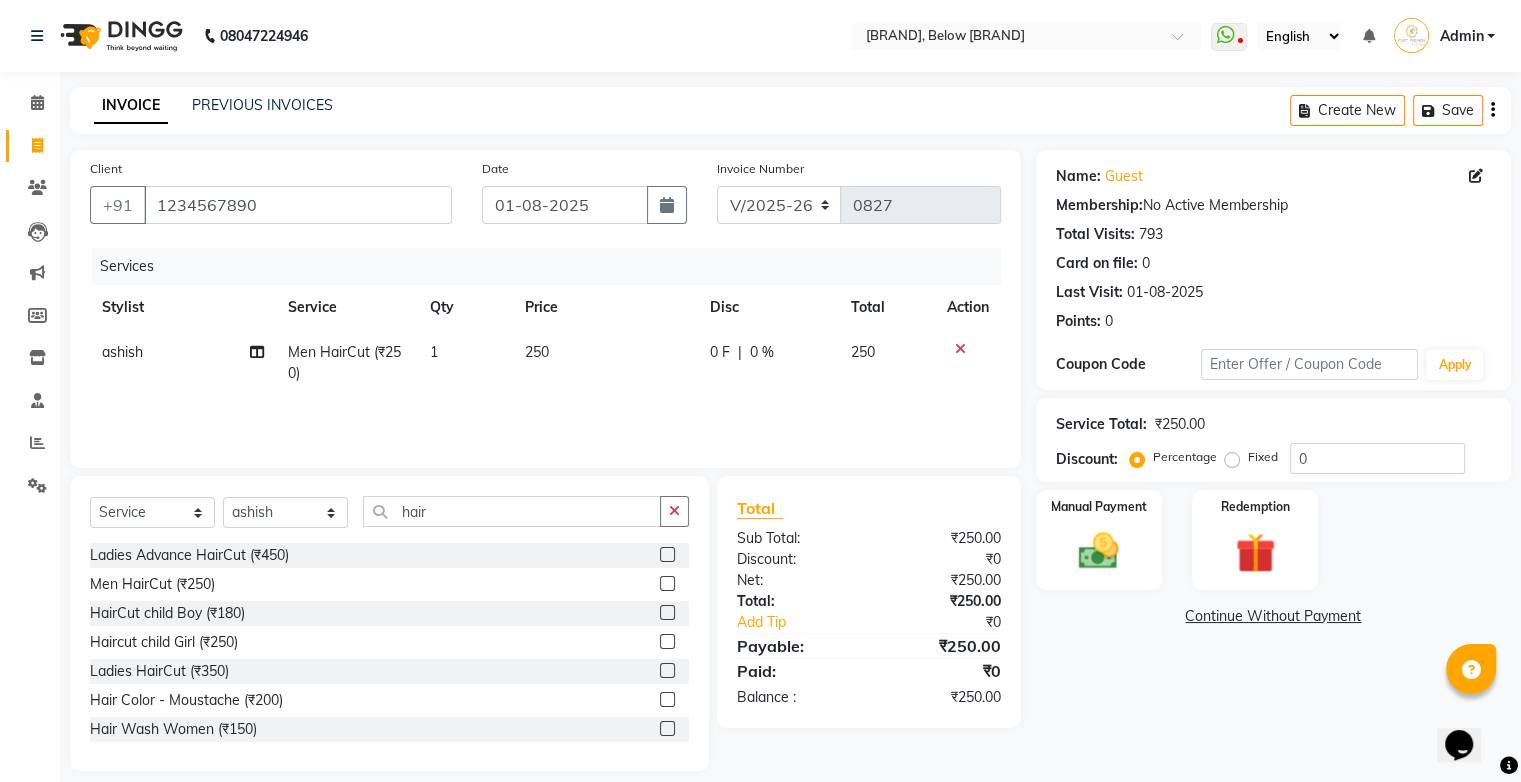 click 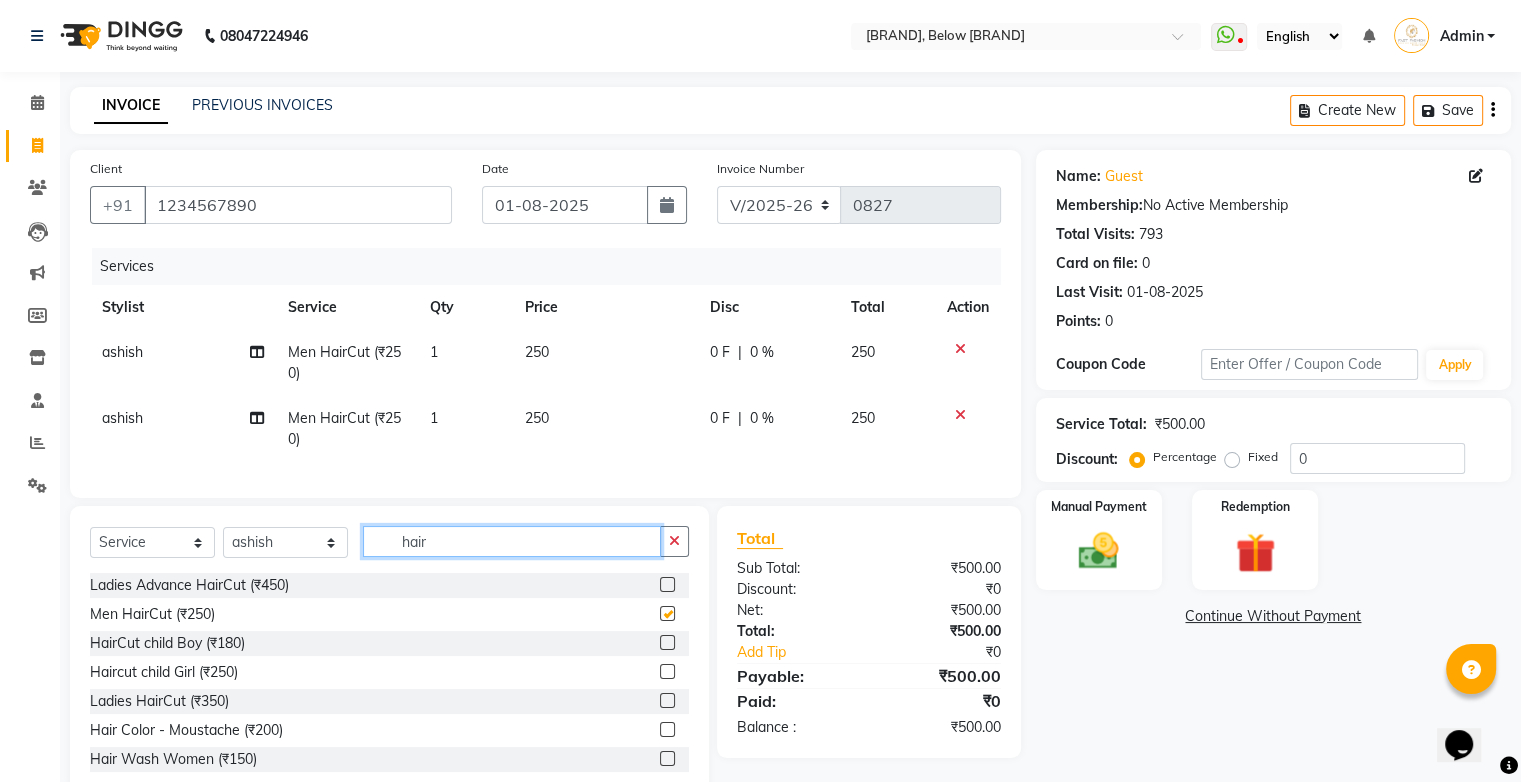 checkbox on "false" 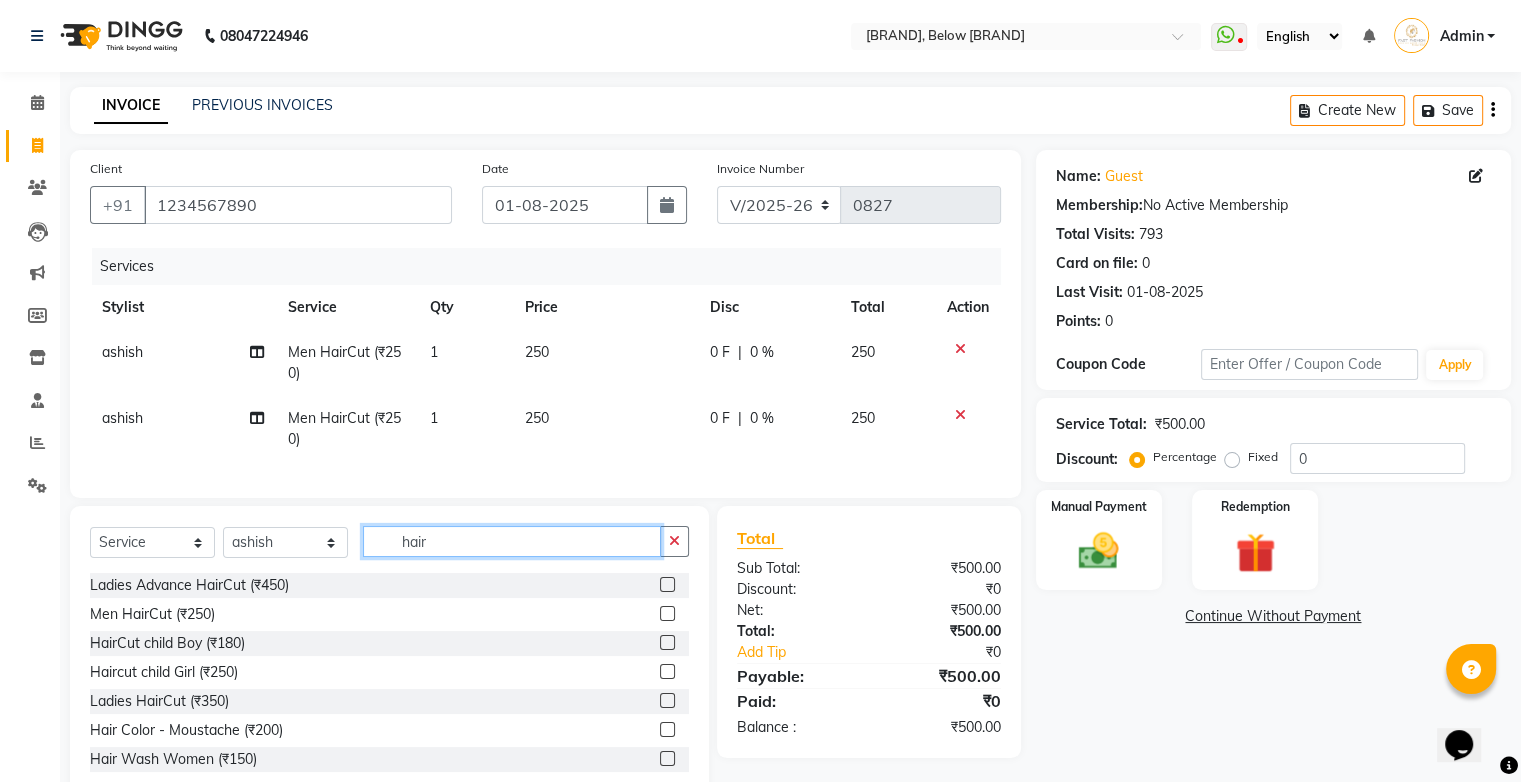click on "hair" 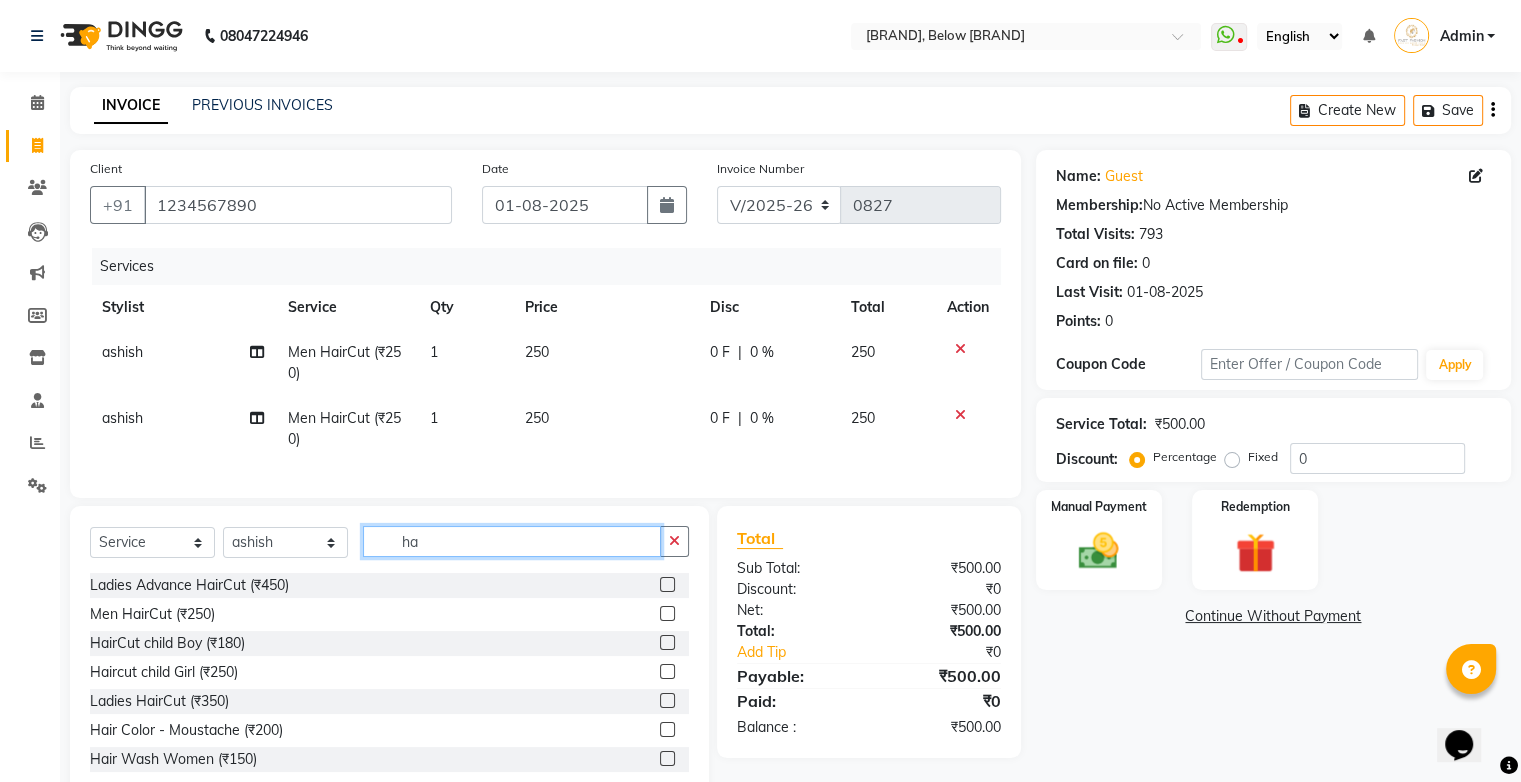 type on "h" 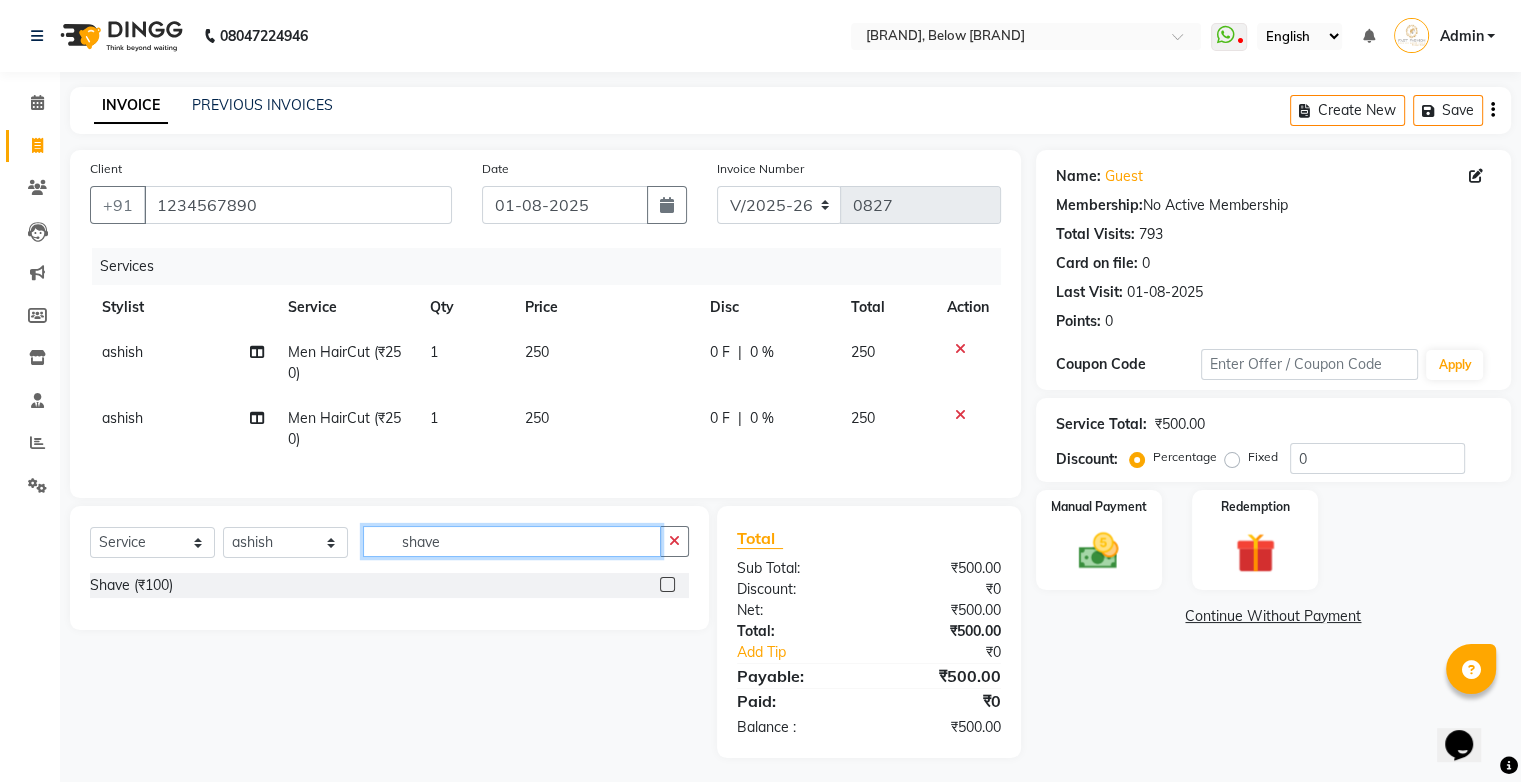 type on "shave" 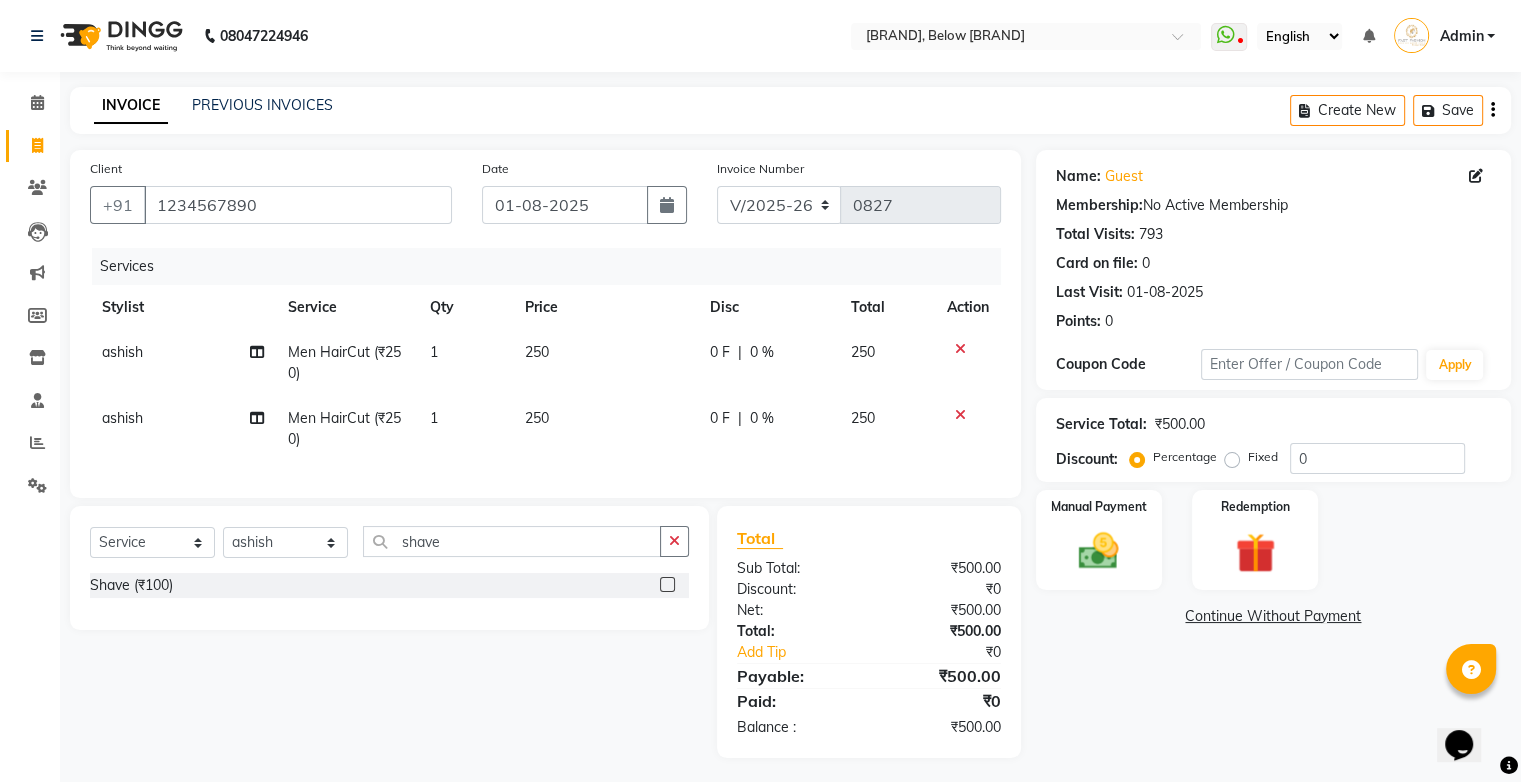 click 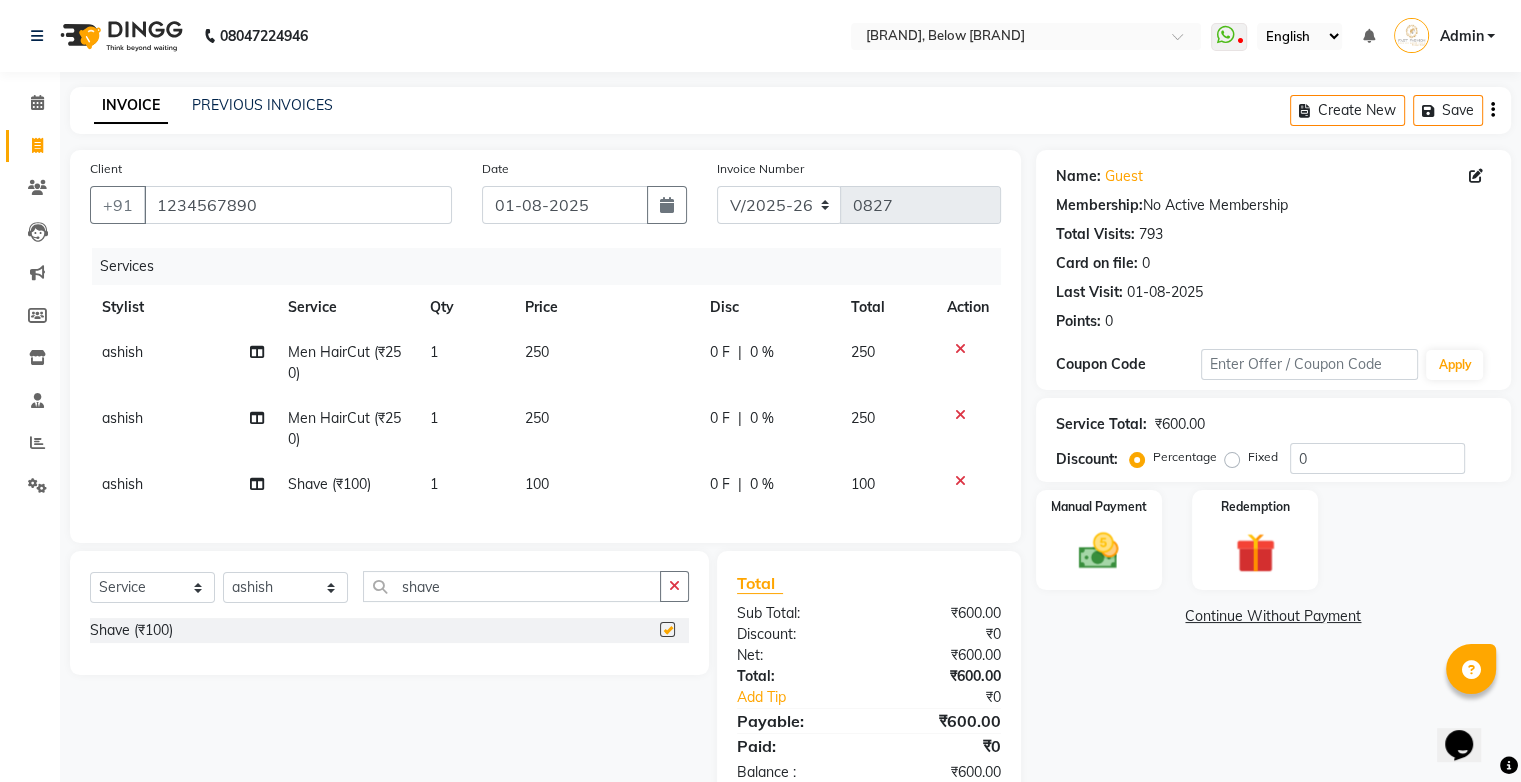 checkbox on "false" 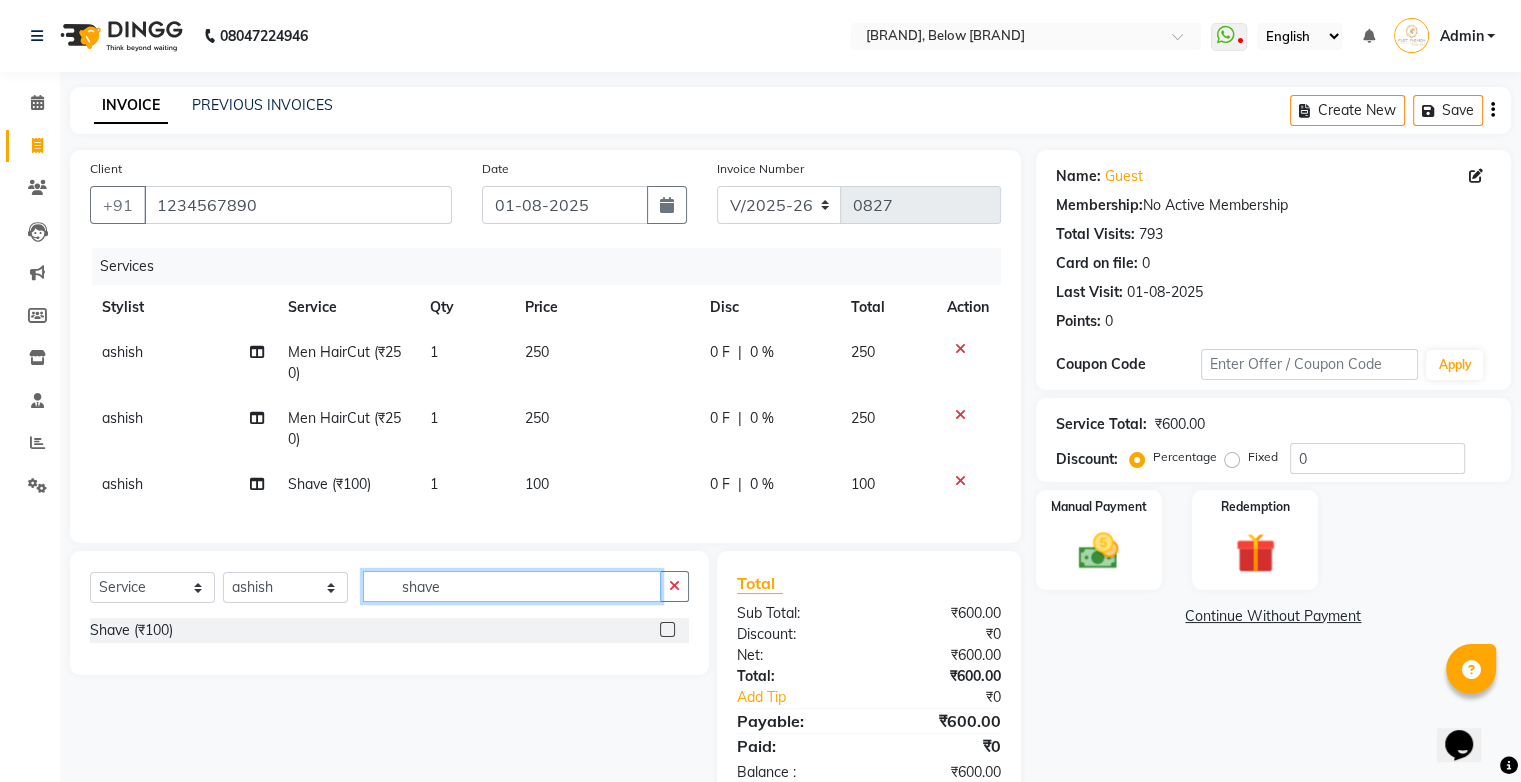 click on "shave" 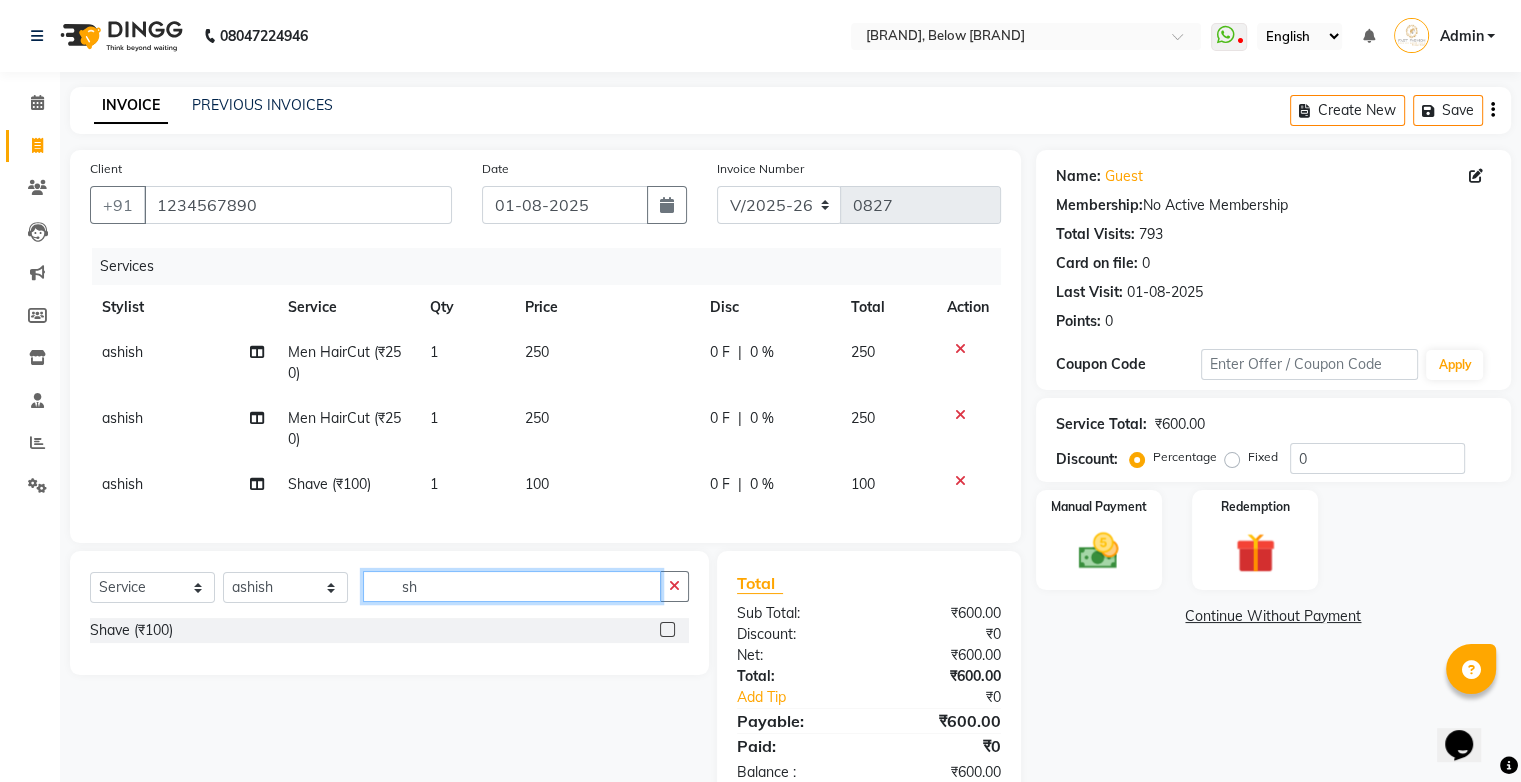 type on "s" 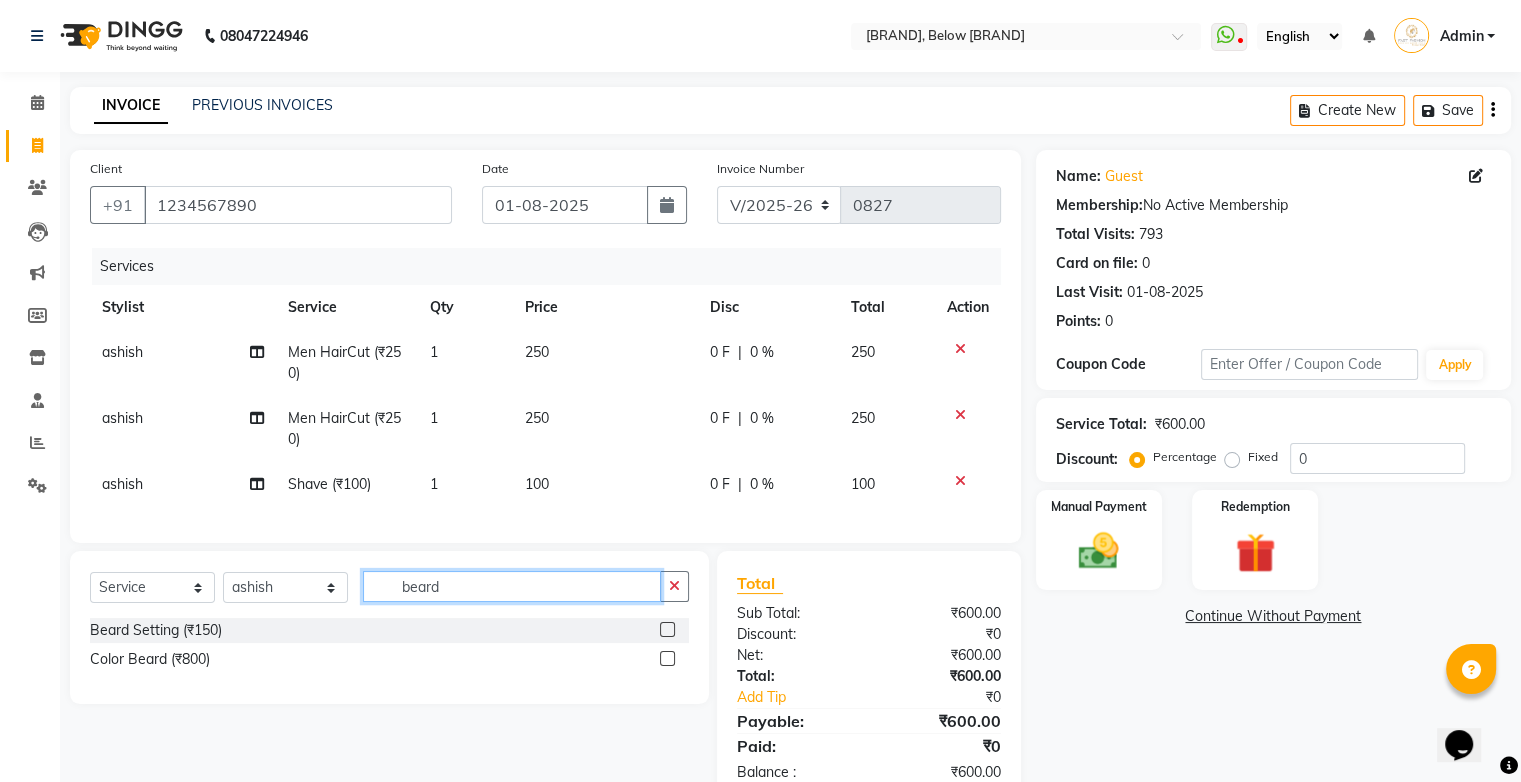type on "beard" 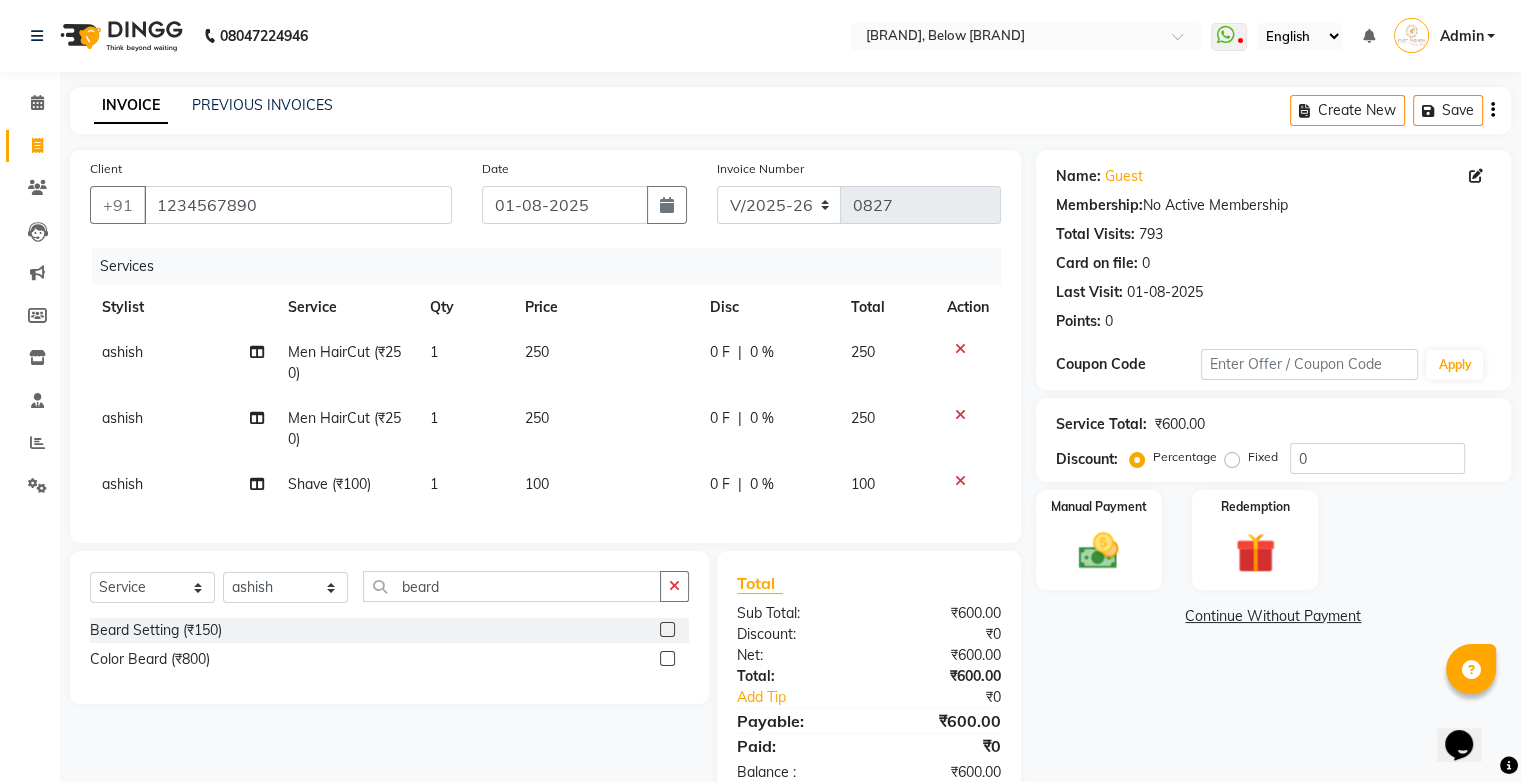 click on "Beard Setting (₹150)" 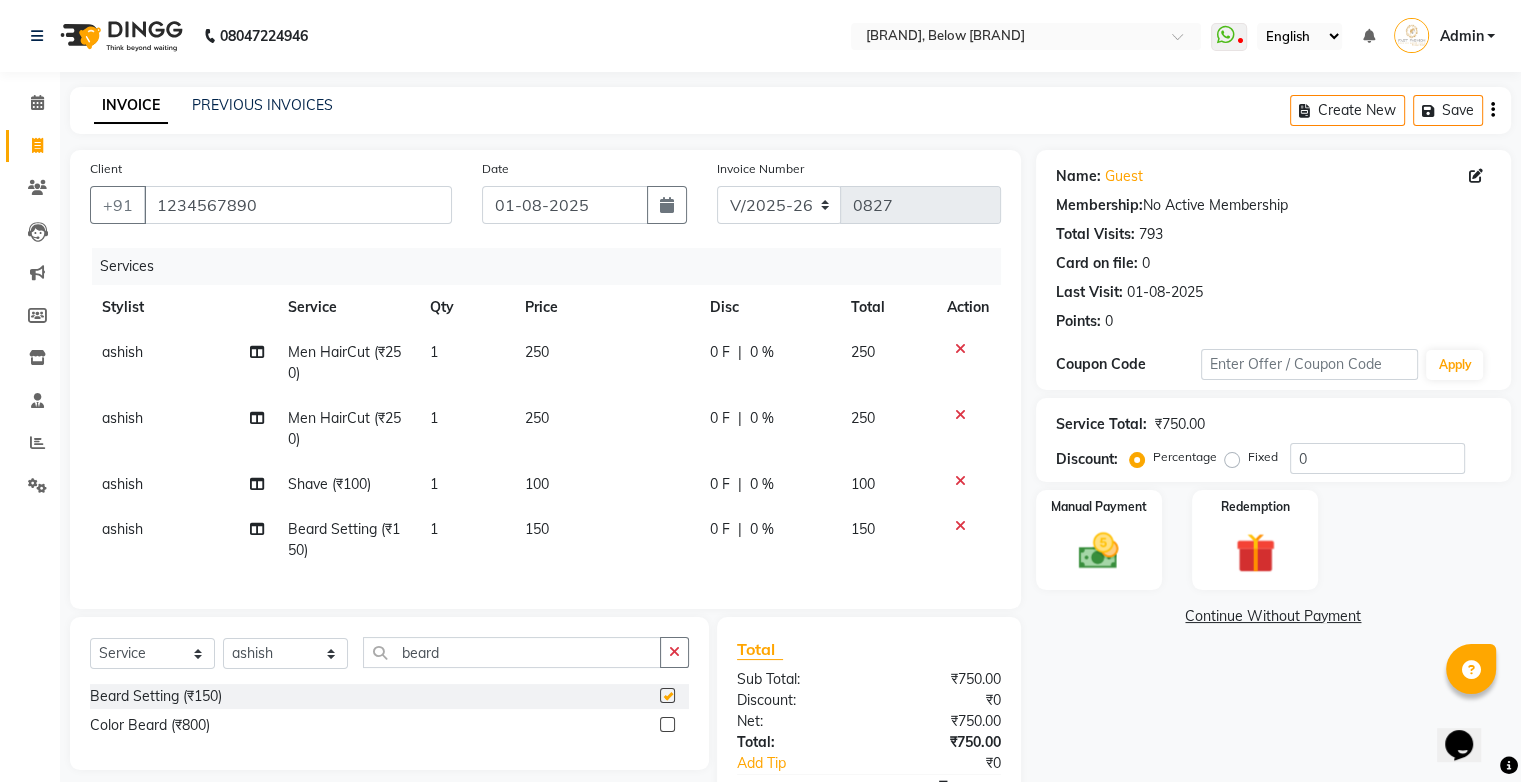 checkbox on "false" 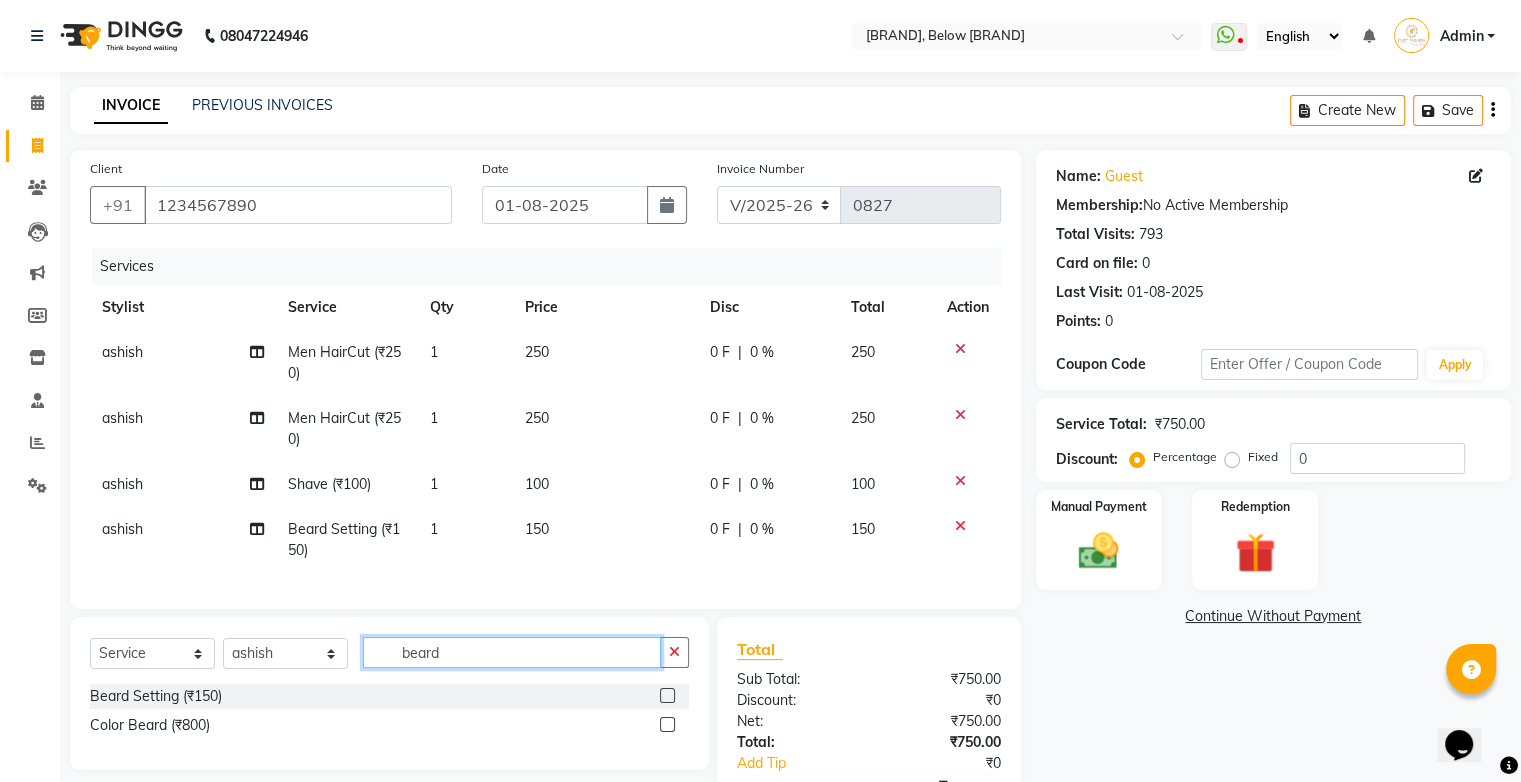click on "beard" 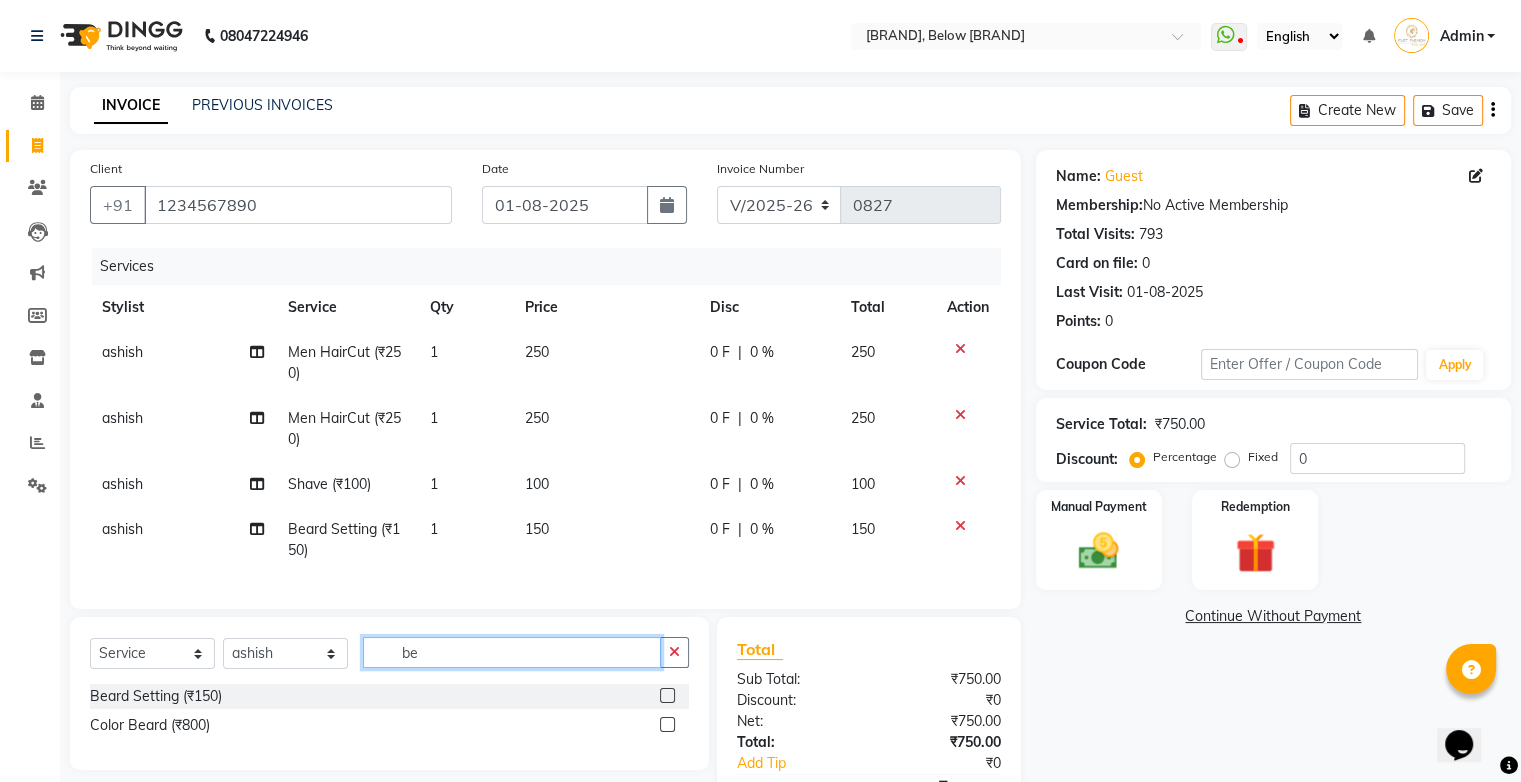 type on "b" 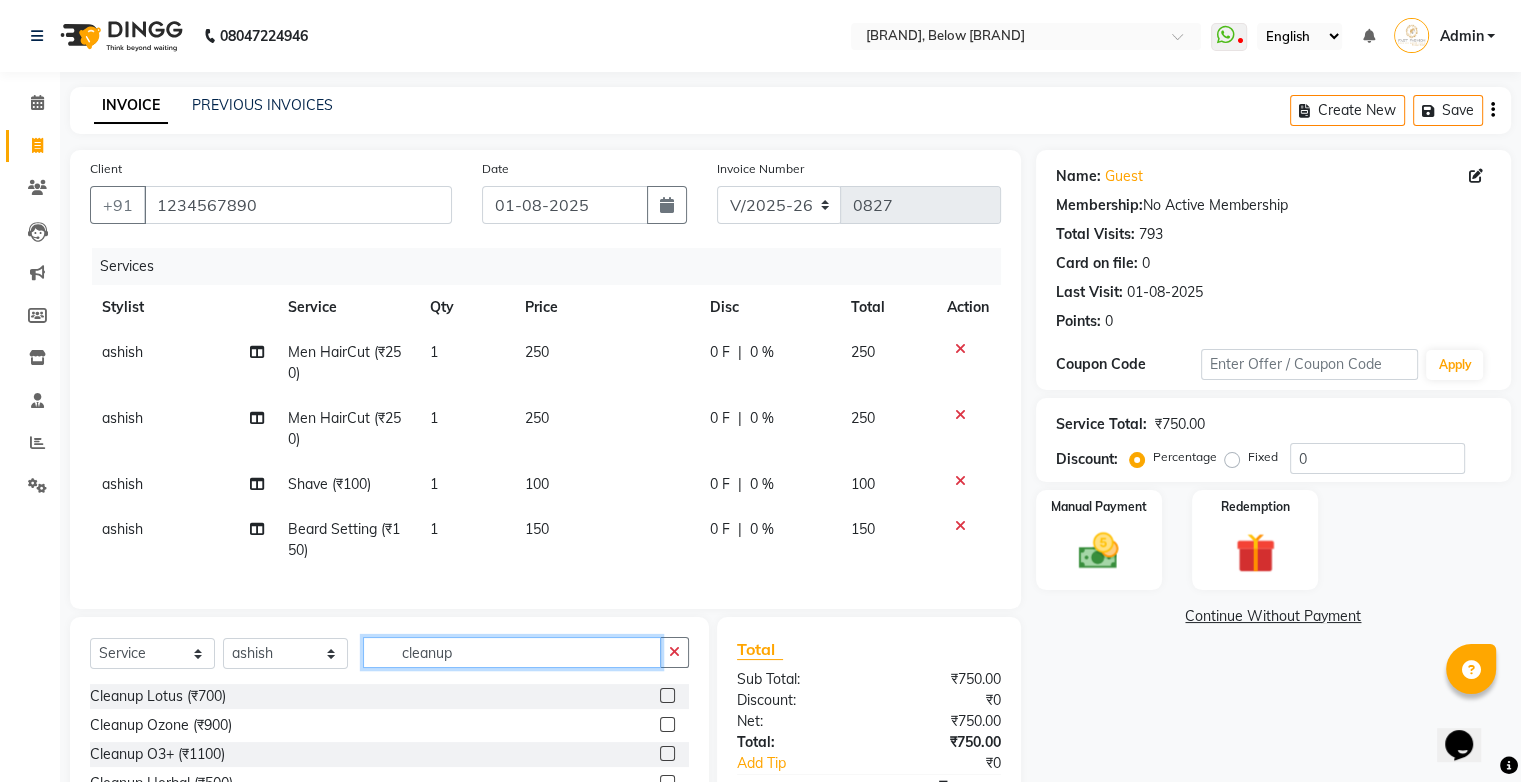 type on "cleanup" 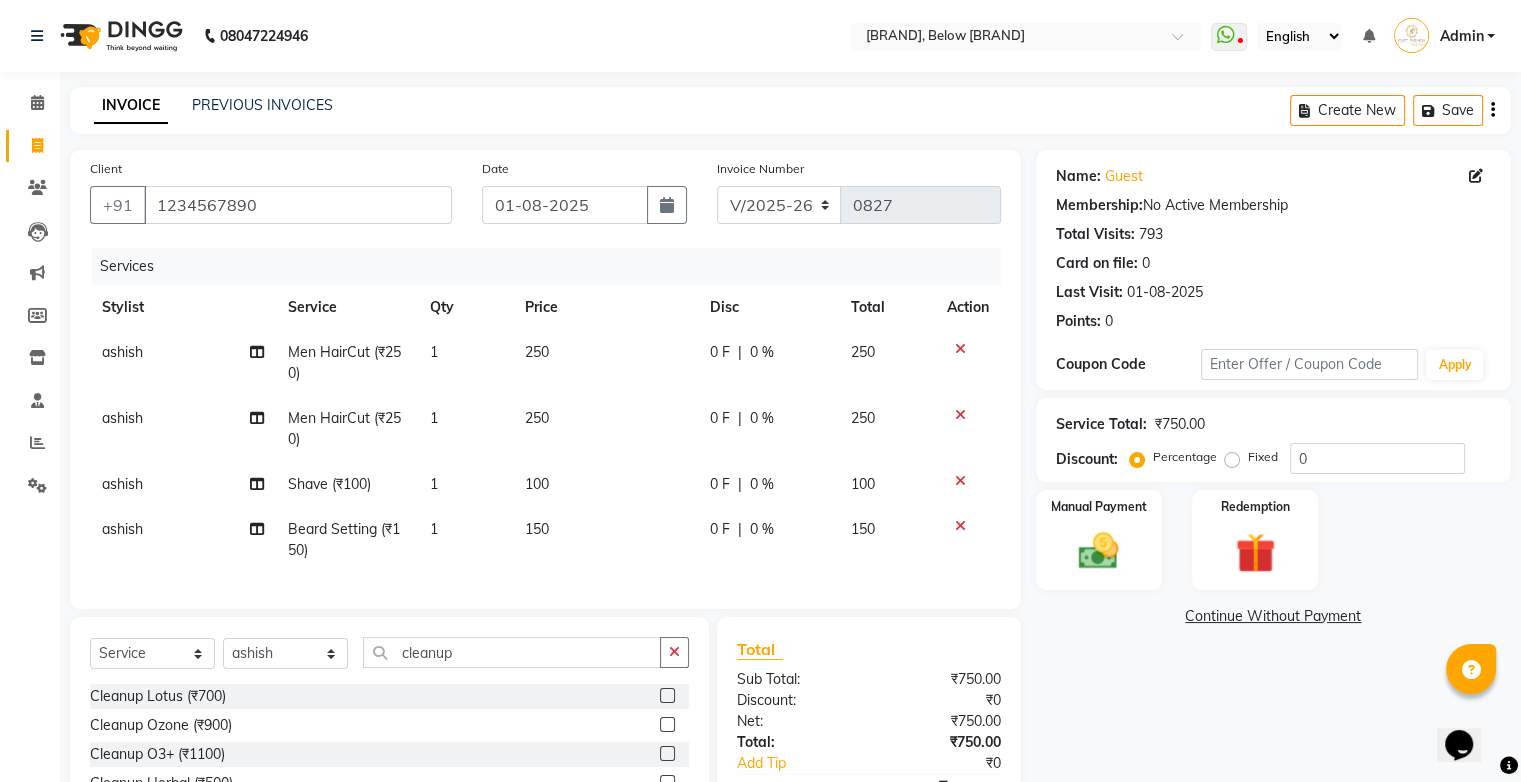 click 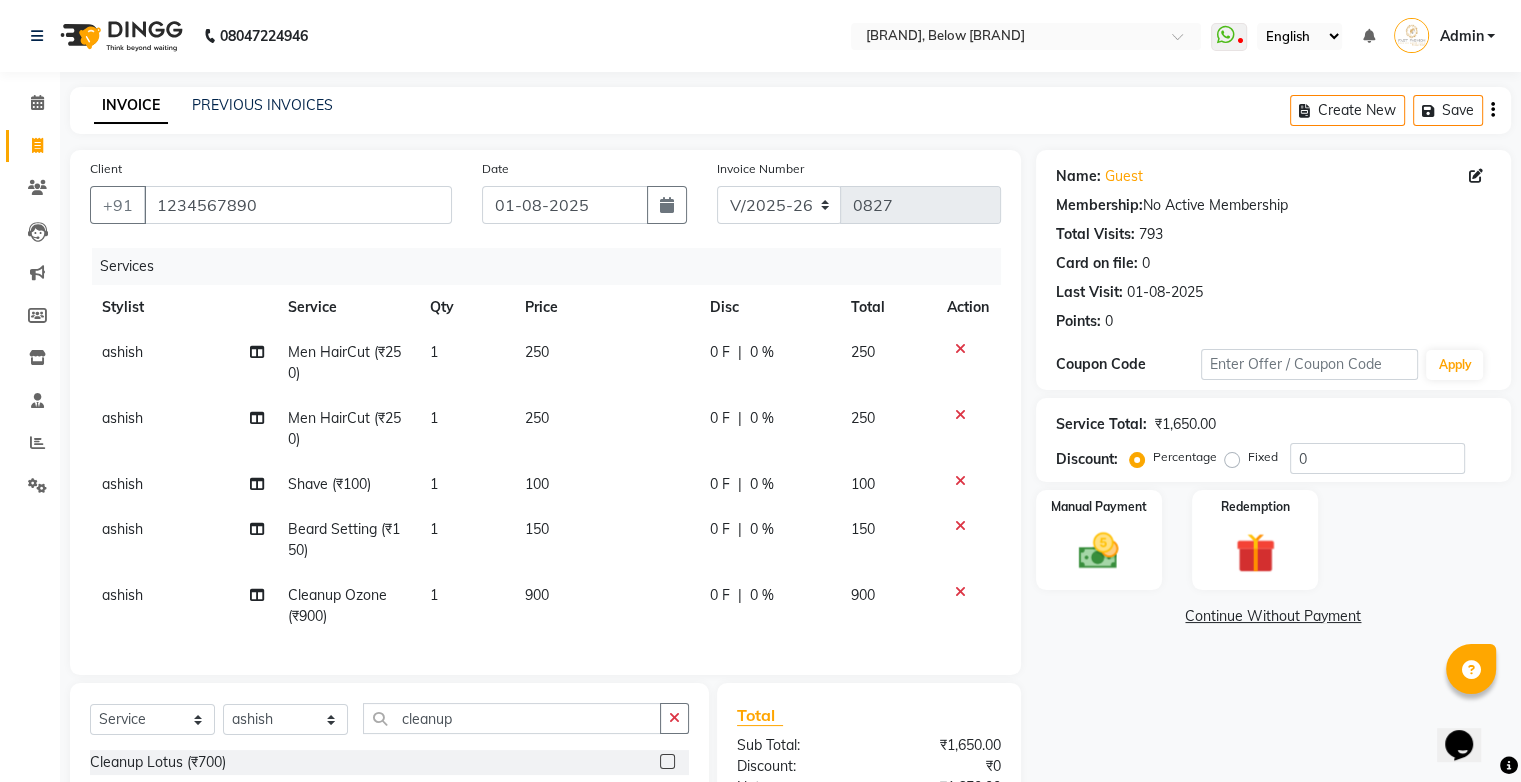 checkbox on "false" 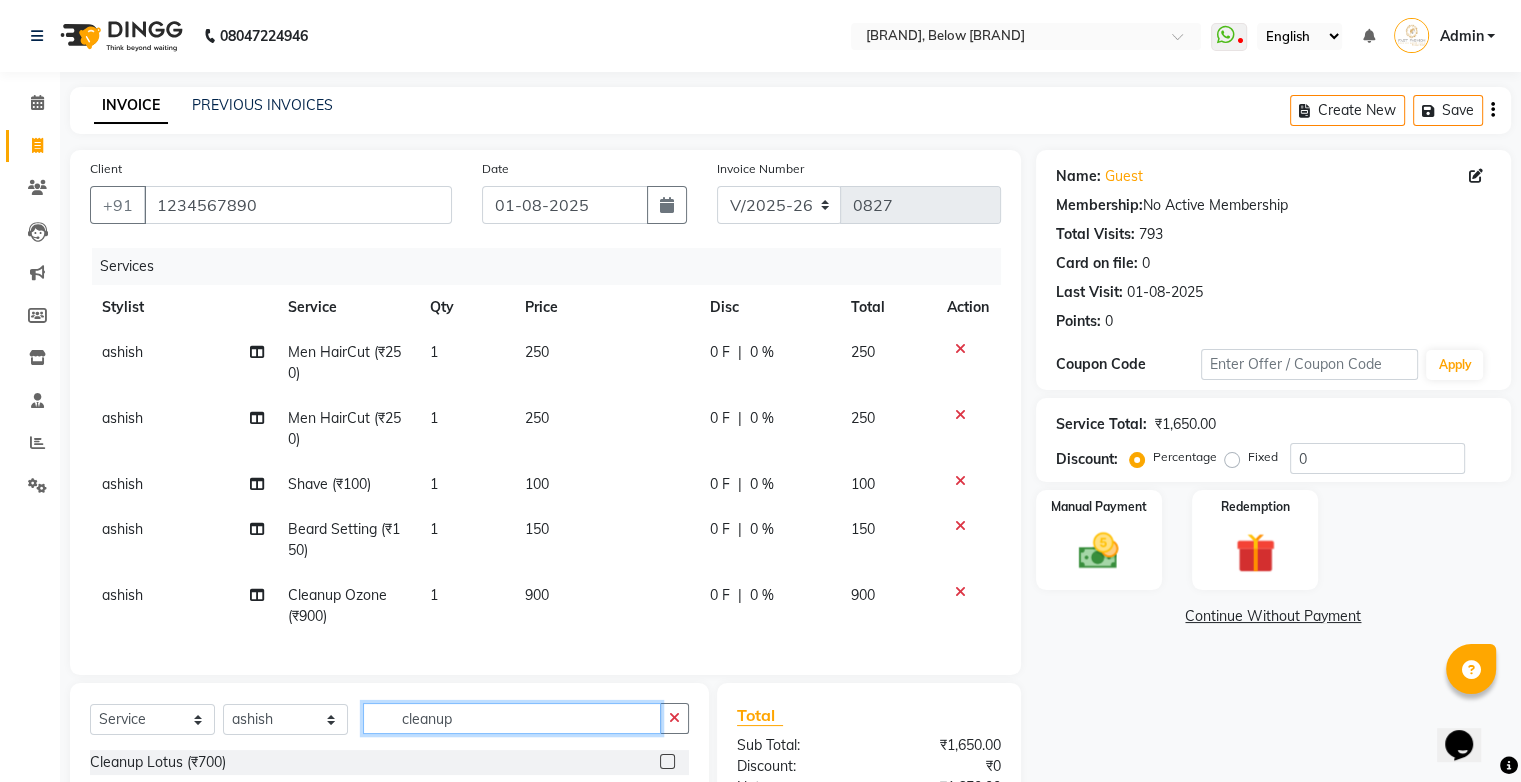 click on "cleanup" 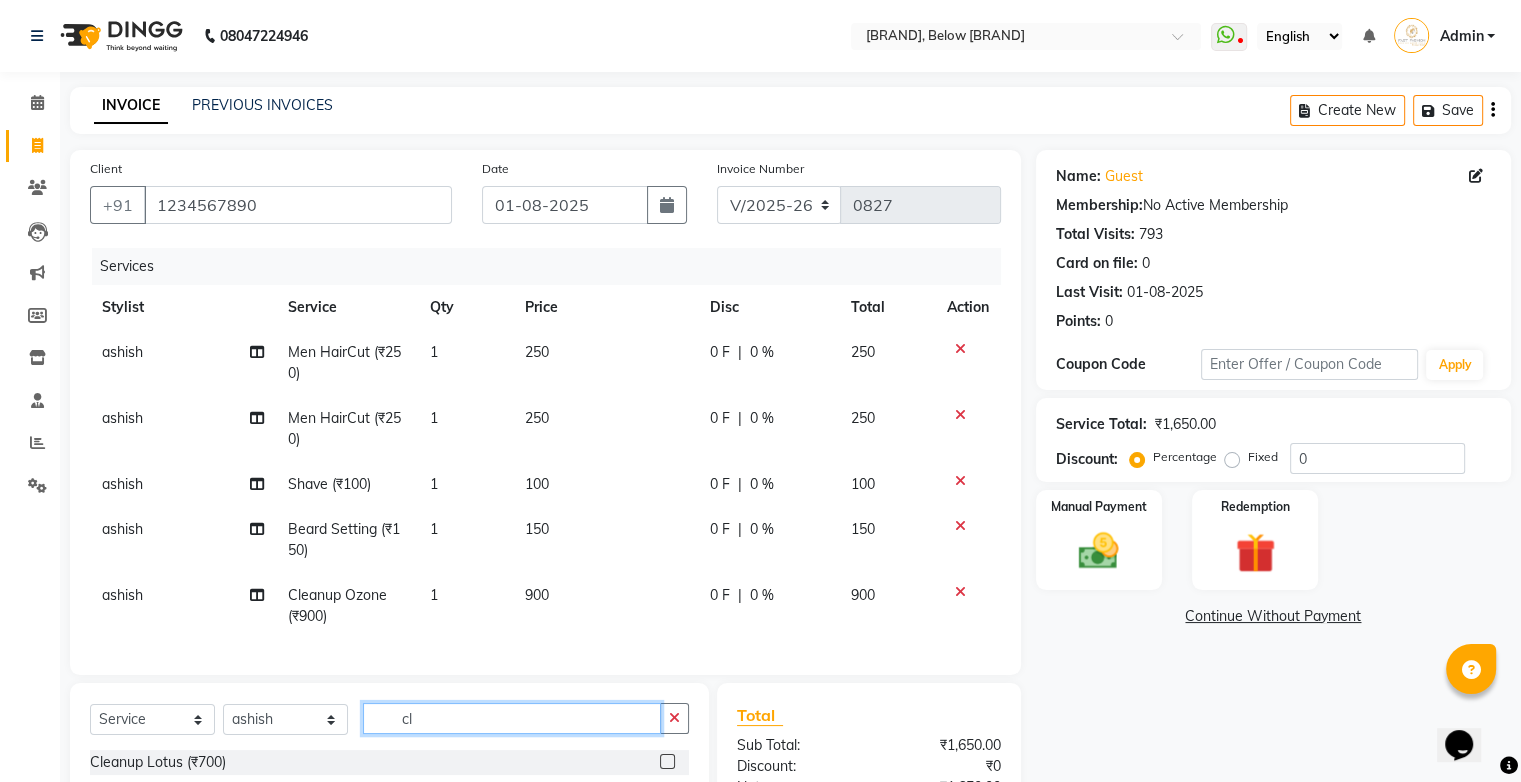 type on "c" 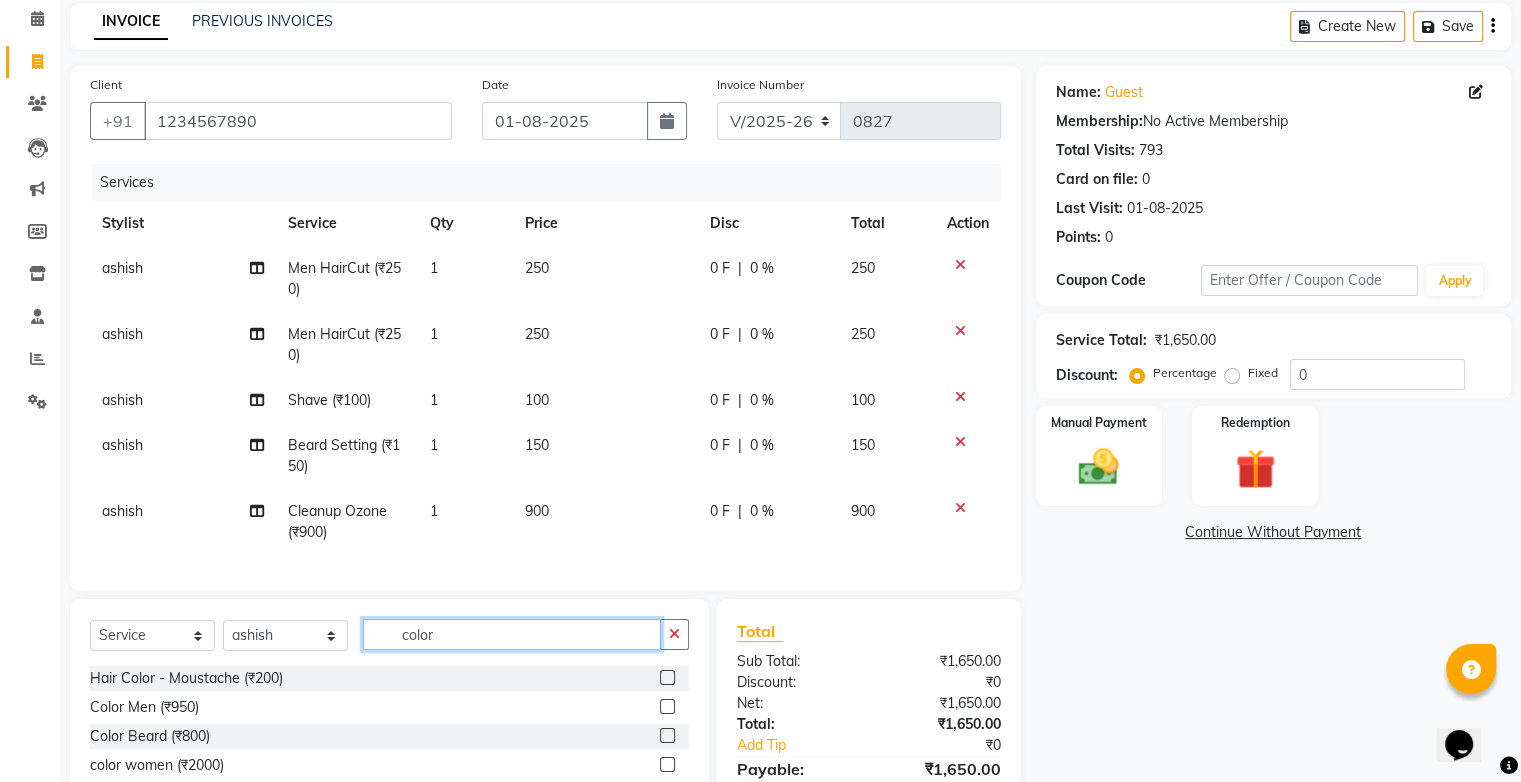 scroll, scrollTop: 198, scrollLeft: 0, axis: vertical 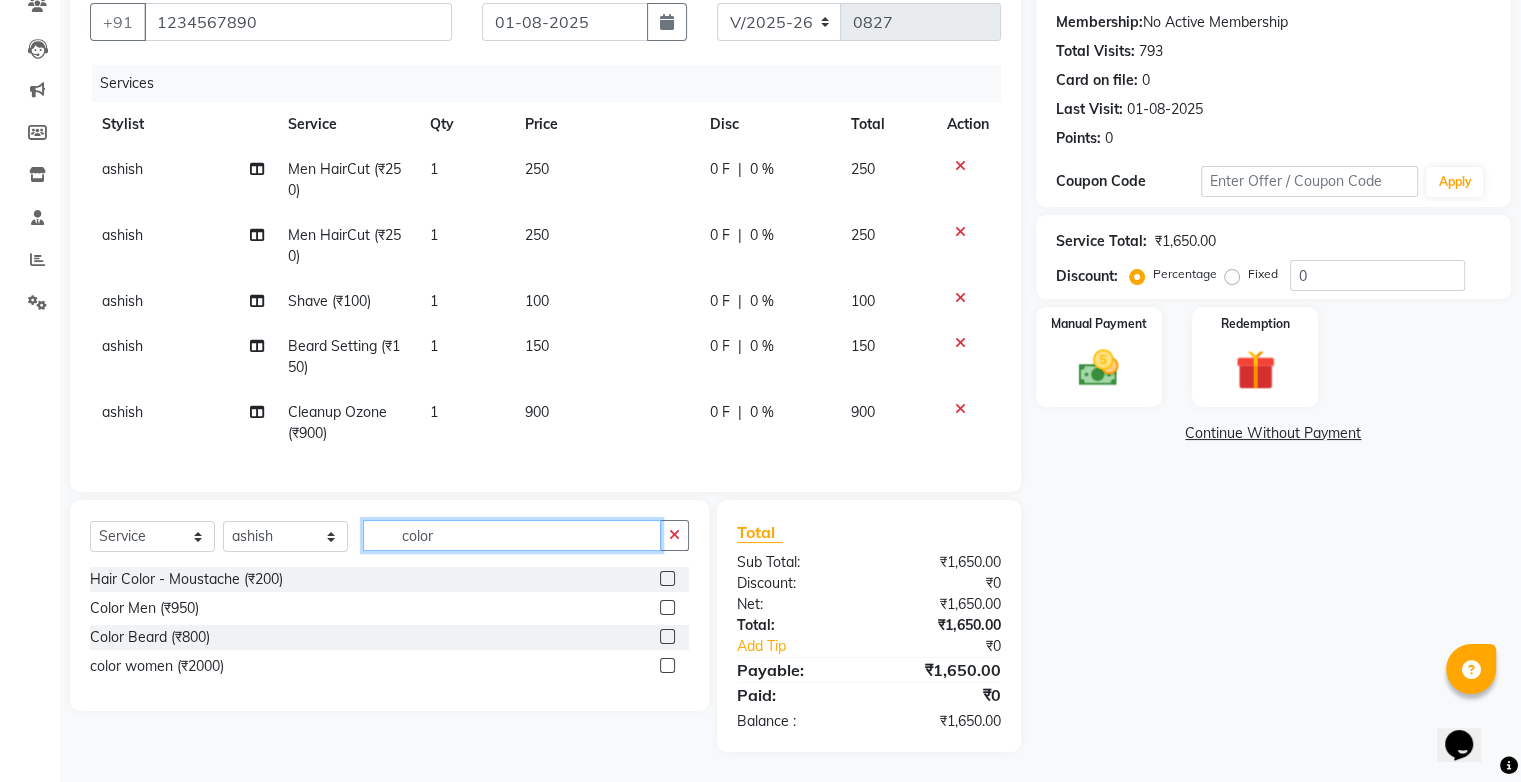 type on "color" 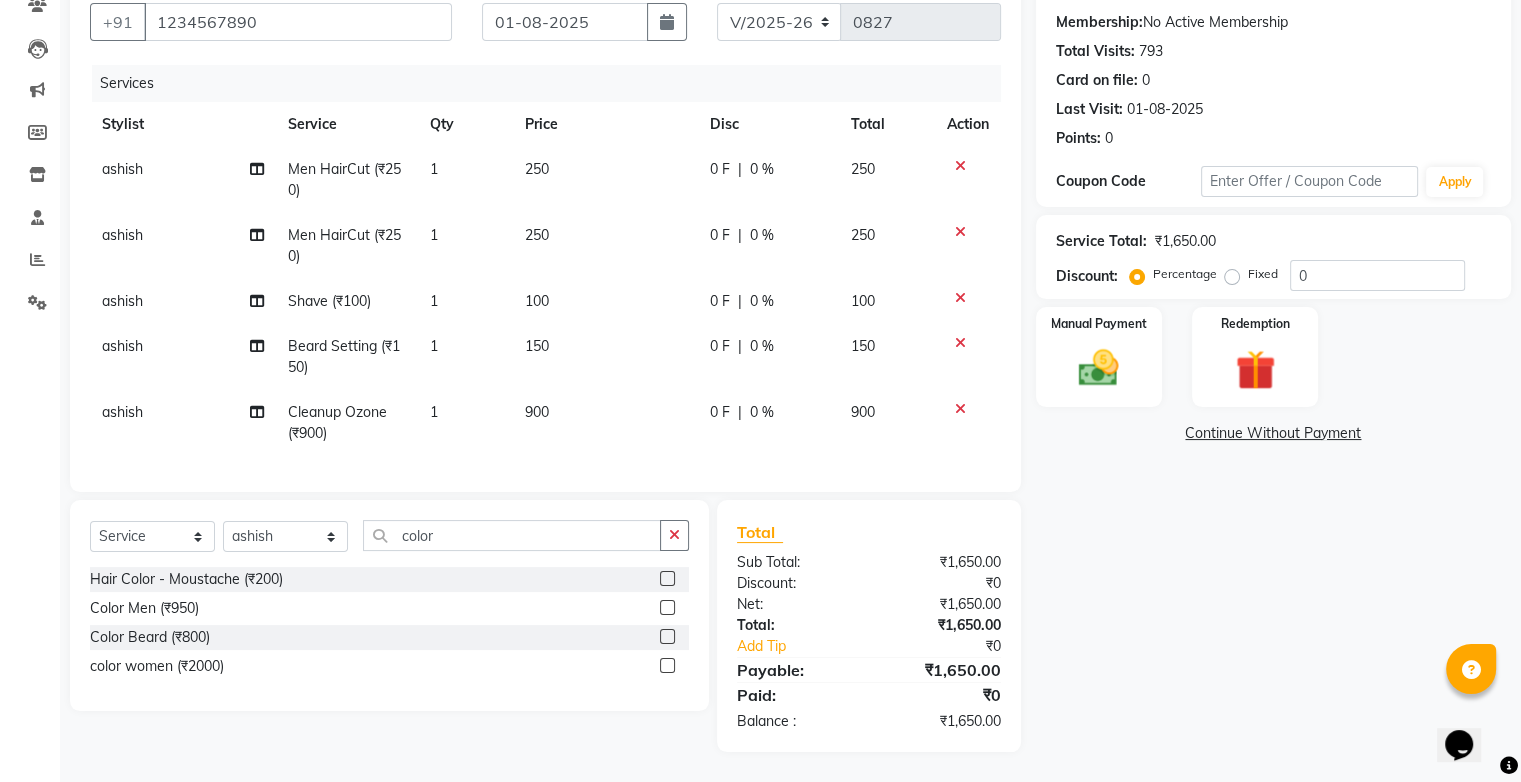 click 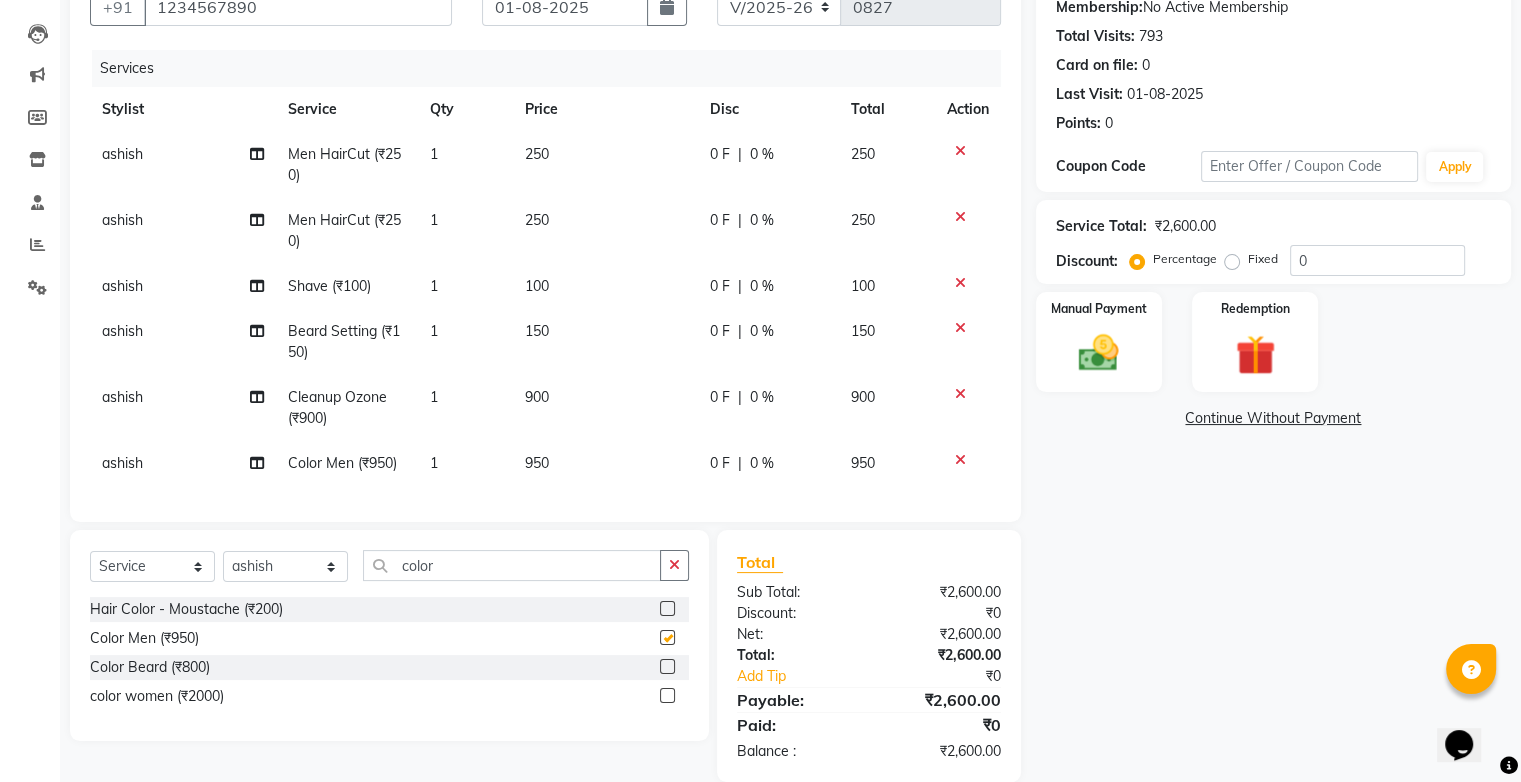 checkbox on "false" 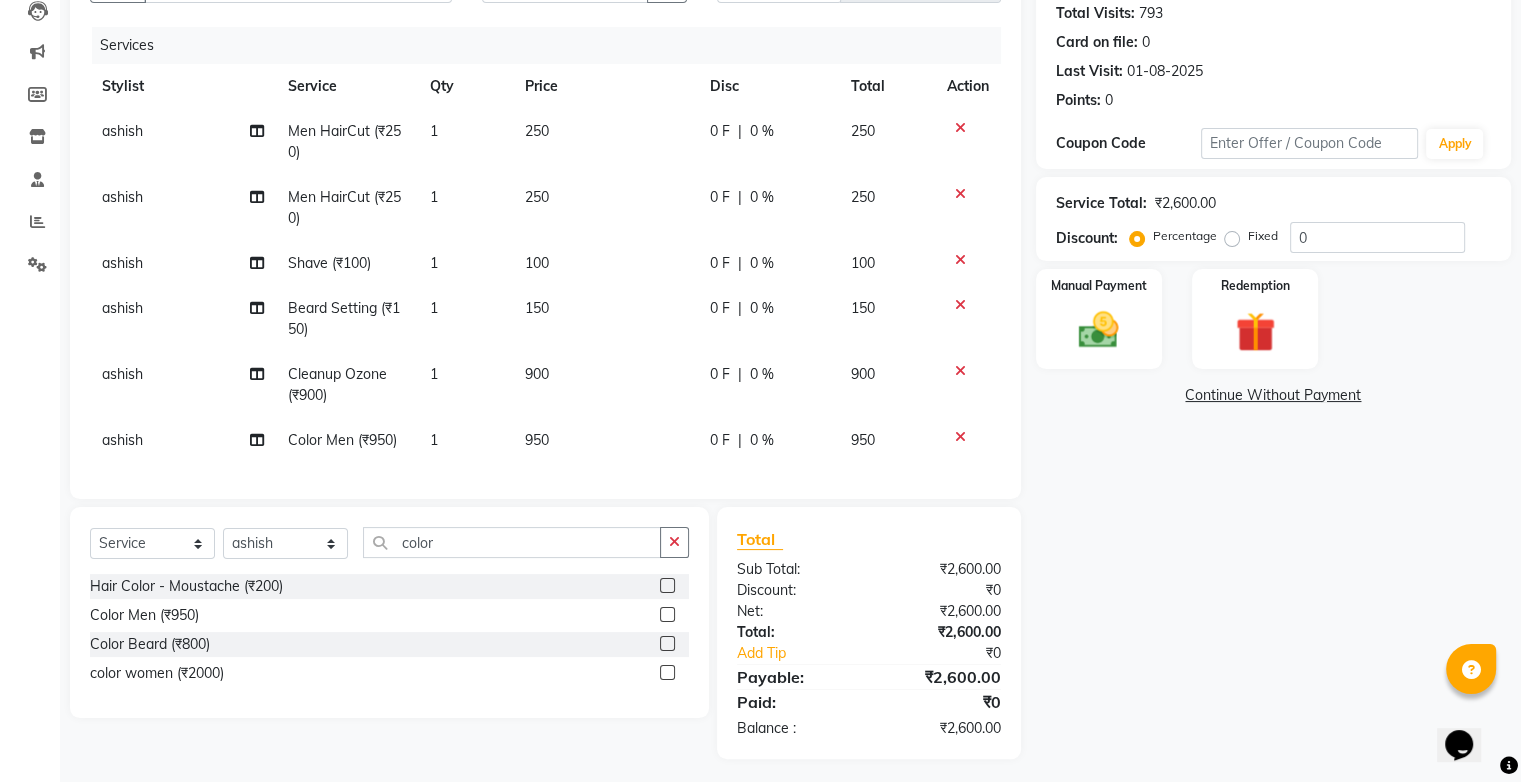 scroll, scrollTop: 243, scrollLeft: 0, axis: vertical 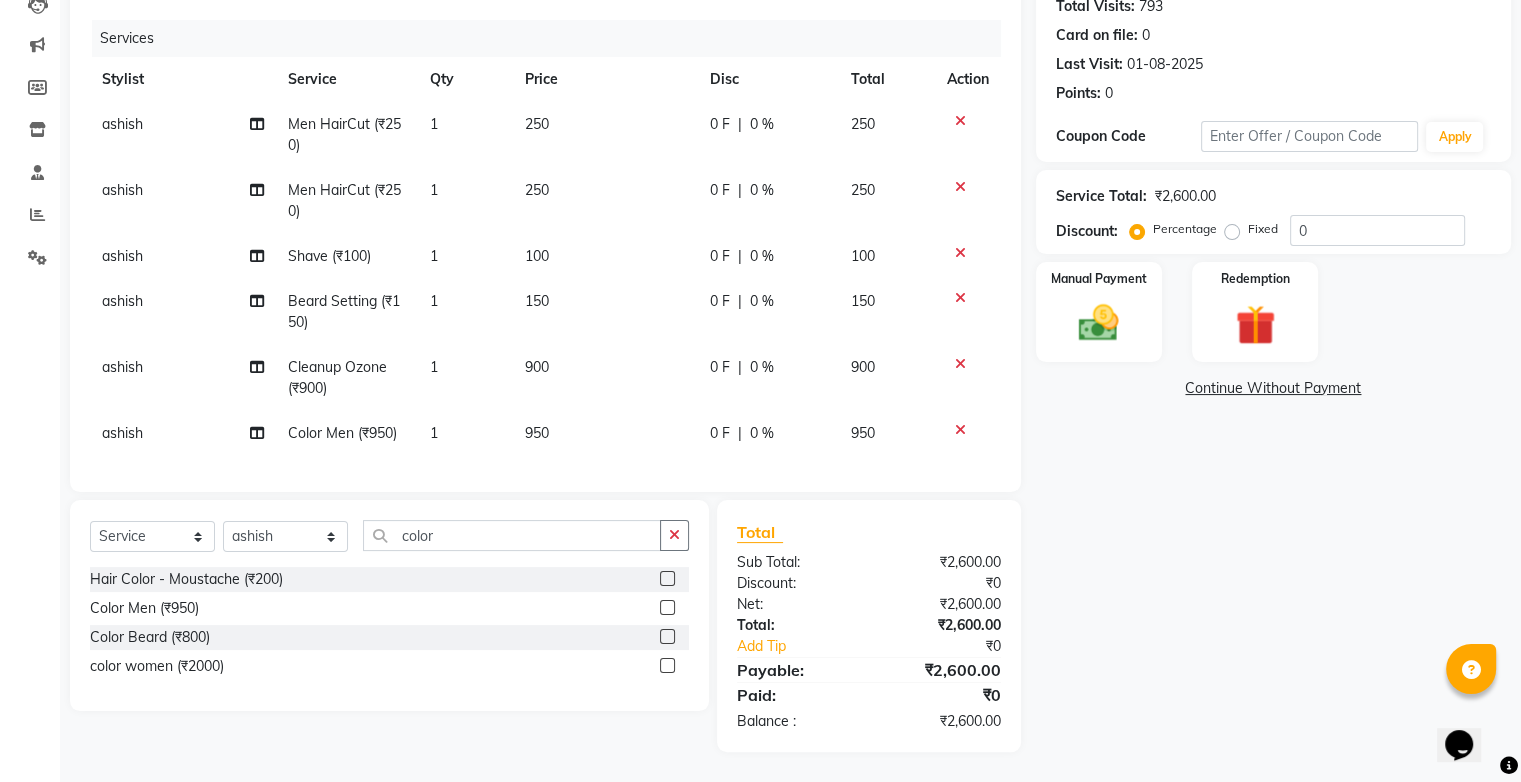 click on "Fixed" 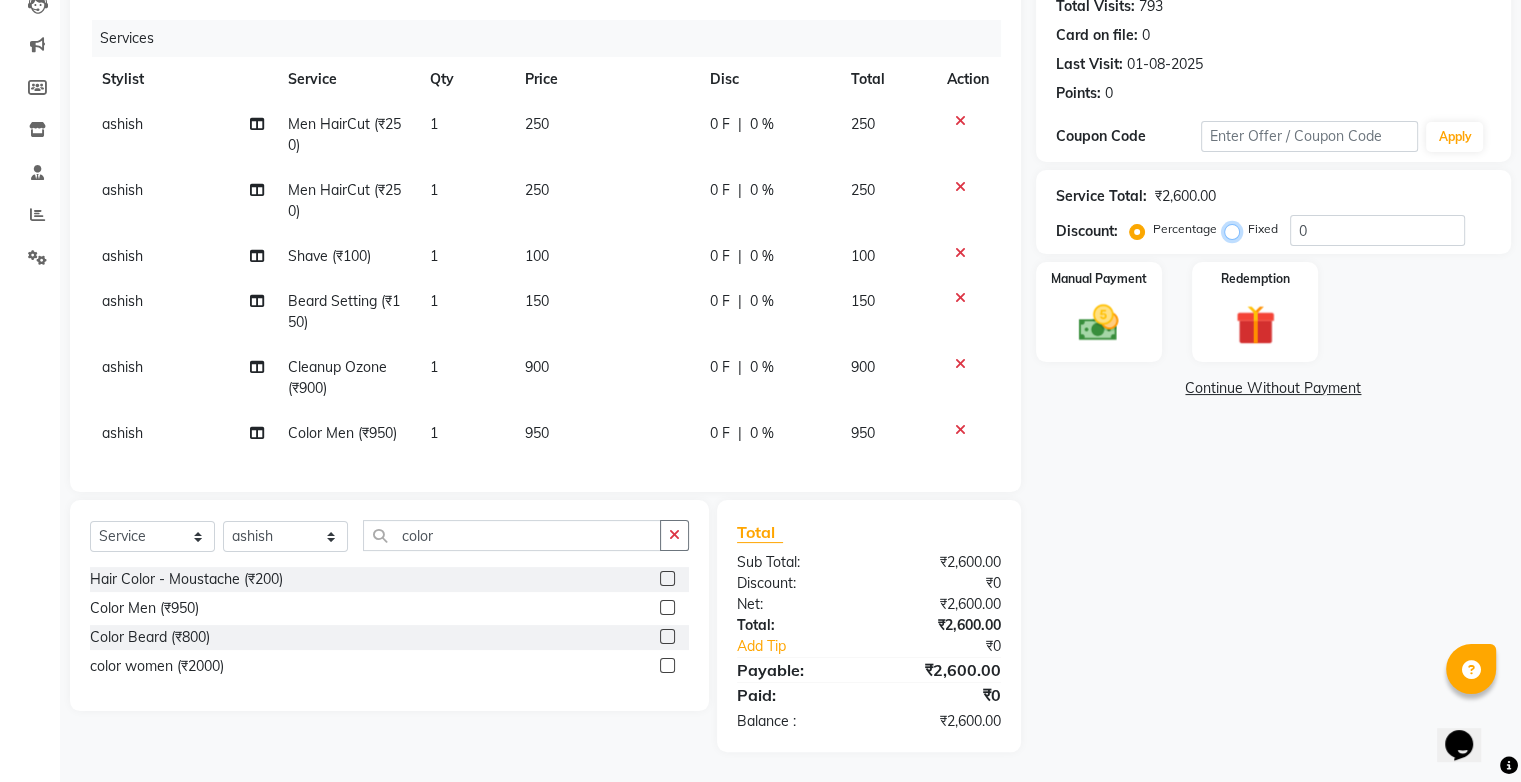 click on "Fixed" at bounding box center [1236, 229] 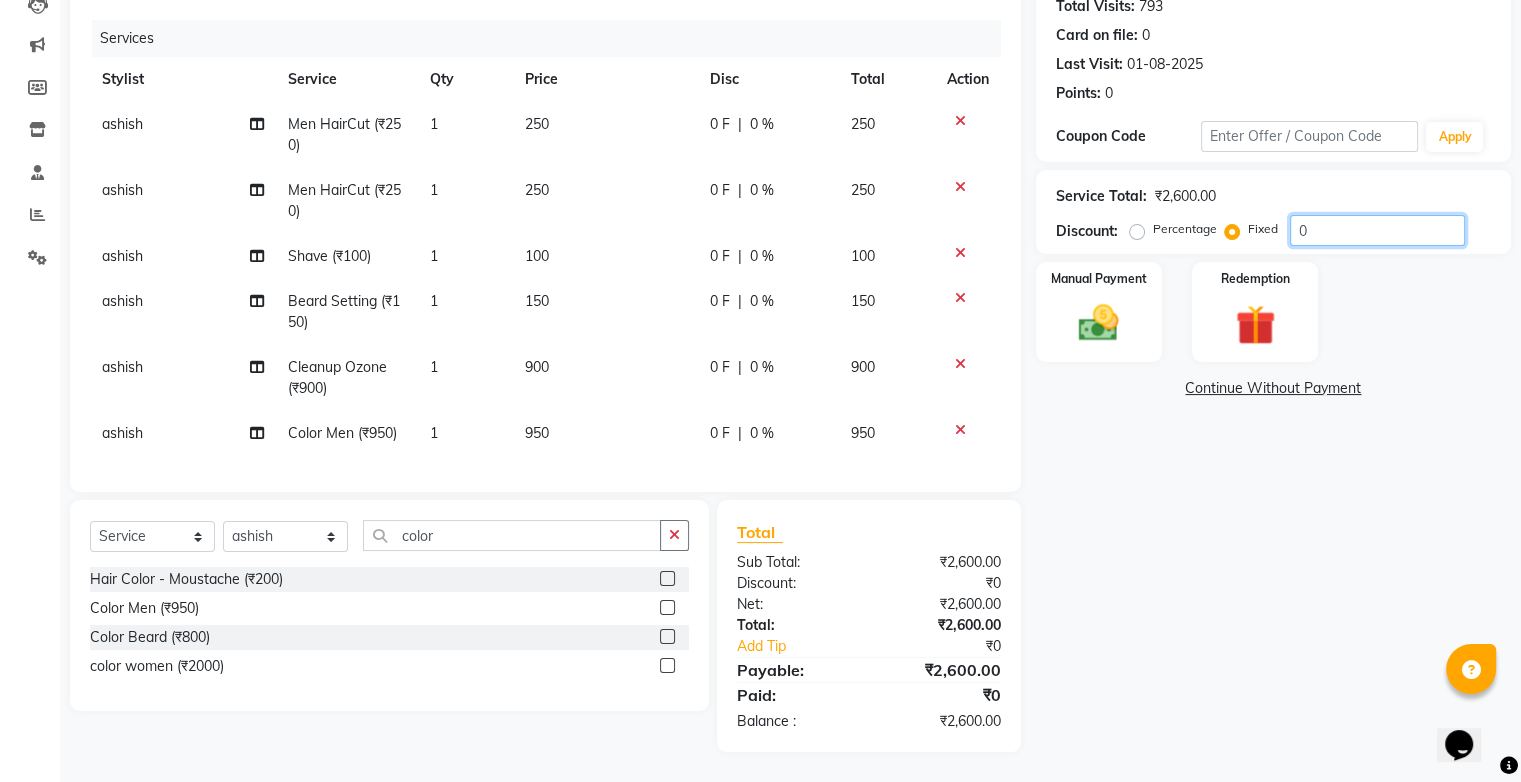 click on "0" 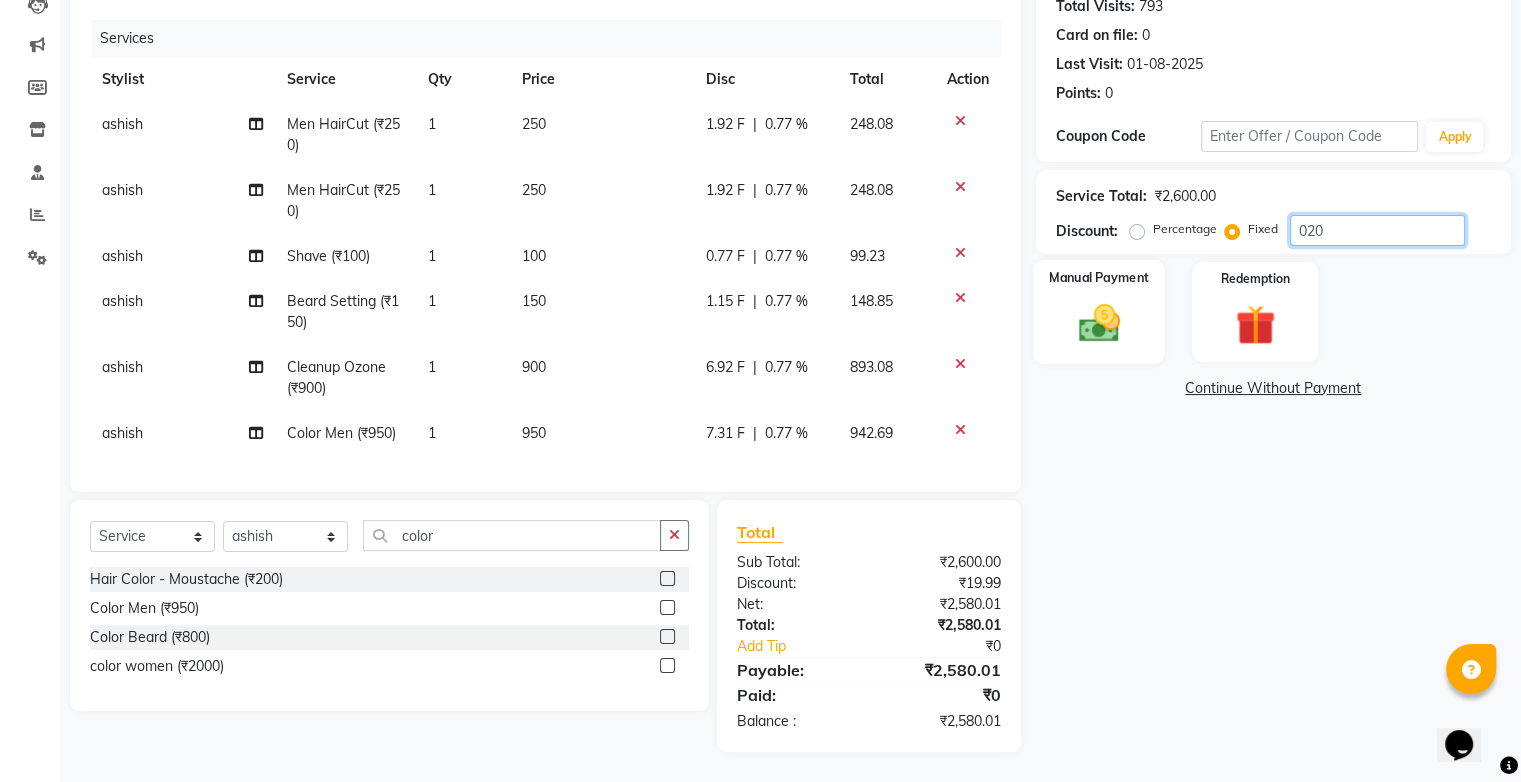 type on "020" 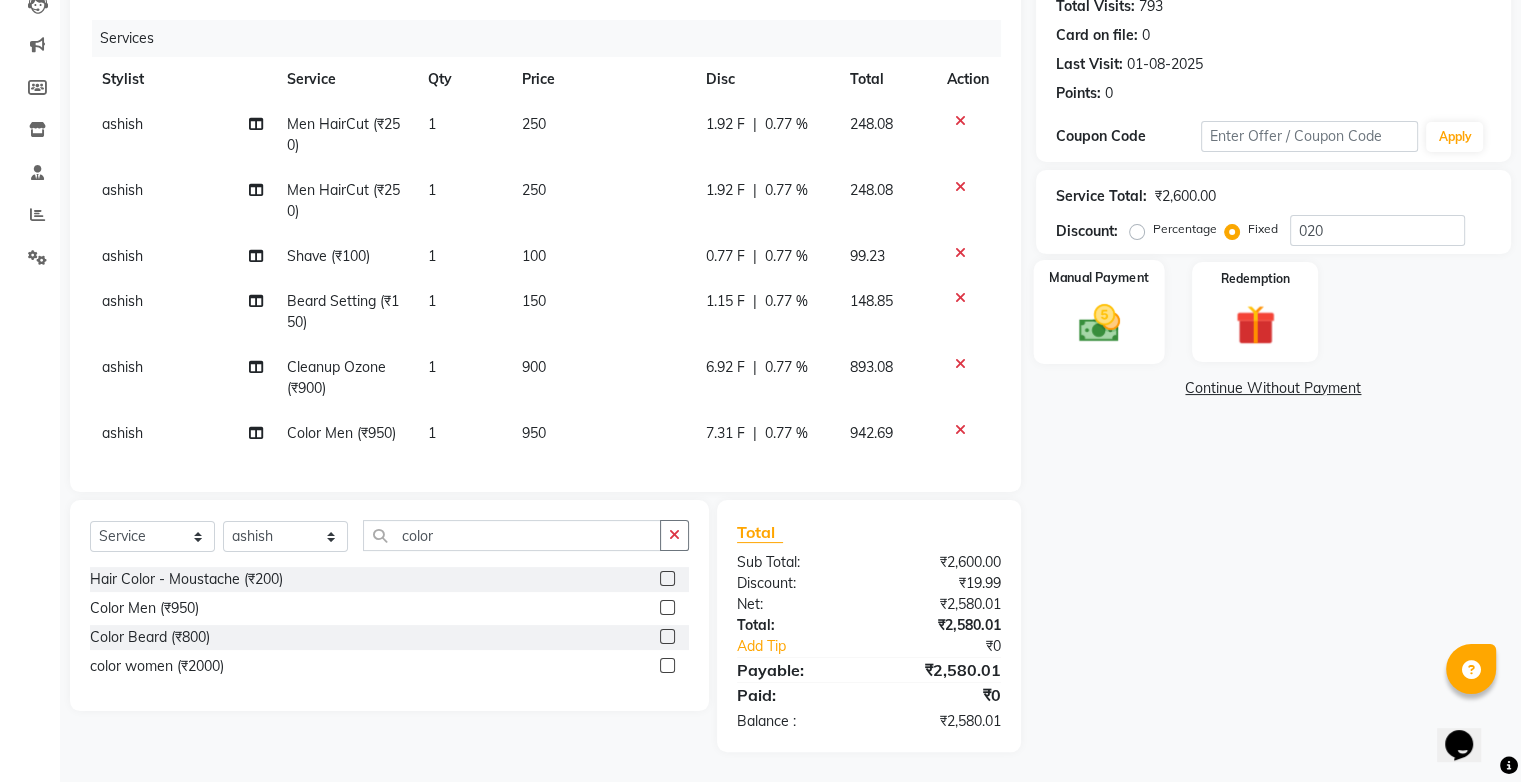 click 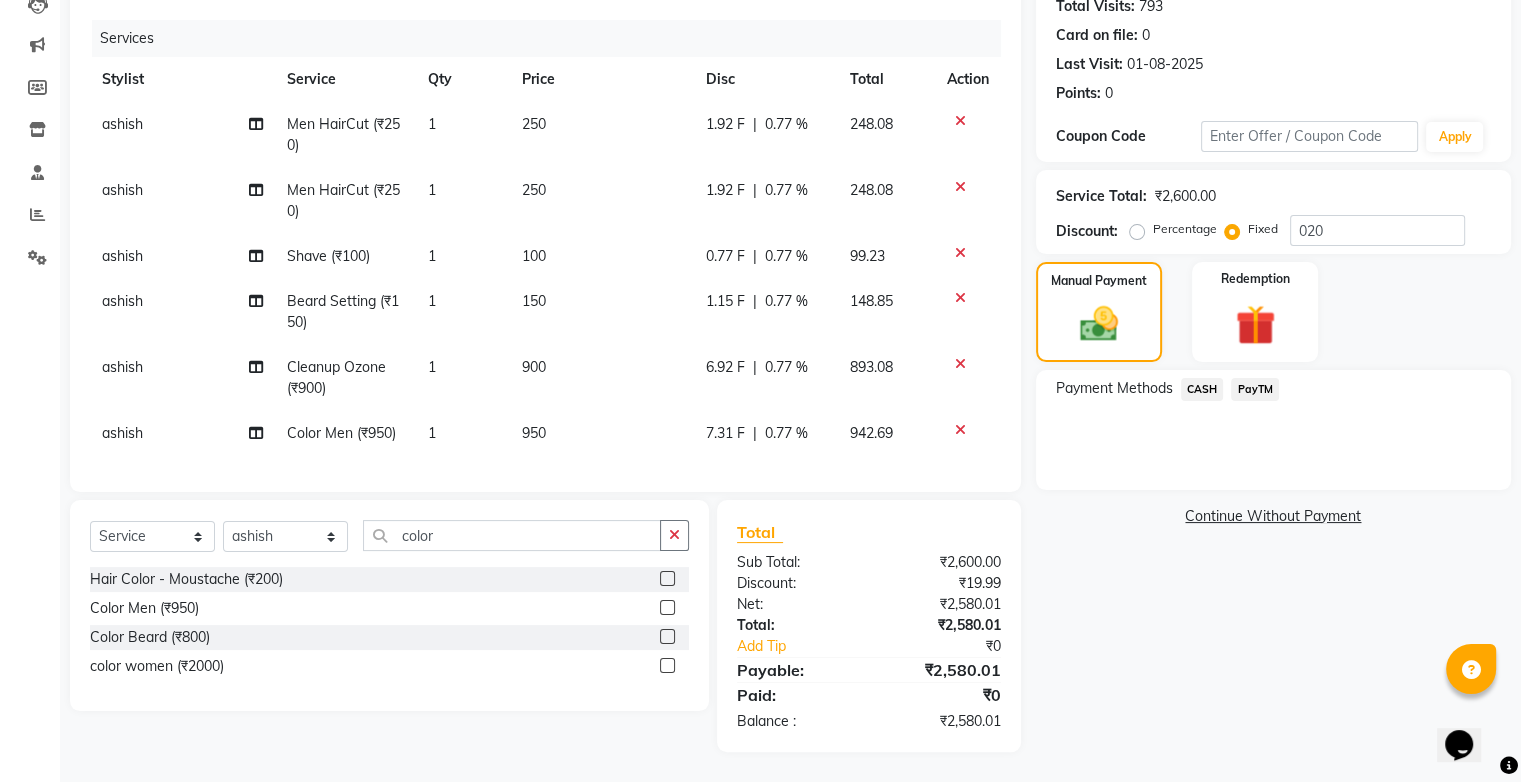click on "PayTM" 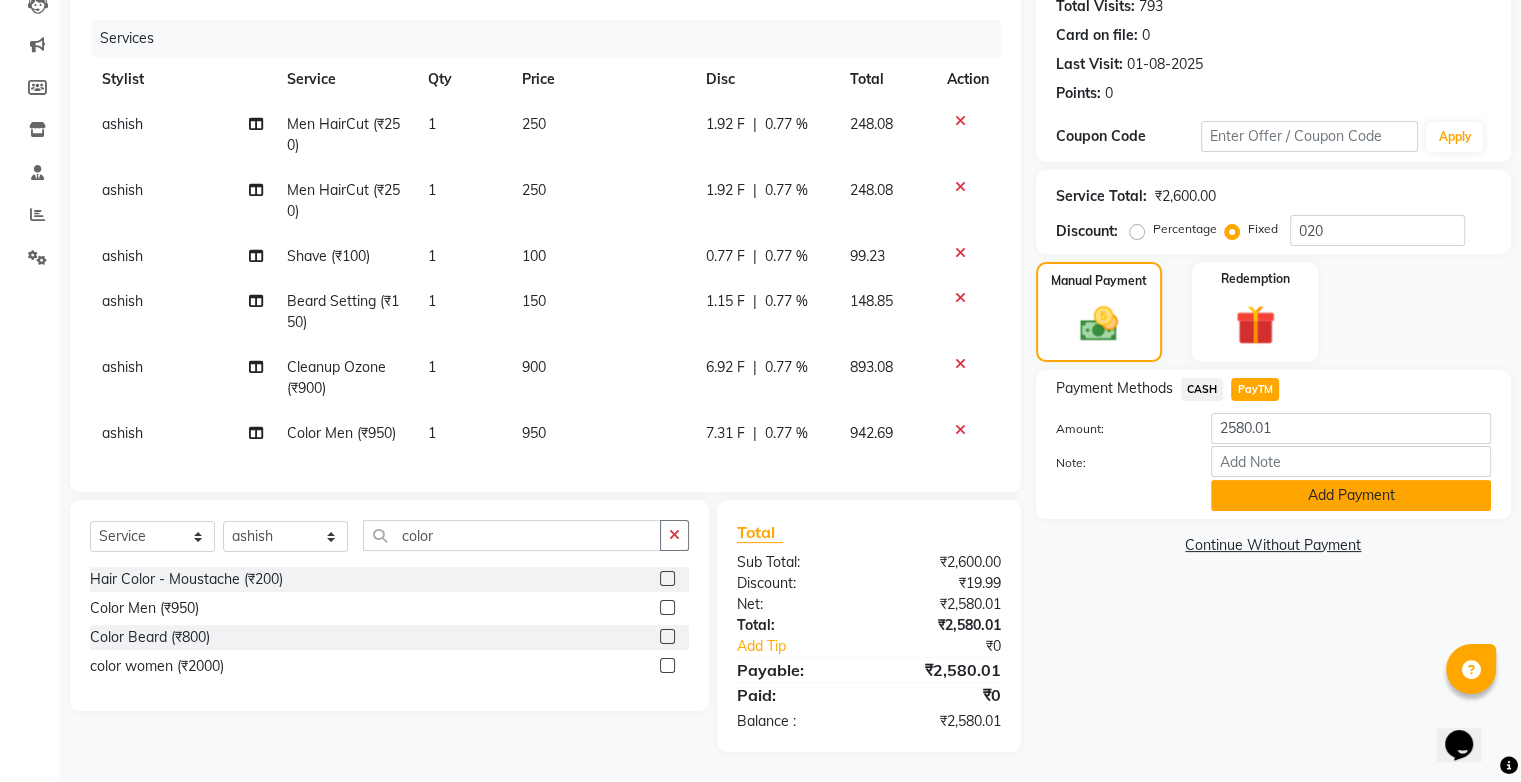 click on "Add Payment" 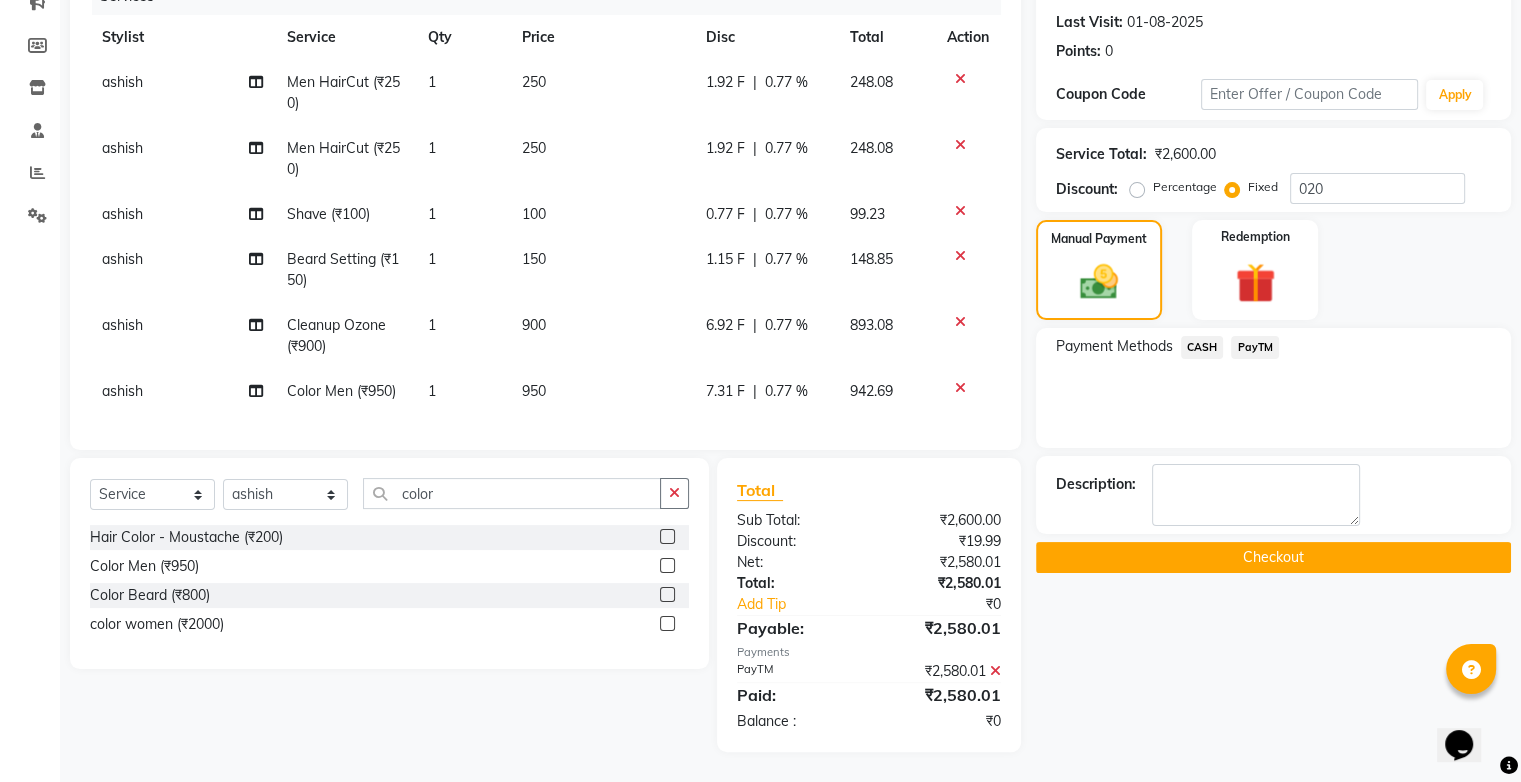 scroll, scrollTop: 284, scrollLeft: 0, axis: vertical 